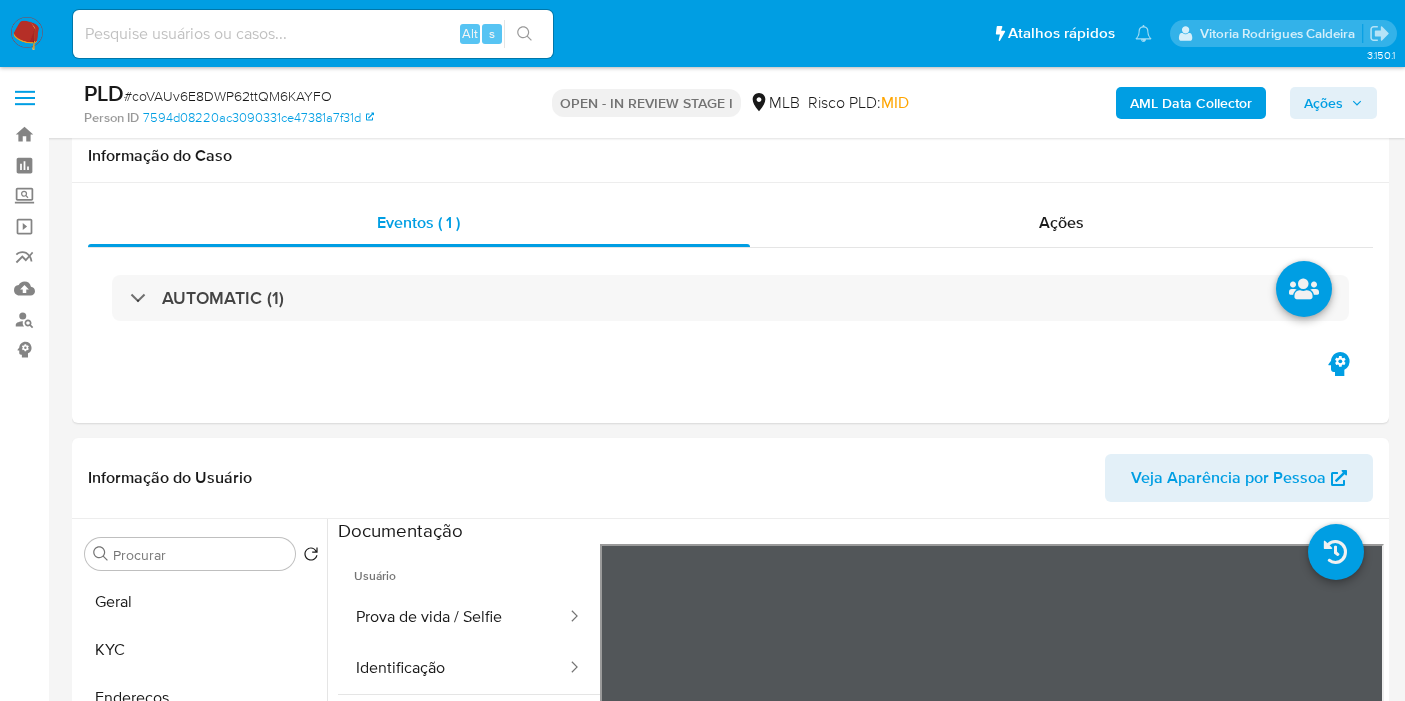 select on "10" 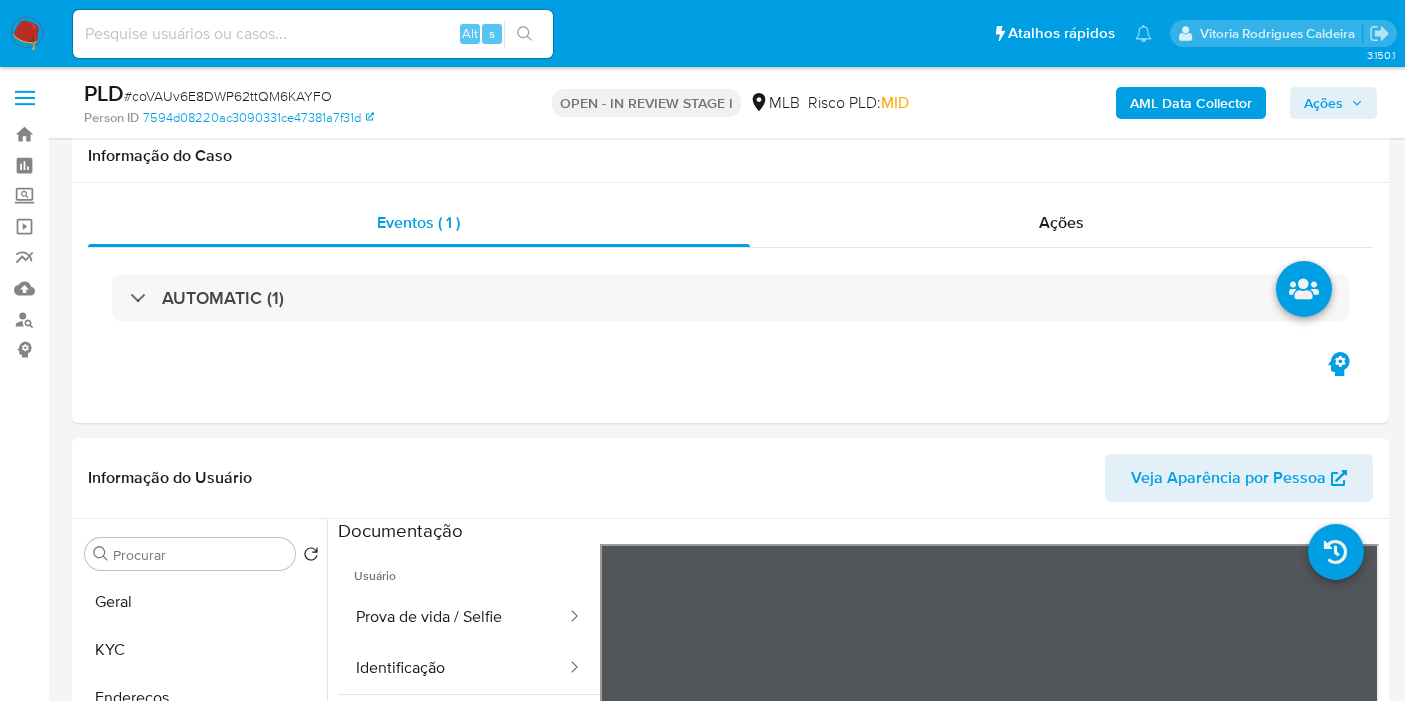 scroll, scrollTop: 300, scrollLeft: 0, axis: vertical 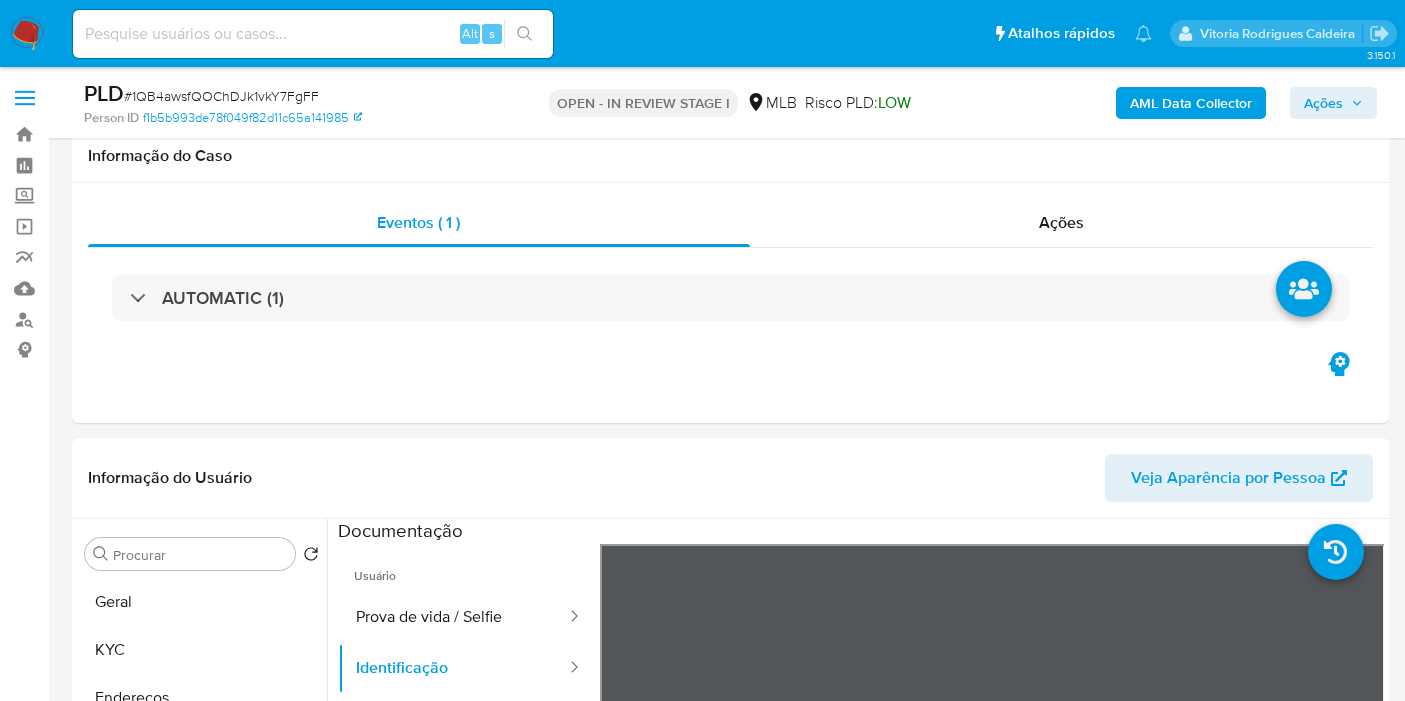 select on "10" 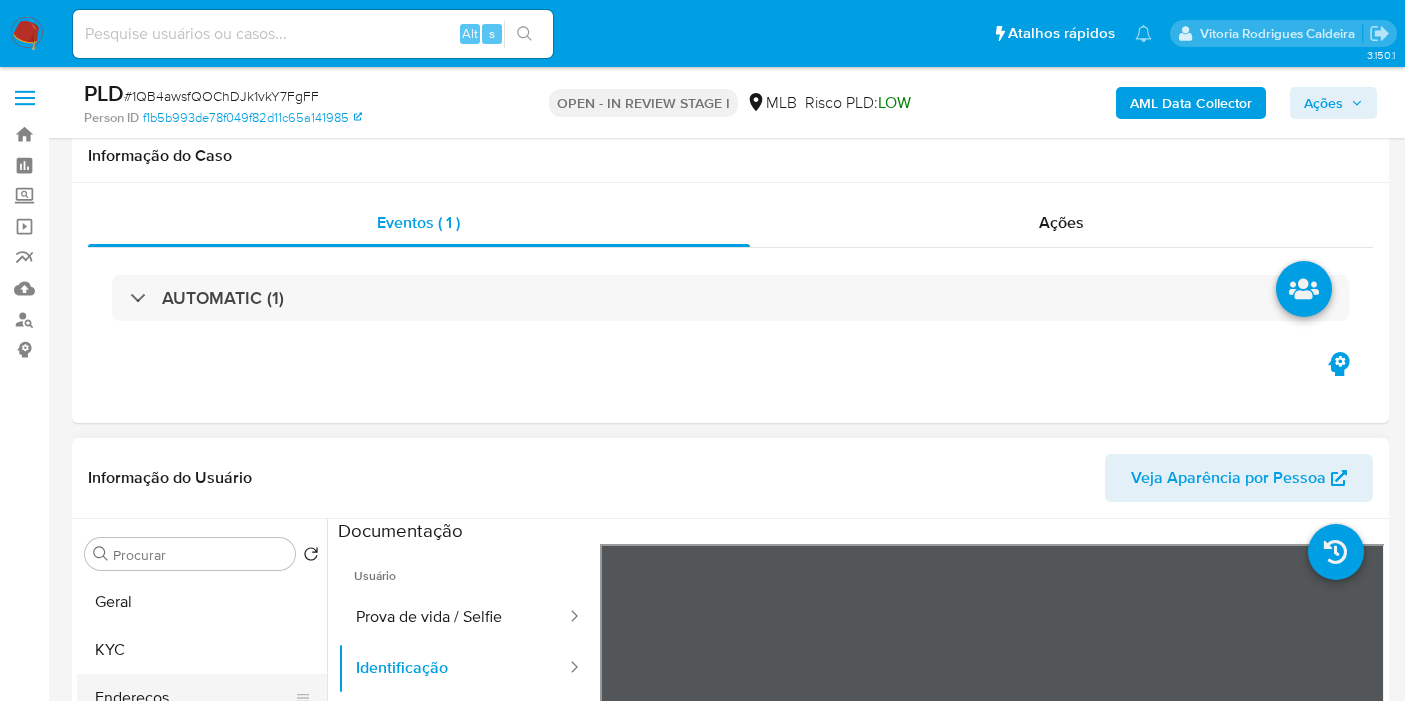 scroll, scrollTop: 286, scrollLeft: 0, axis: vertical 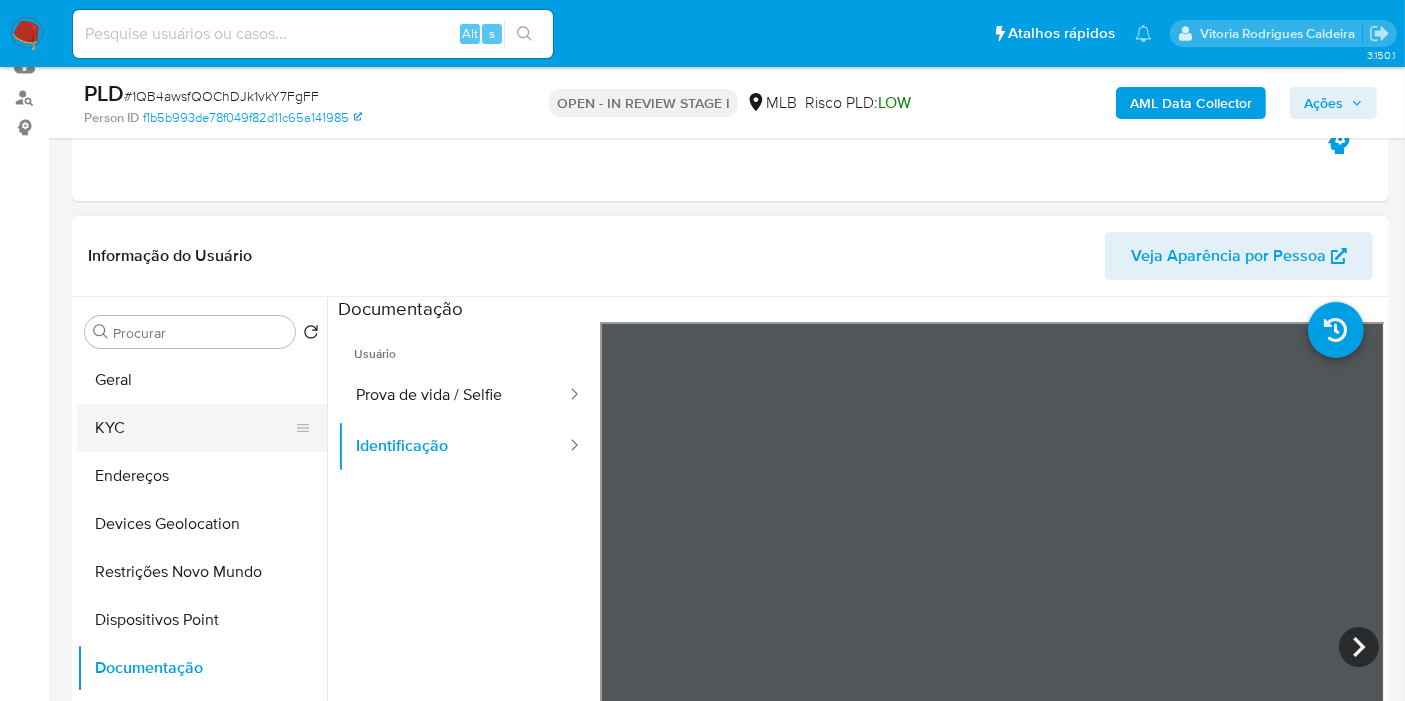 click on "KYC" at bounding box center (194, 428) 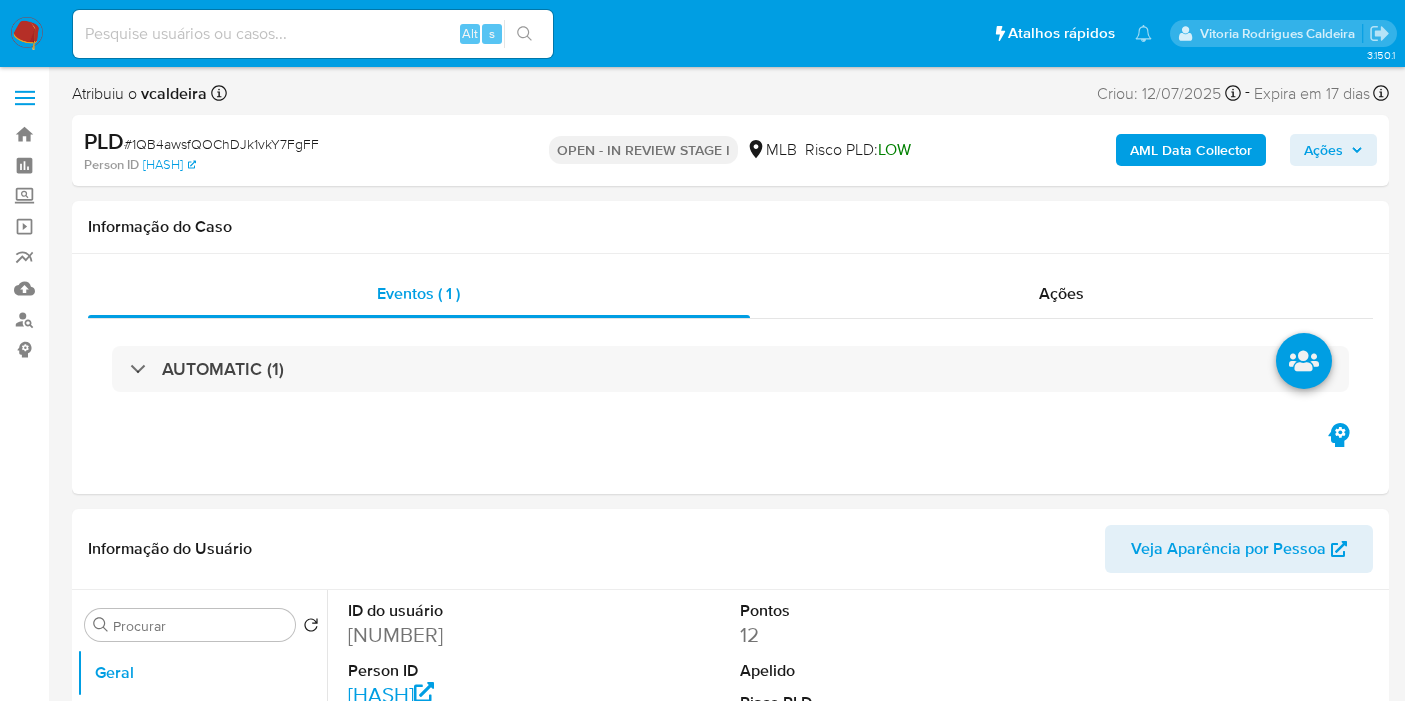 select on "10" 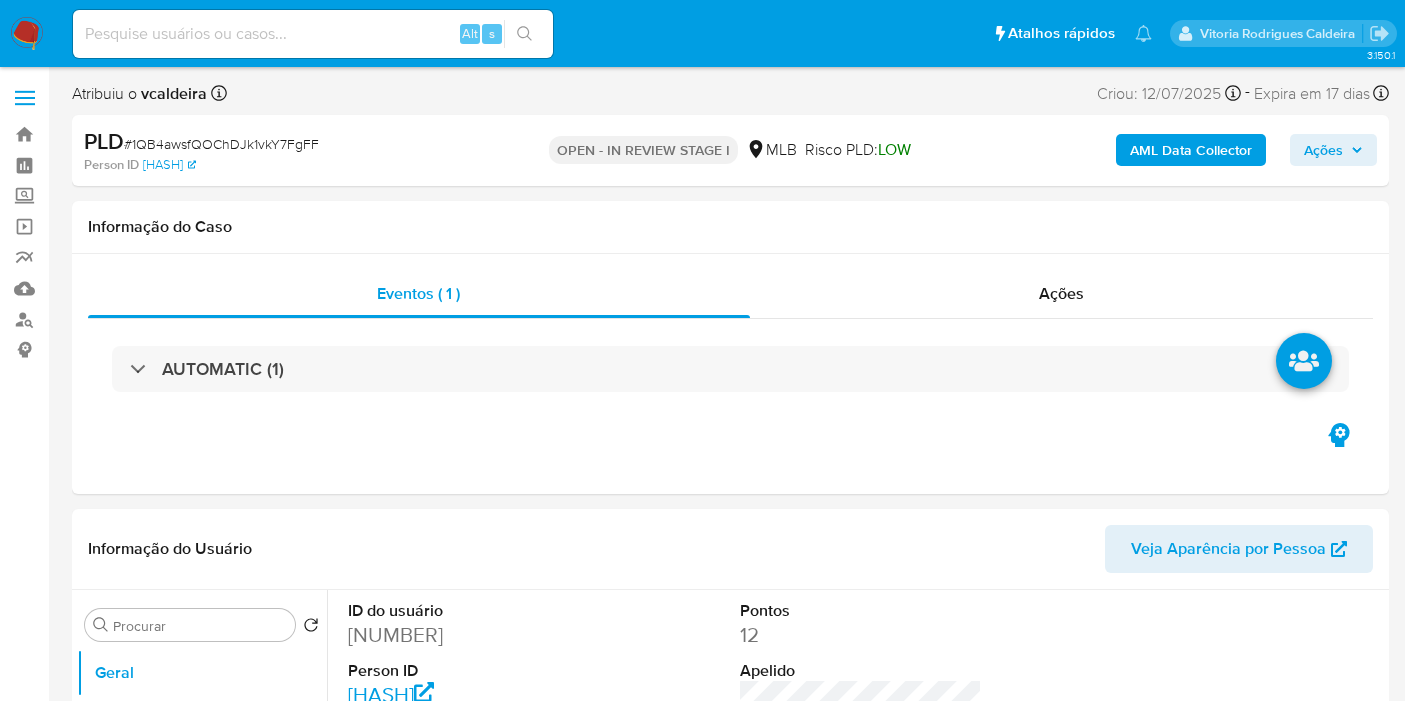 scroll, scrollTop: 0, scrollLeft: 0, axis: both 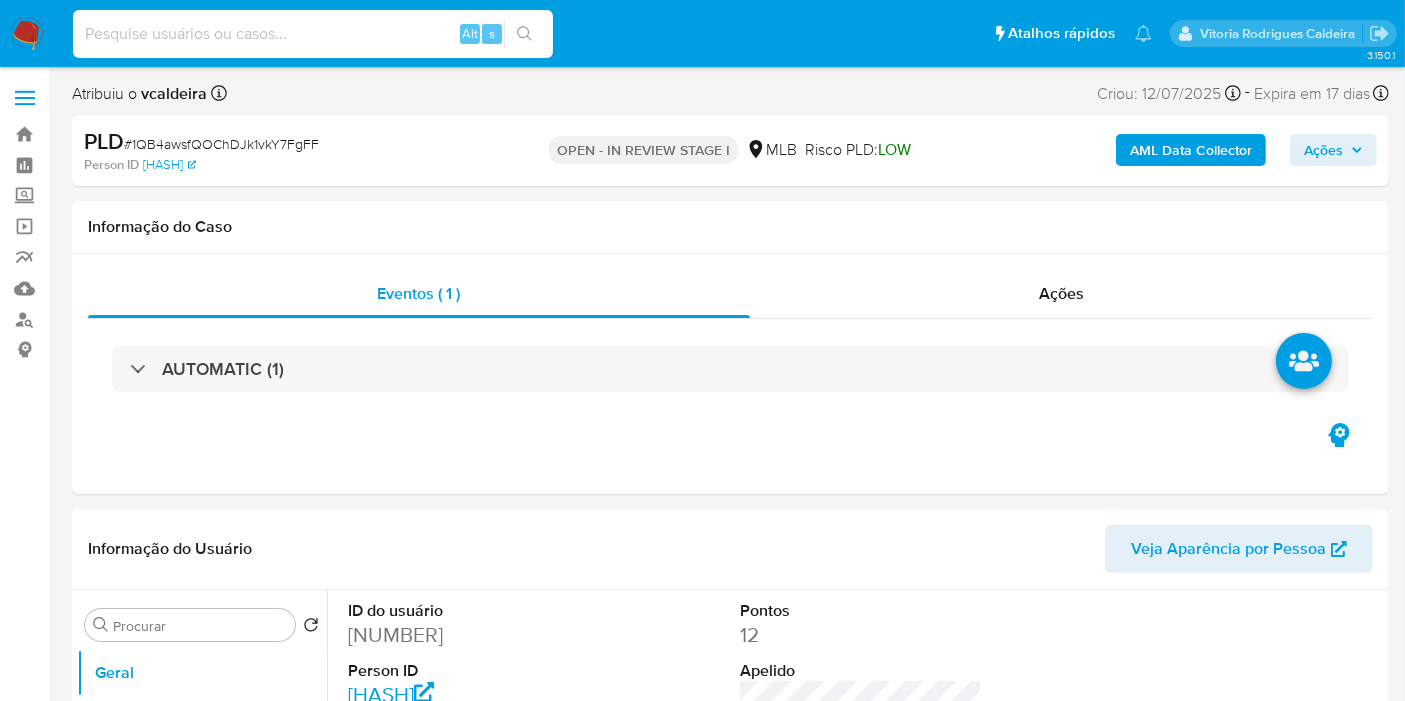 click at bounding box center [313, 34] 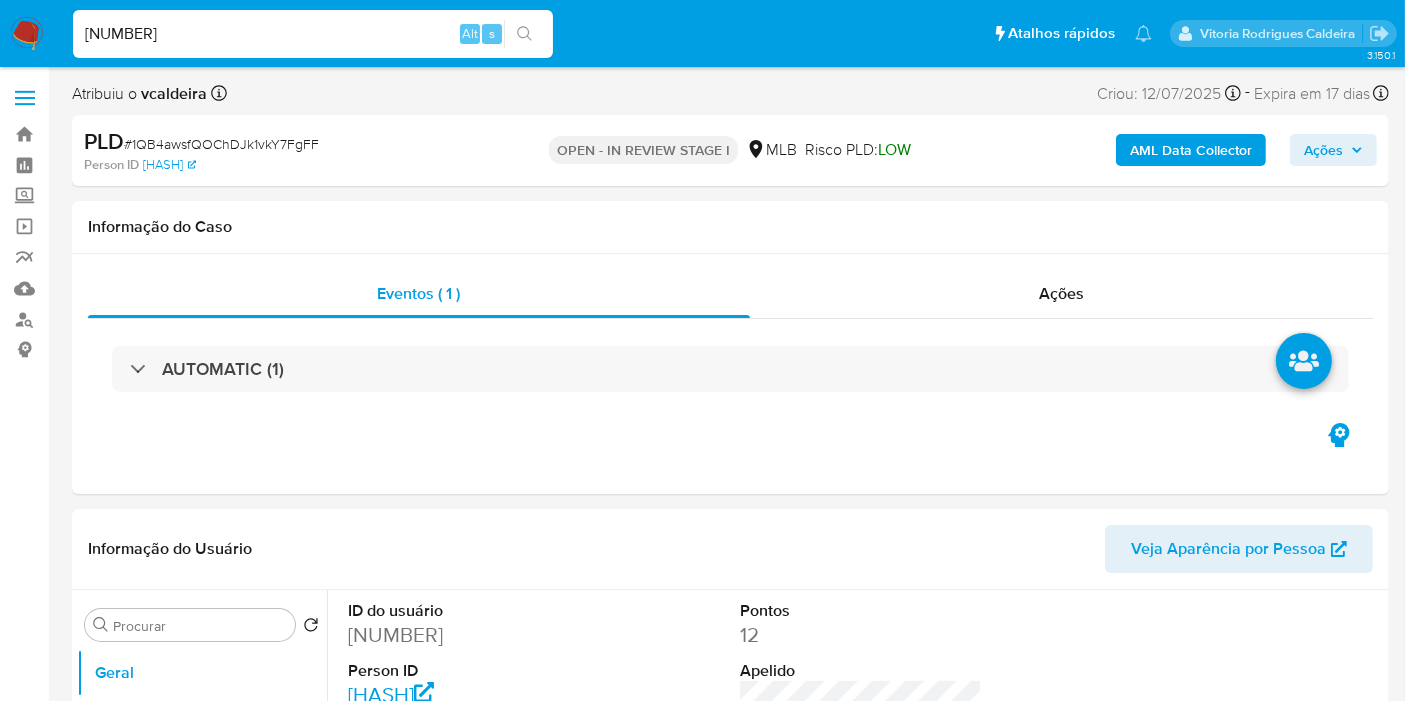 type on "2266294716" 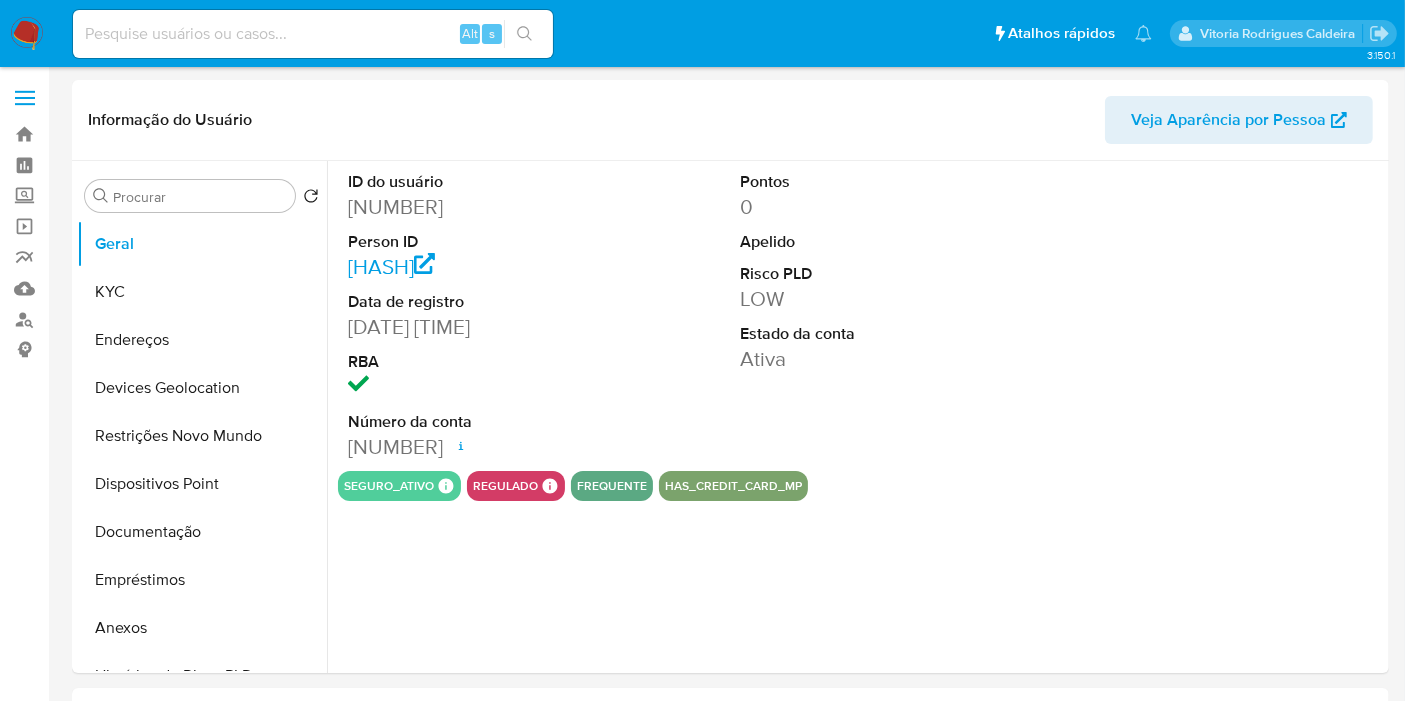 select on "10" 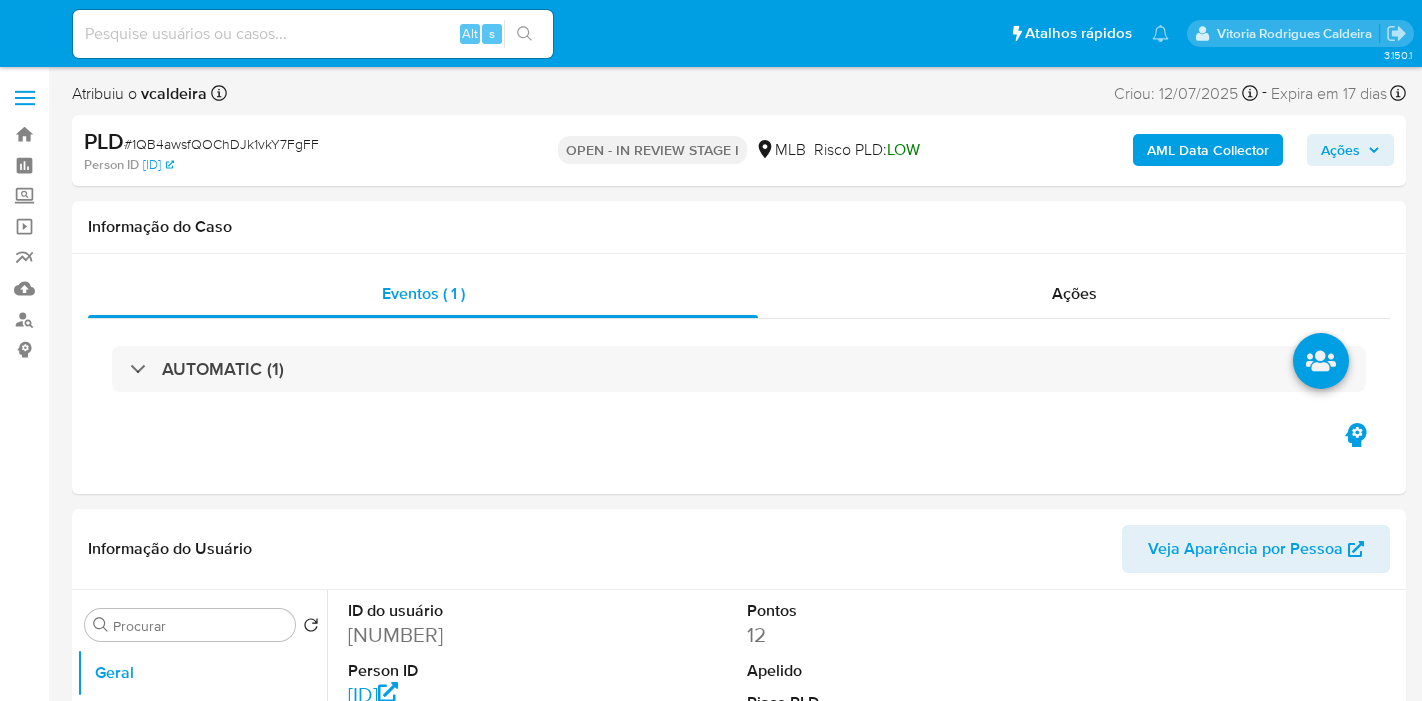 select on "10" 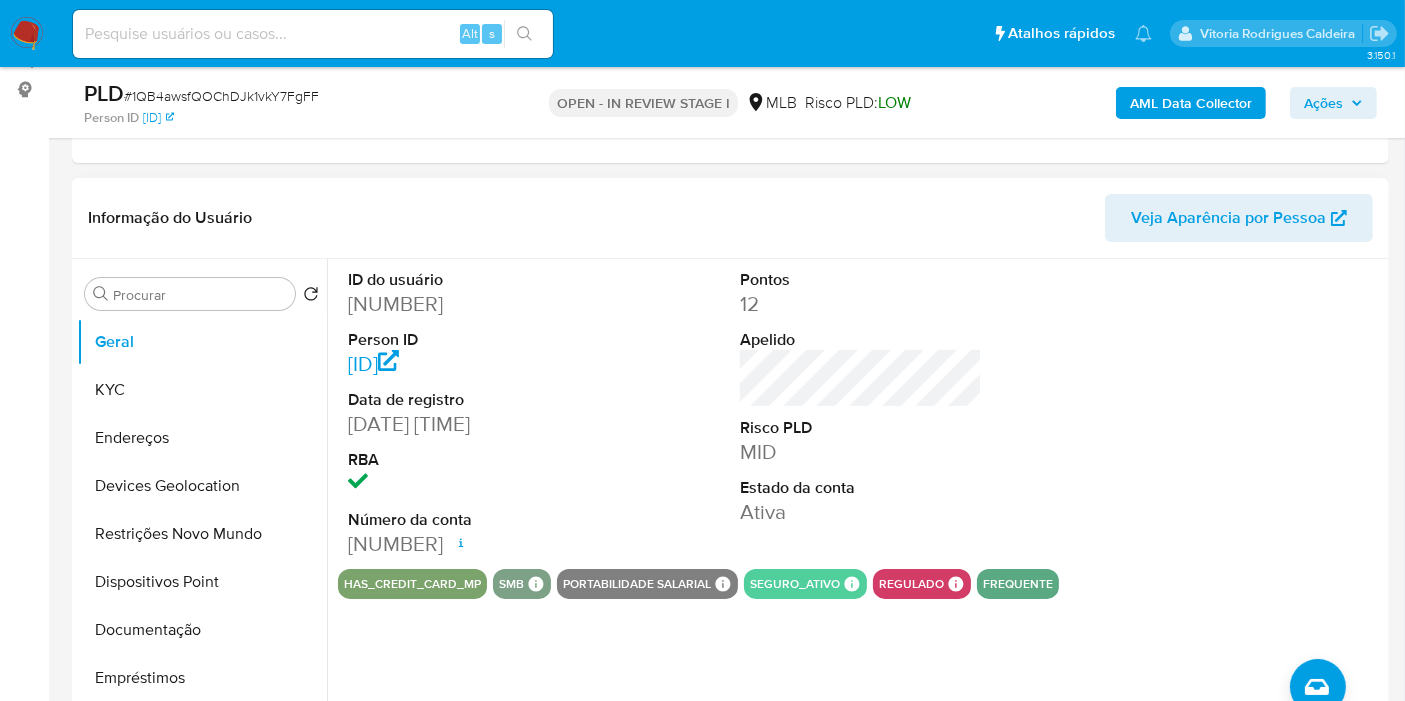 scroll, scrollTop: 444, scrollLeft: 0, axis: vertical 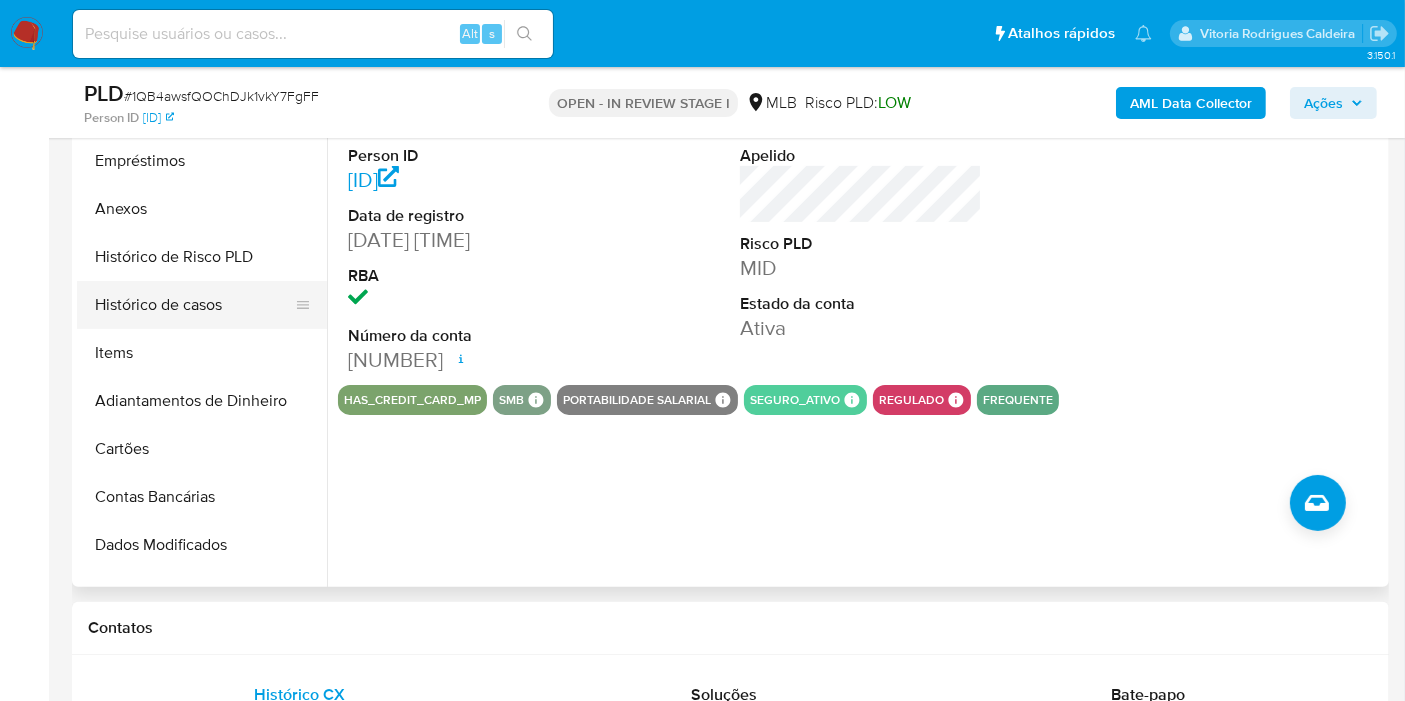 click on "Histórico de casos" at bounding box center (194, 305) 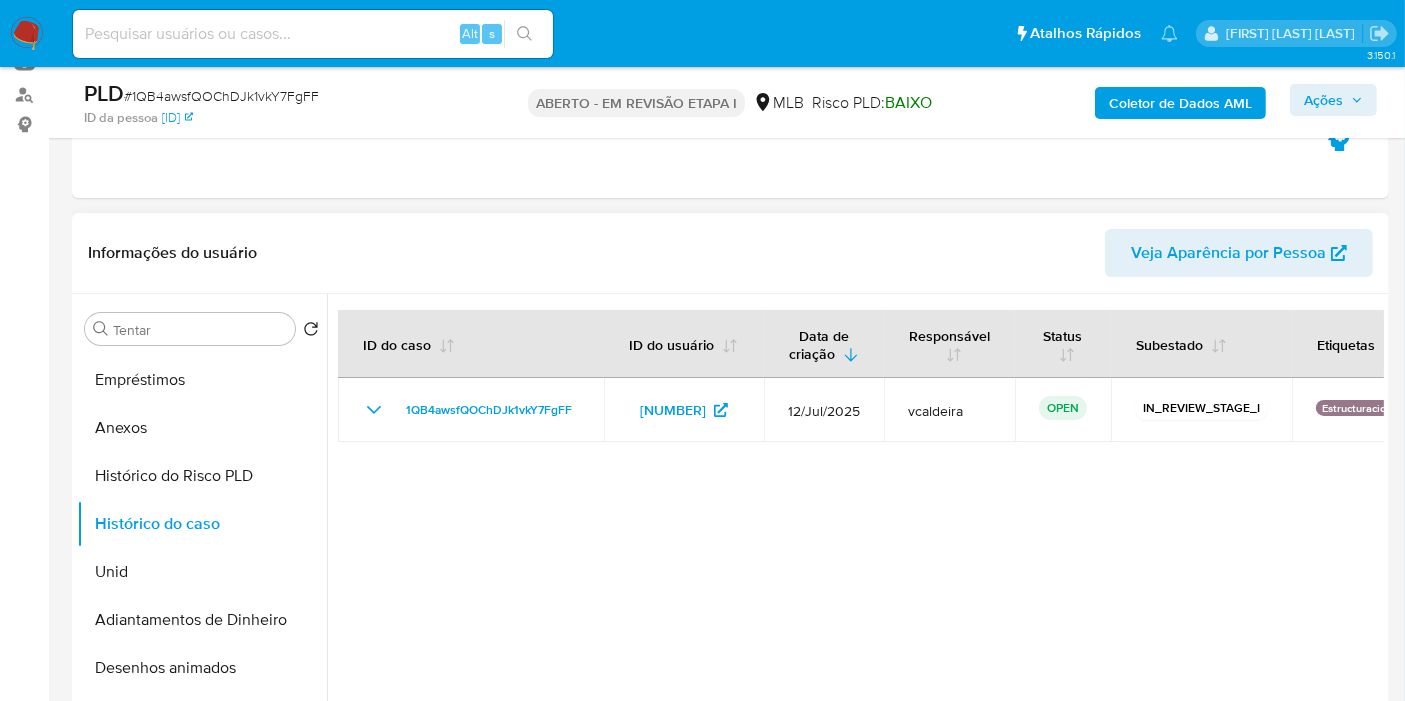 scroll, scrollTop: 222, scrollLeft: 0, axis: vertical 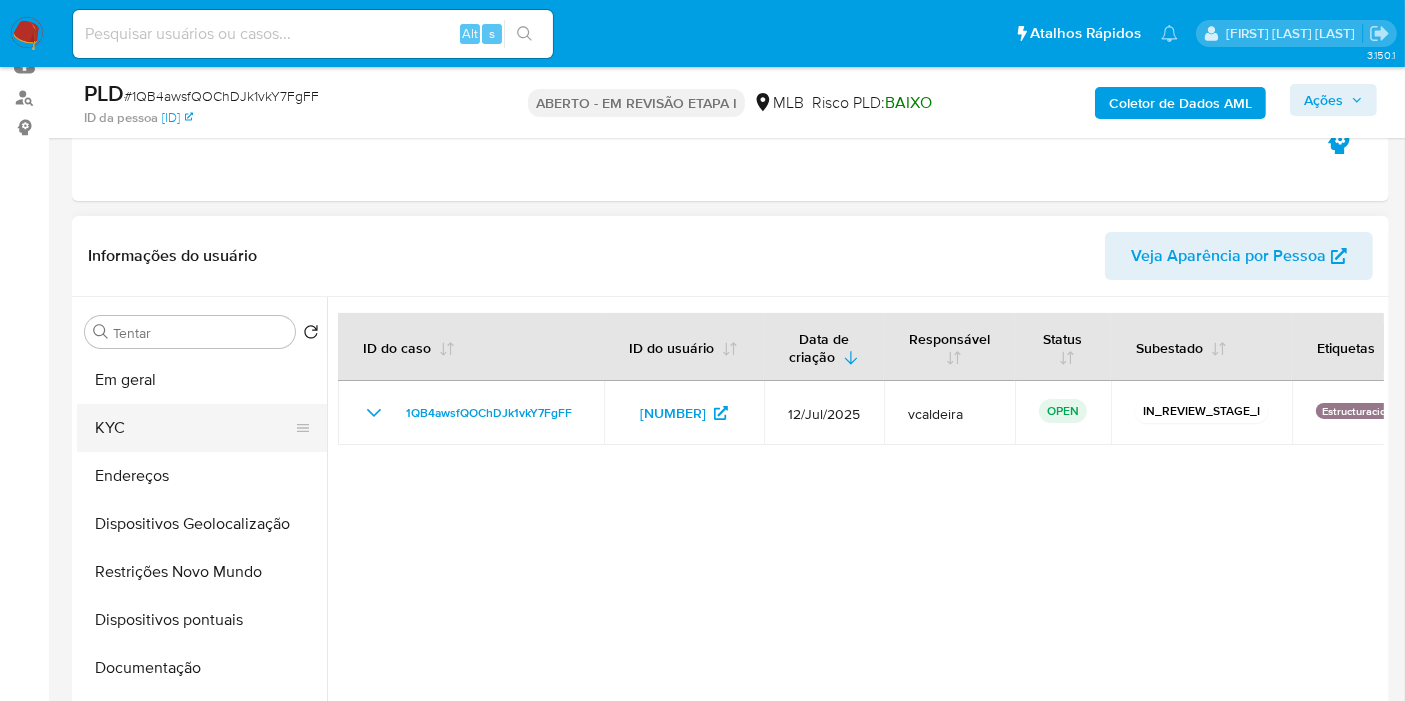 click on "KYC" at bounding box center [194, 428] 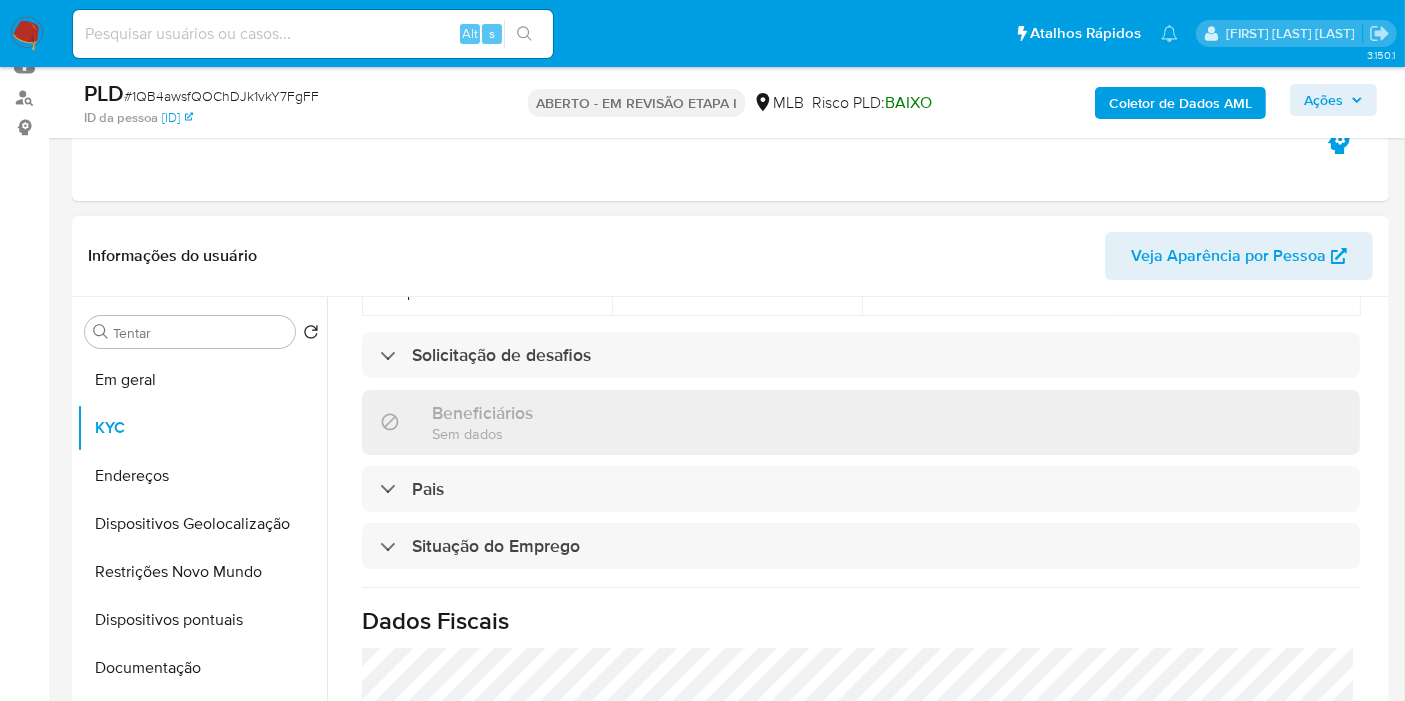 scroll, scrollTop: 932, scrollLeft: 0, axis: vertical 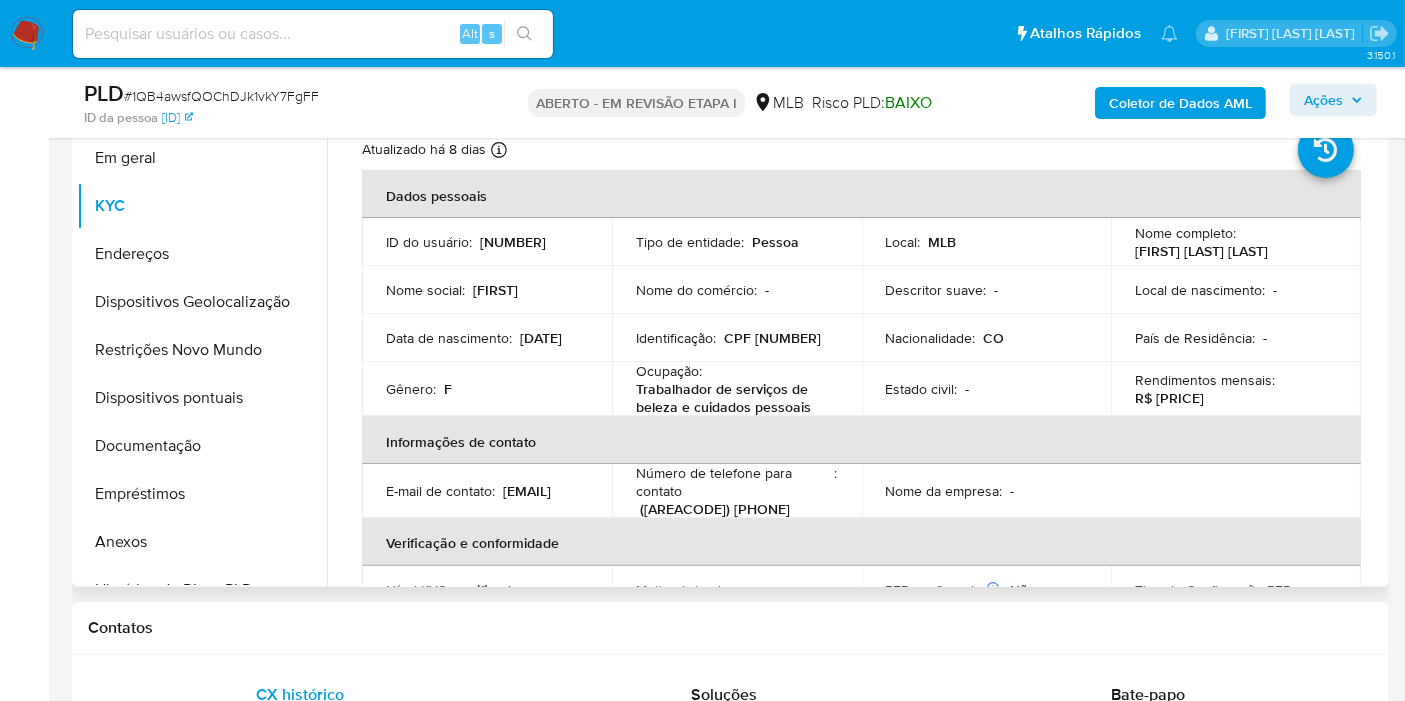 click on "Daniela González Ocampo" at bounding box center [1201, 251] 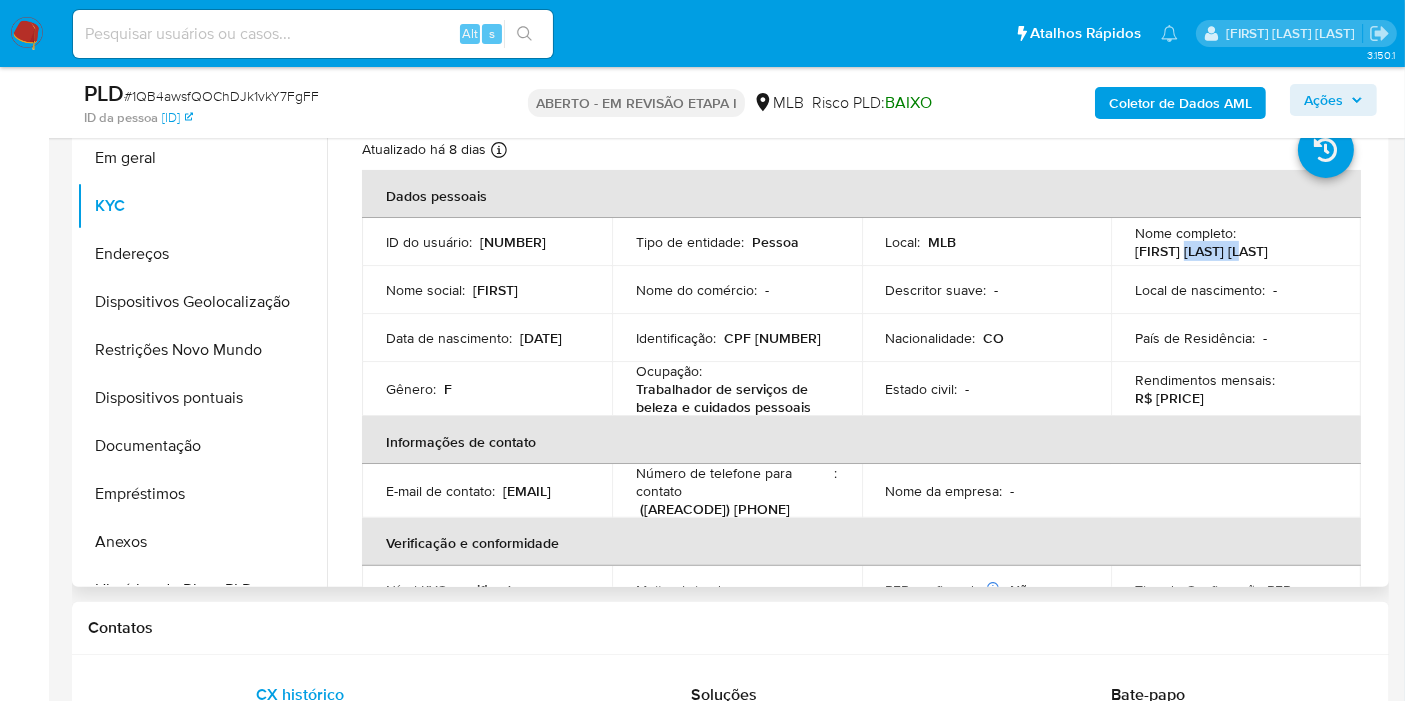 click on "Daniela González Ocampo" at bounding box center (1201, 251) 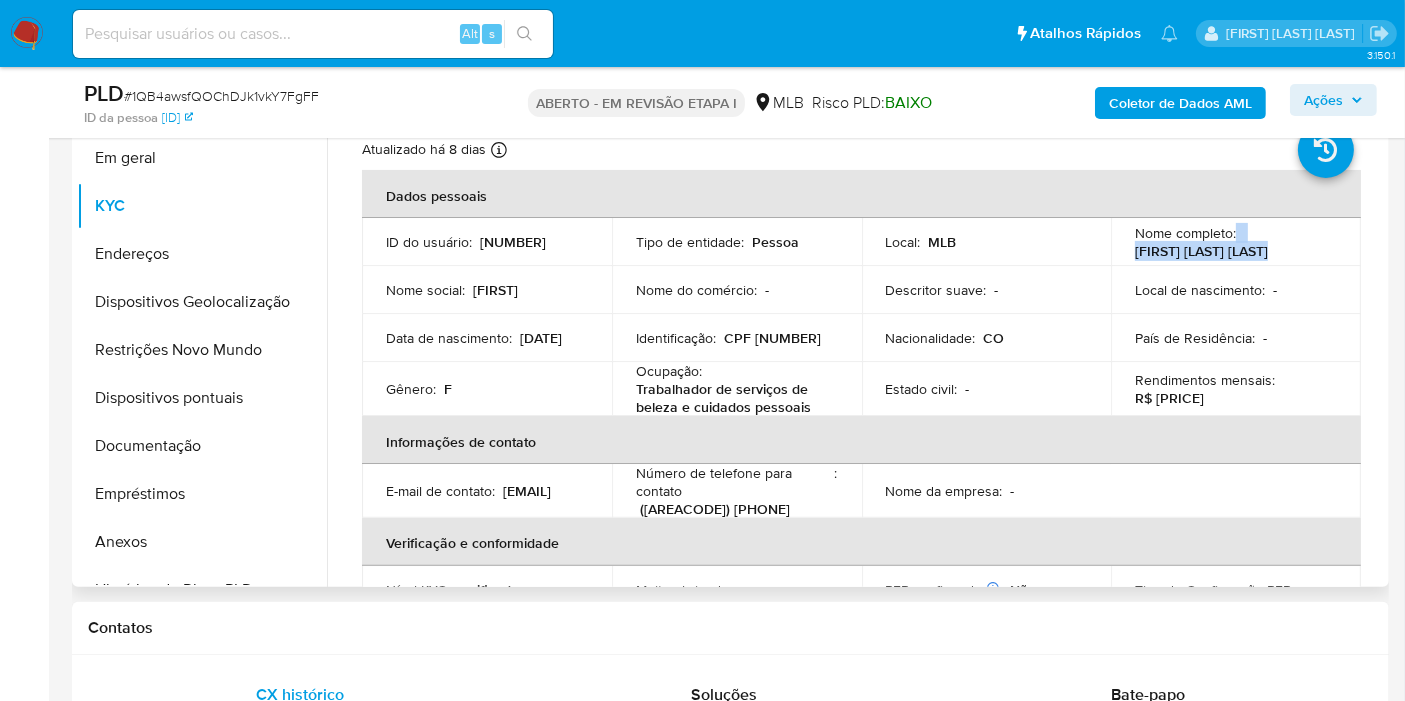 click on "Daniela González Ocampo" at bounding box center (1201, 251) 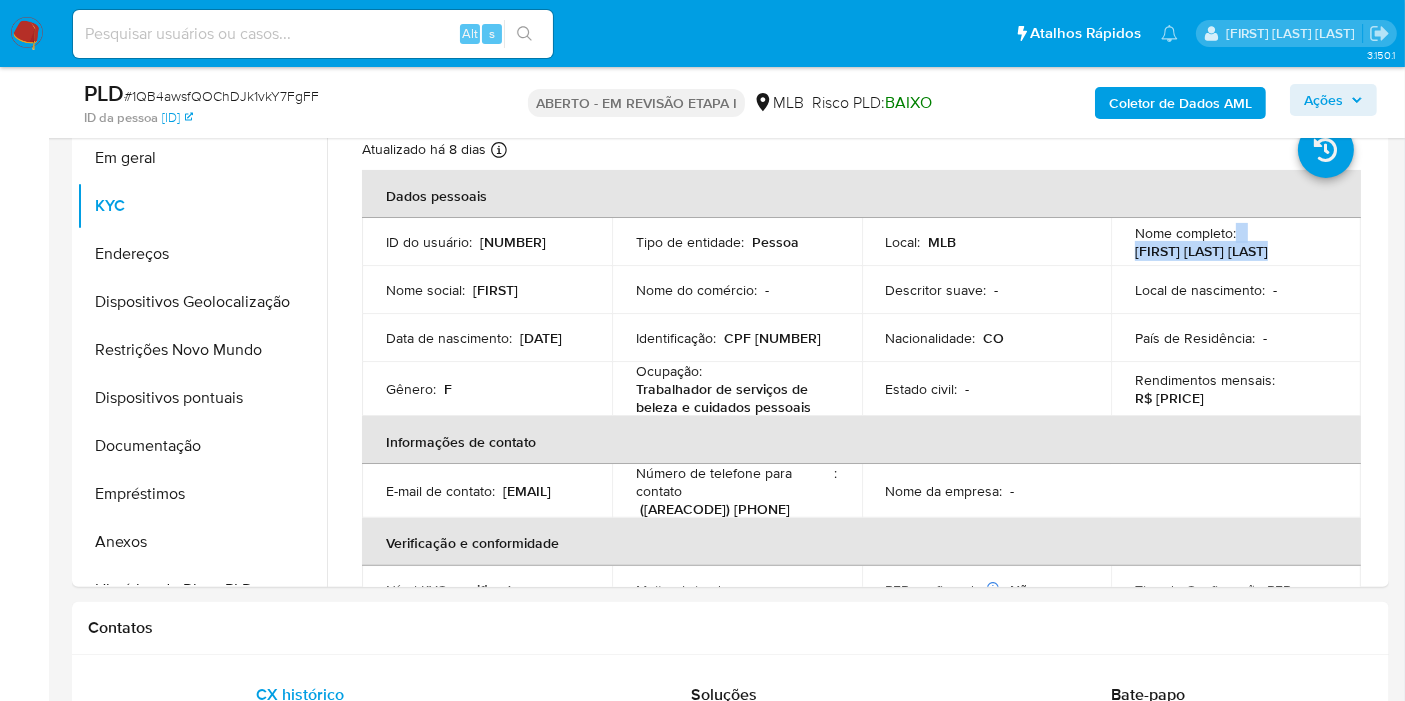 click on "Coletor de Dados AML" at bounding box center [1180, 103] 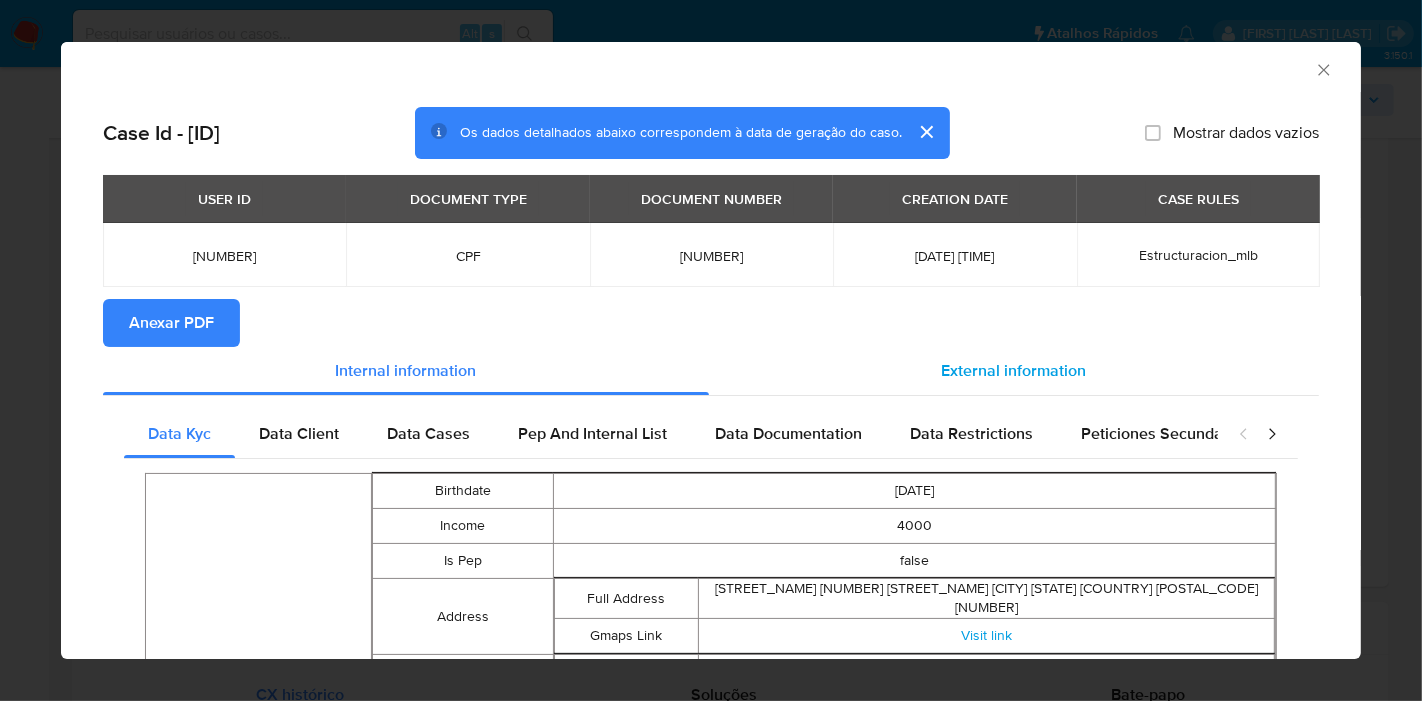 click on "External information" at bounding box center [1014, 370] 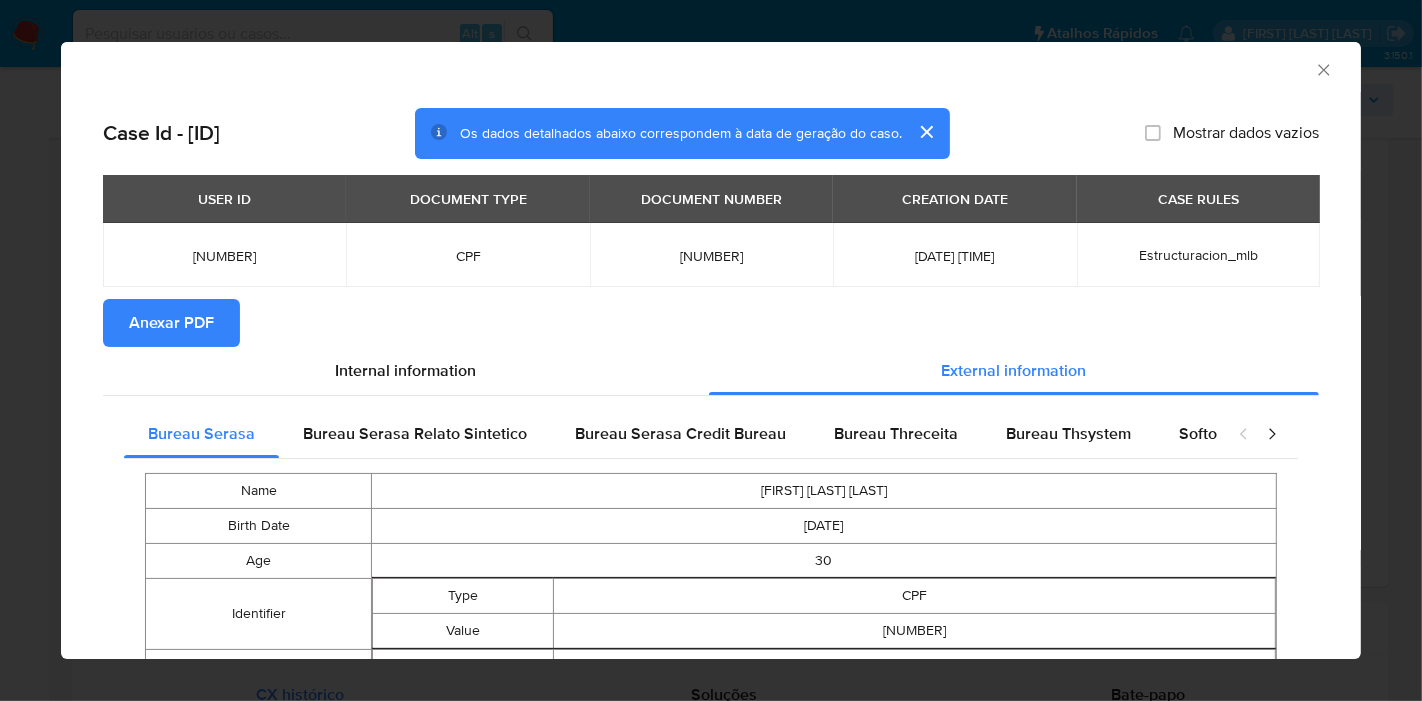 type 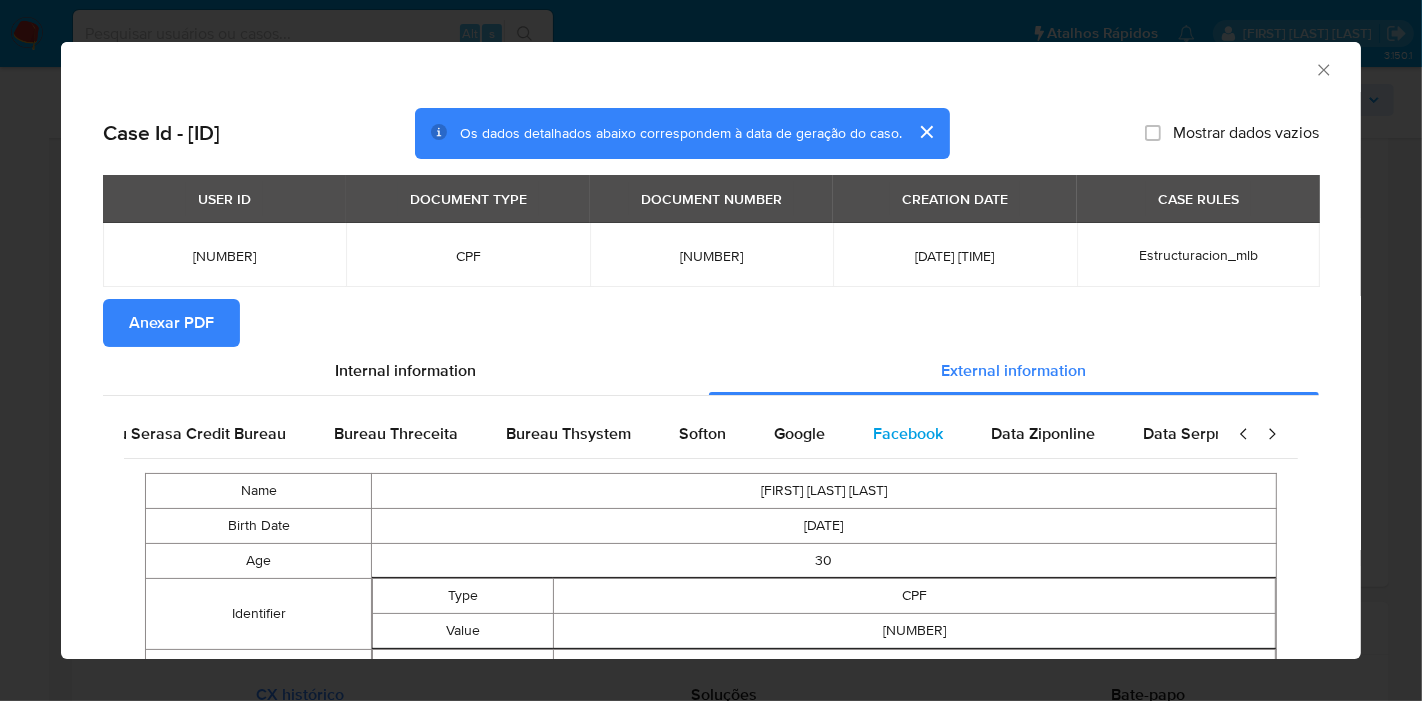 scroll, scrollTop: 0, scrollLeft: 676, axis: horizontal 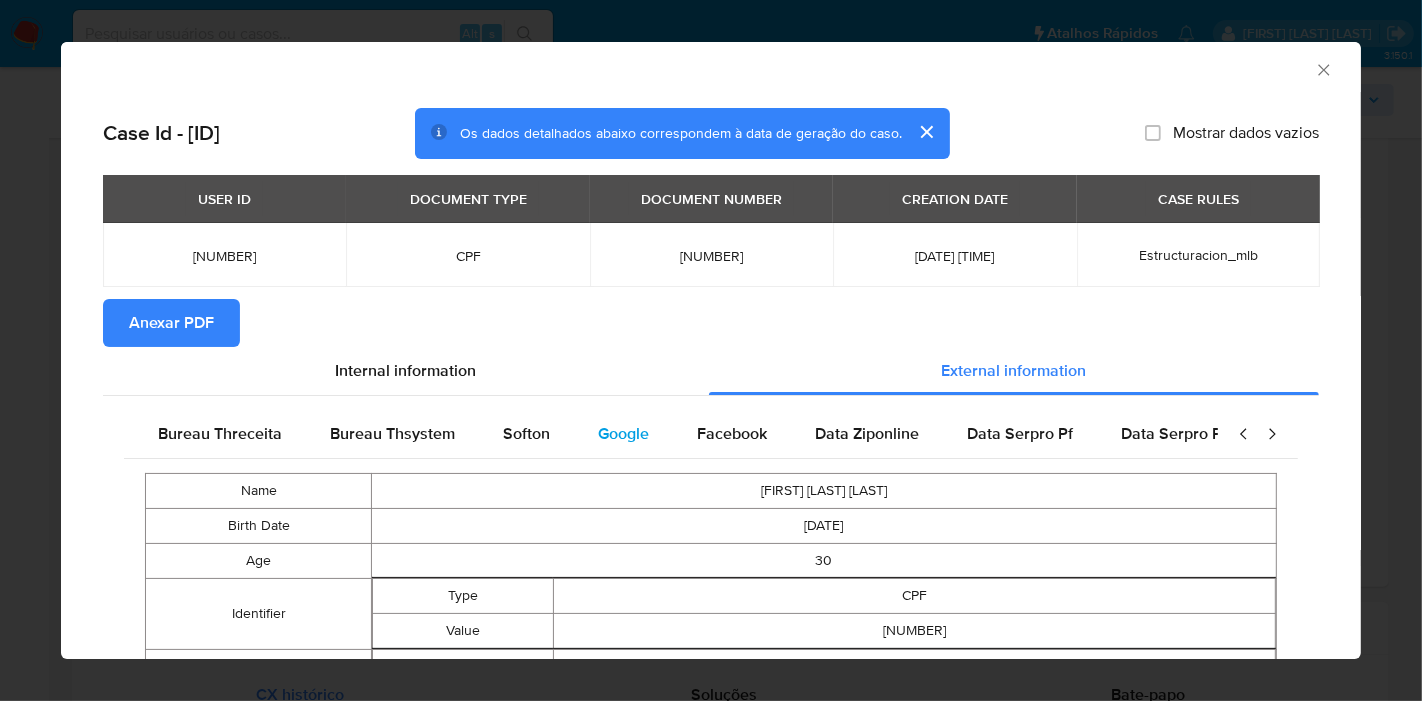 click on "Google" at bounding box center (623, 433) 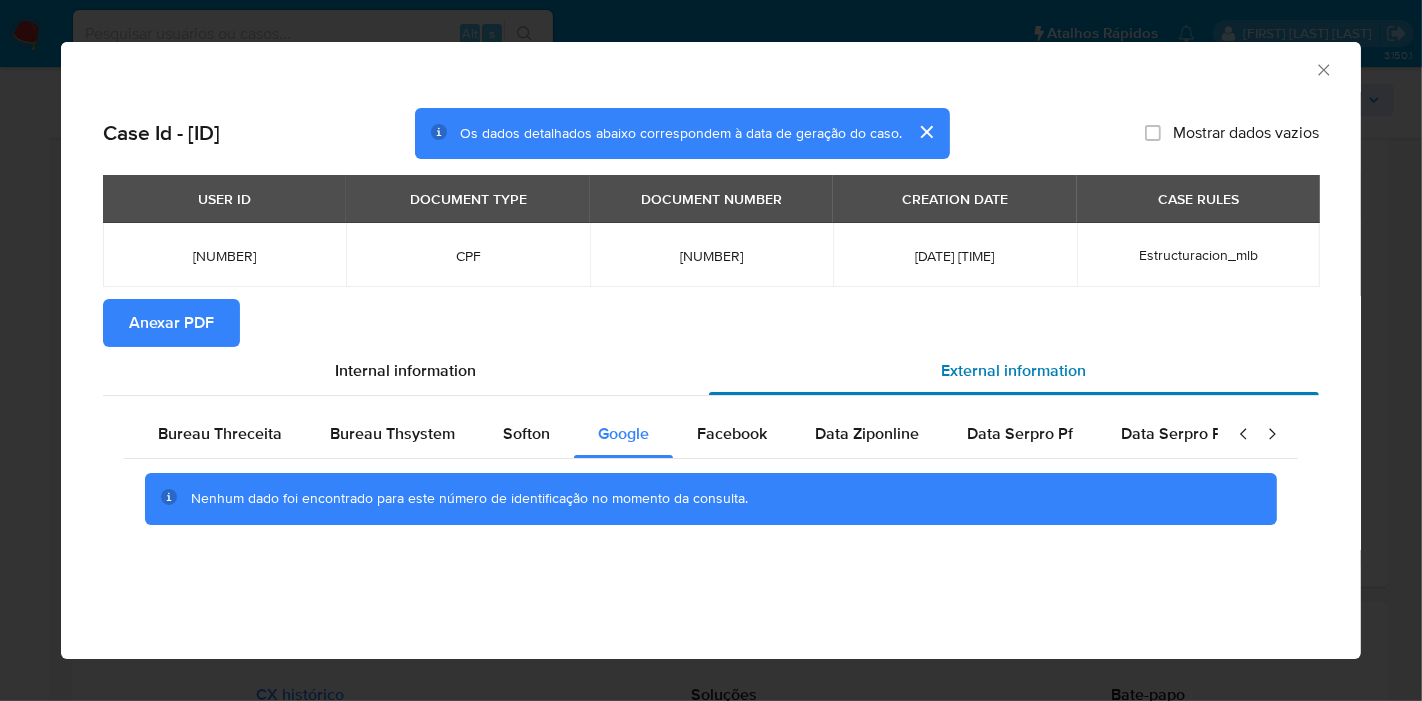 type 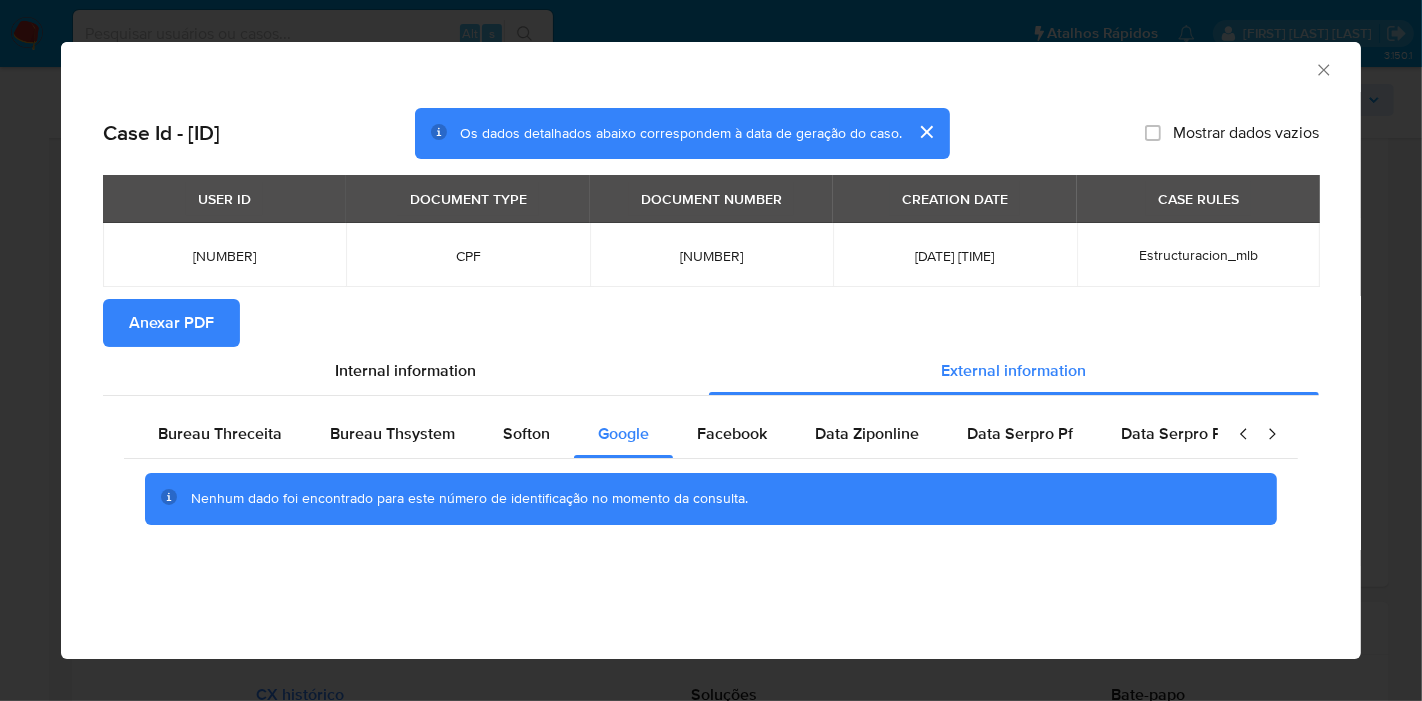 click on "Anexar PDF" at bounding box center (711, 323) 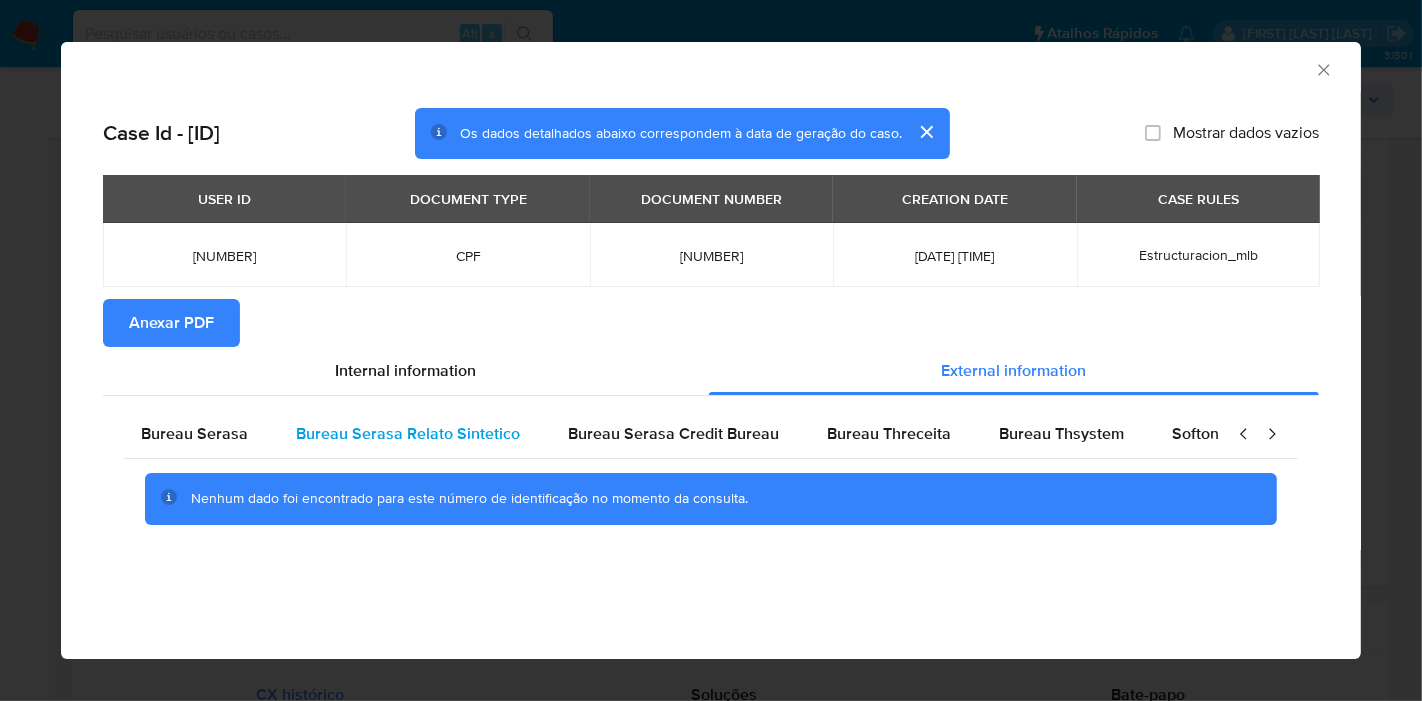 scroll, scrollTop: 0, scrollLeft: 0, axis: both 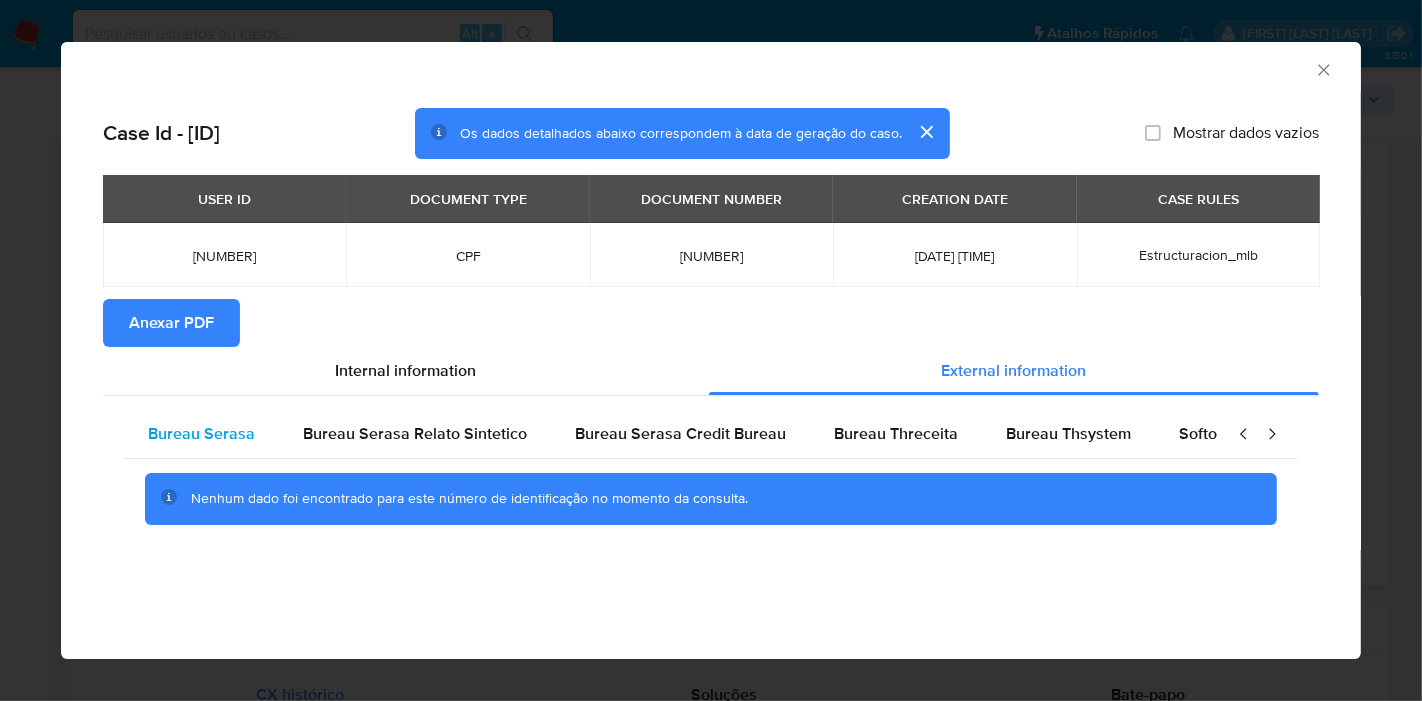 click on "Bureau Serasa" at bounding box center (201, 434) 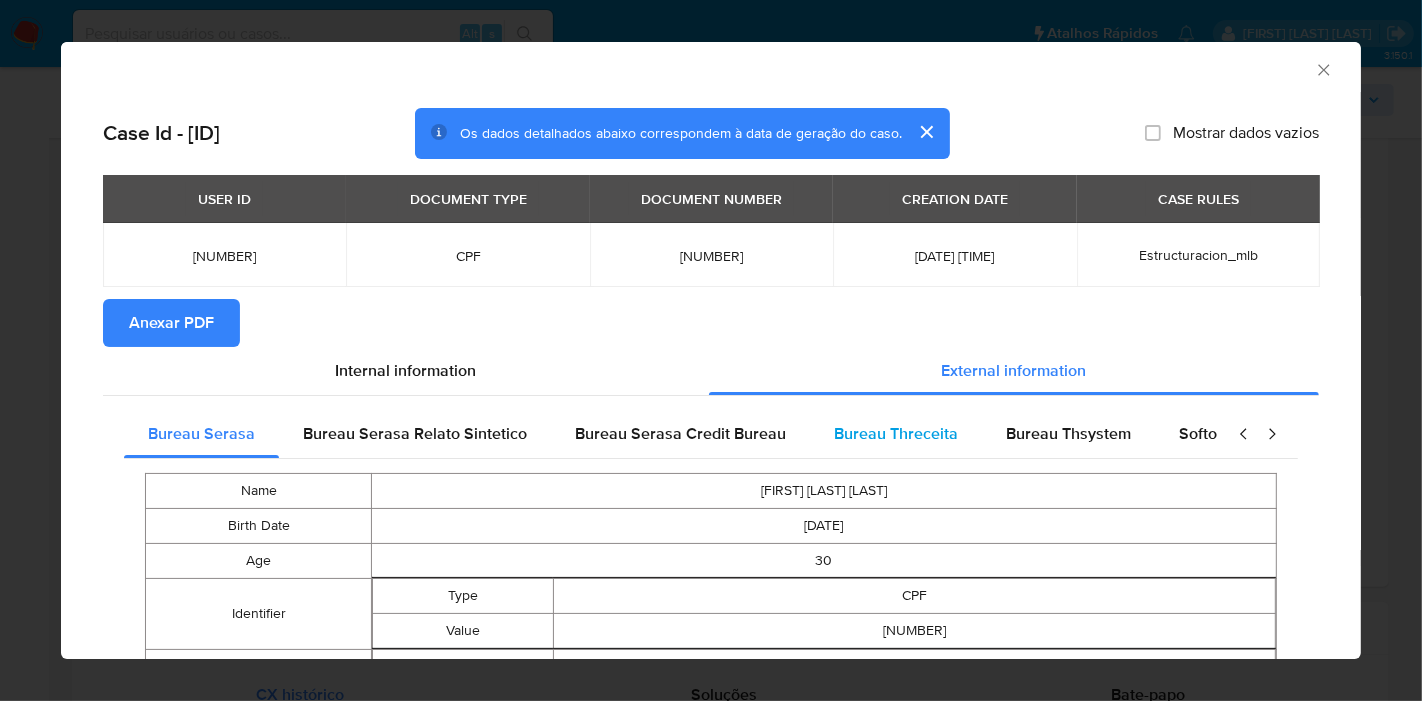 type 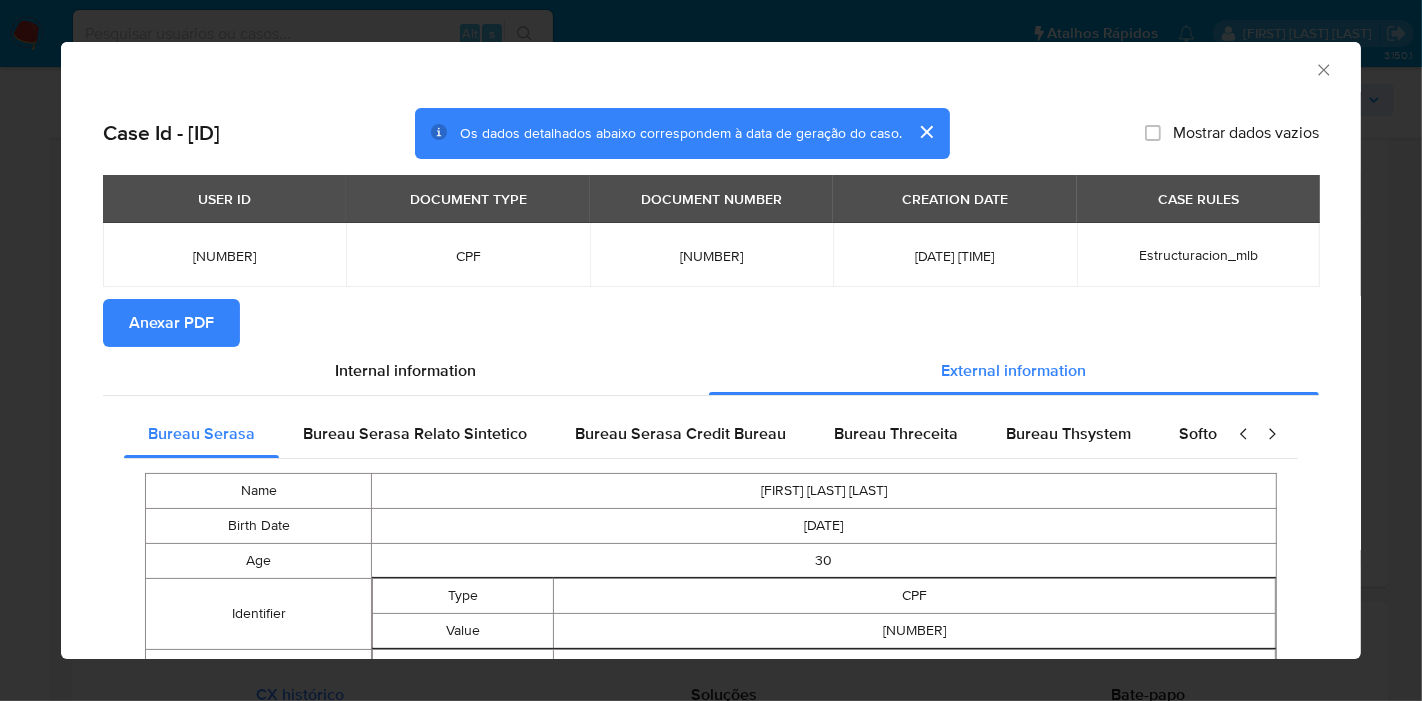 click on "Anexar PDF" at bounding box center (711, 323) 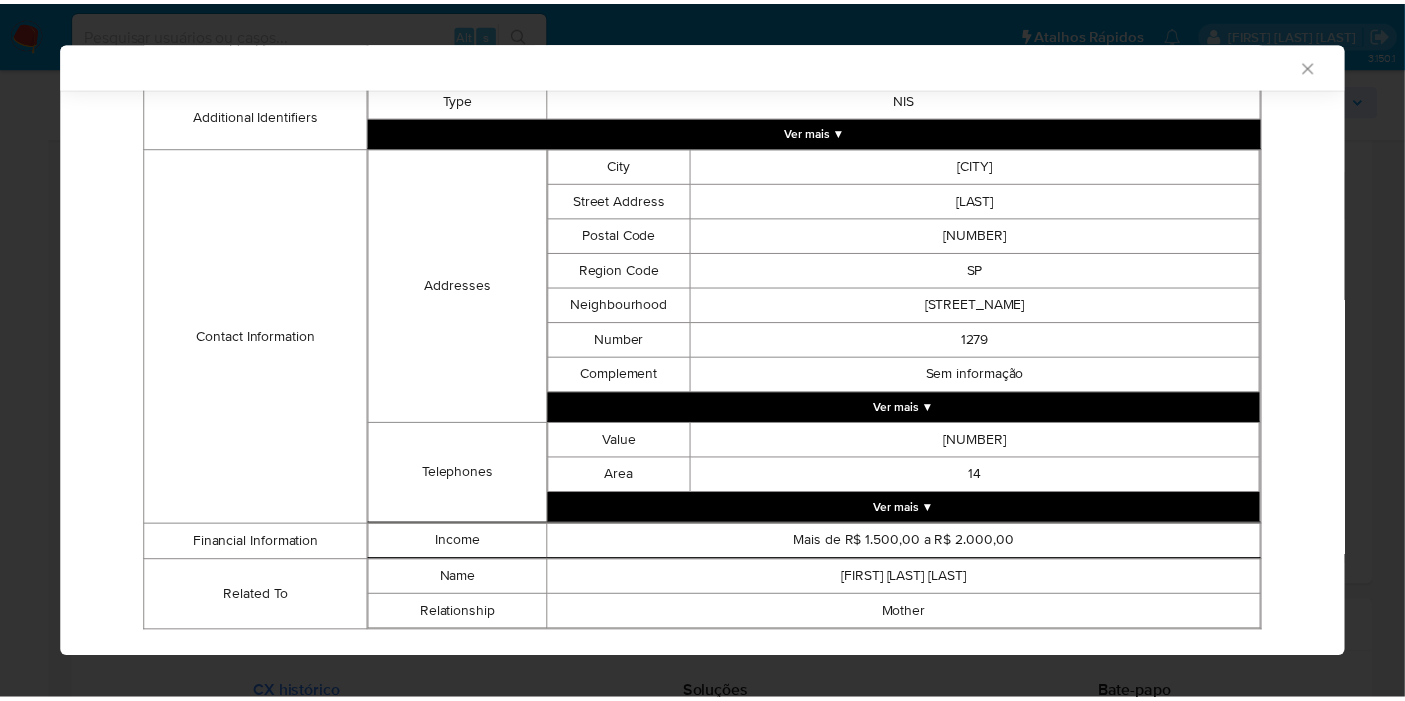 scroll, scrollTop: 609, scrollLeft: 0, axis: vertical 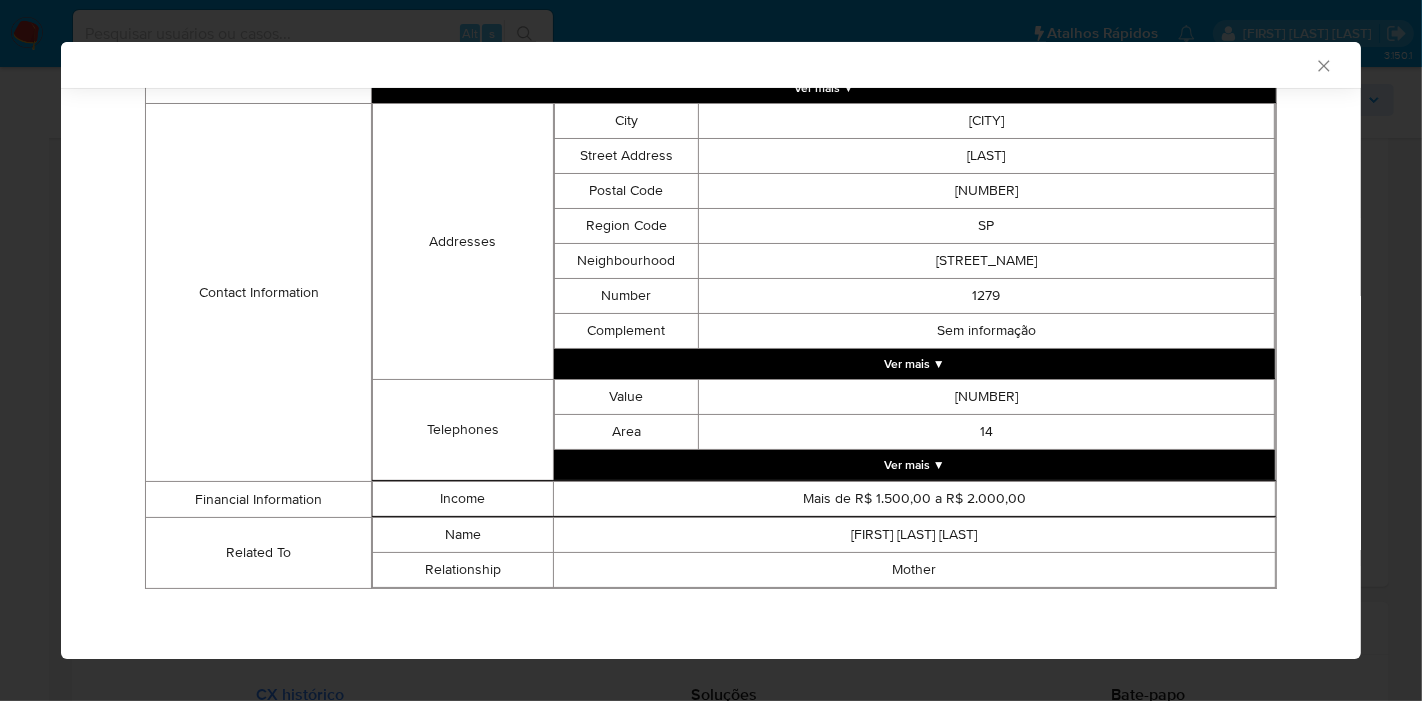 click 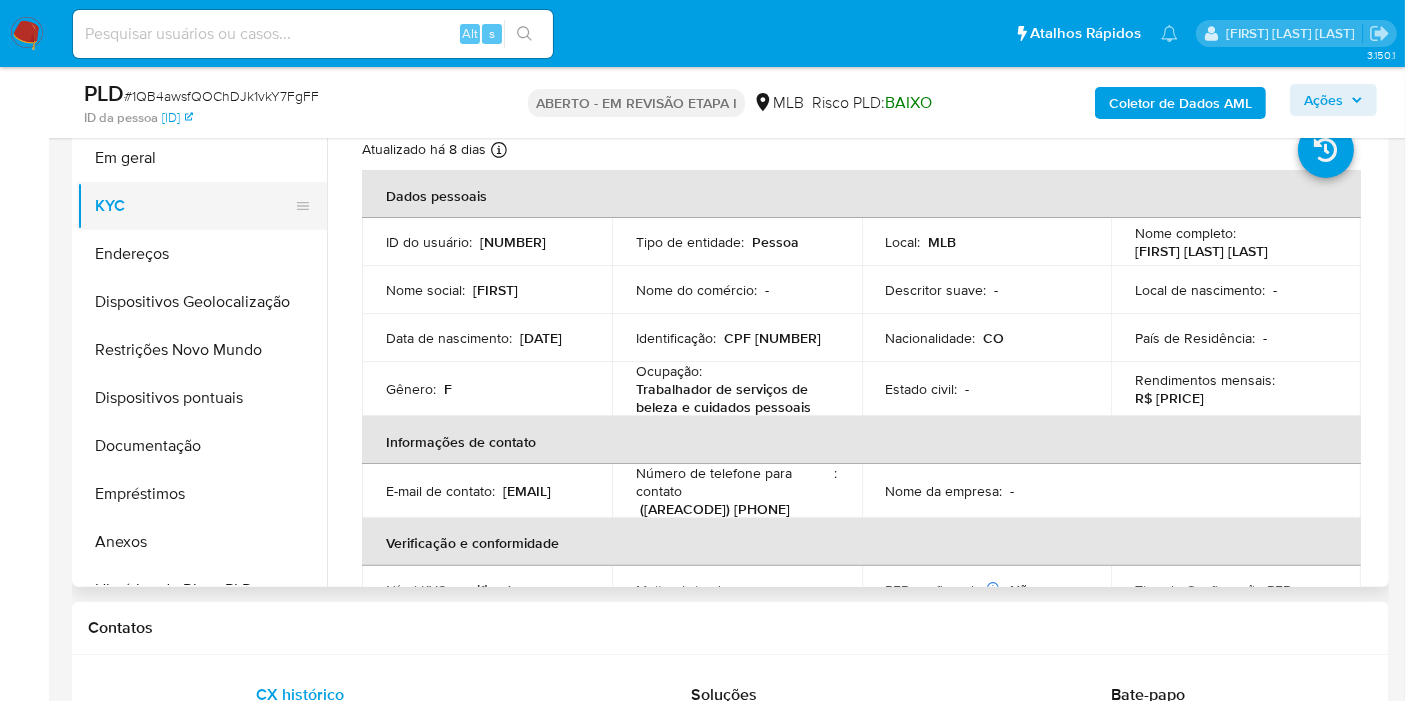 scroll, scrollTop: 111, scrollLeft: 0, axis: vertical 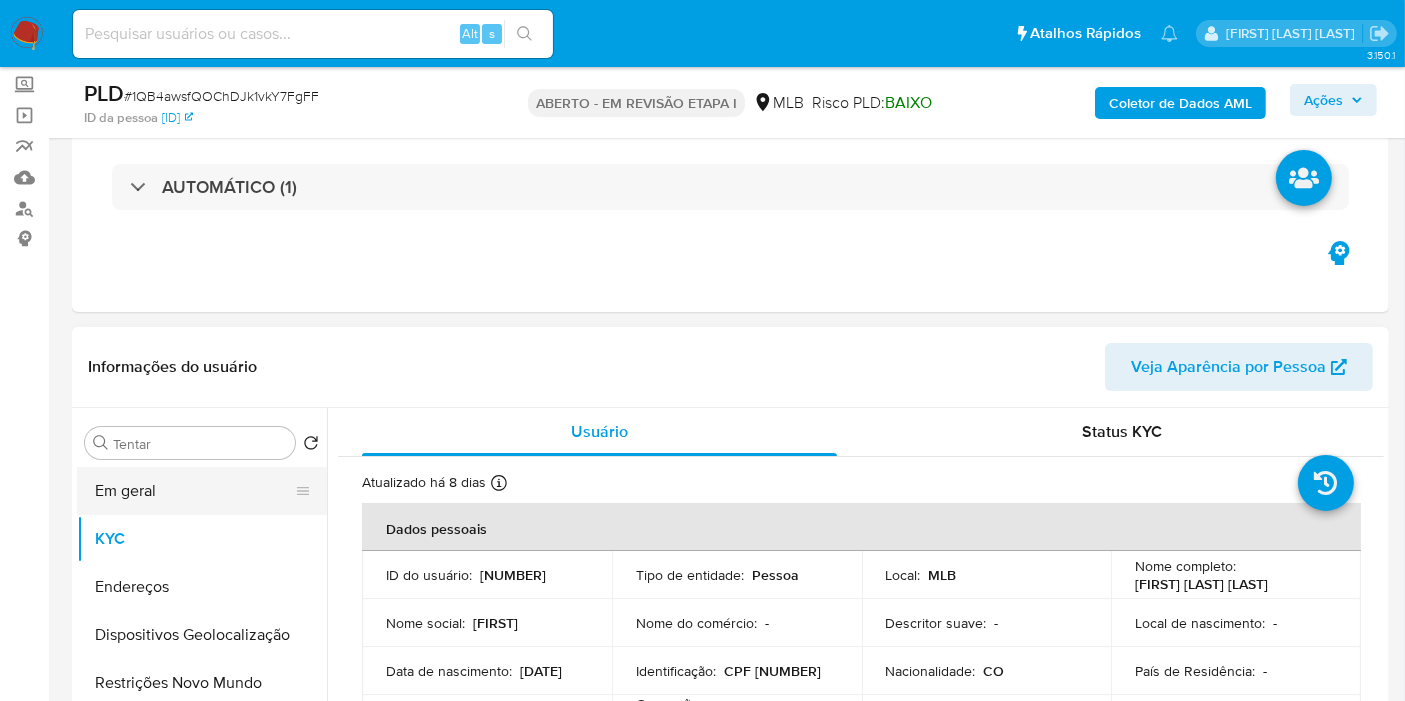 click on "Em geral" at bounding box center (194, 491) 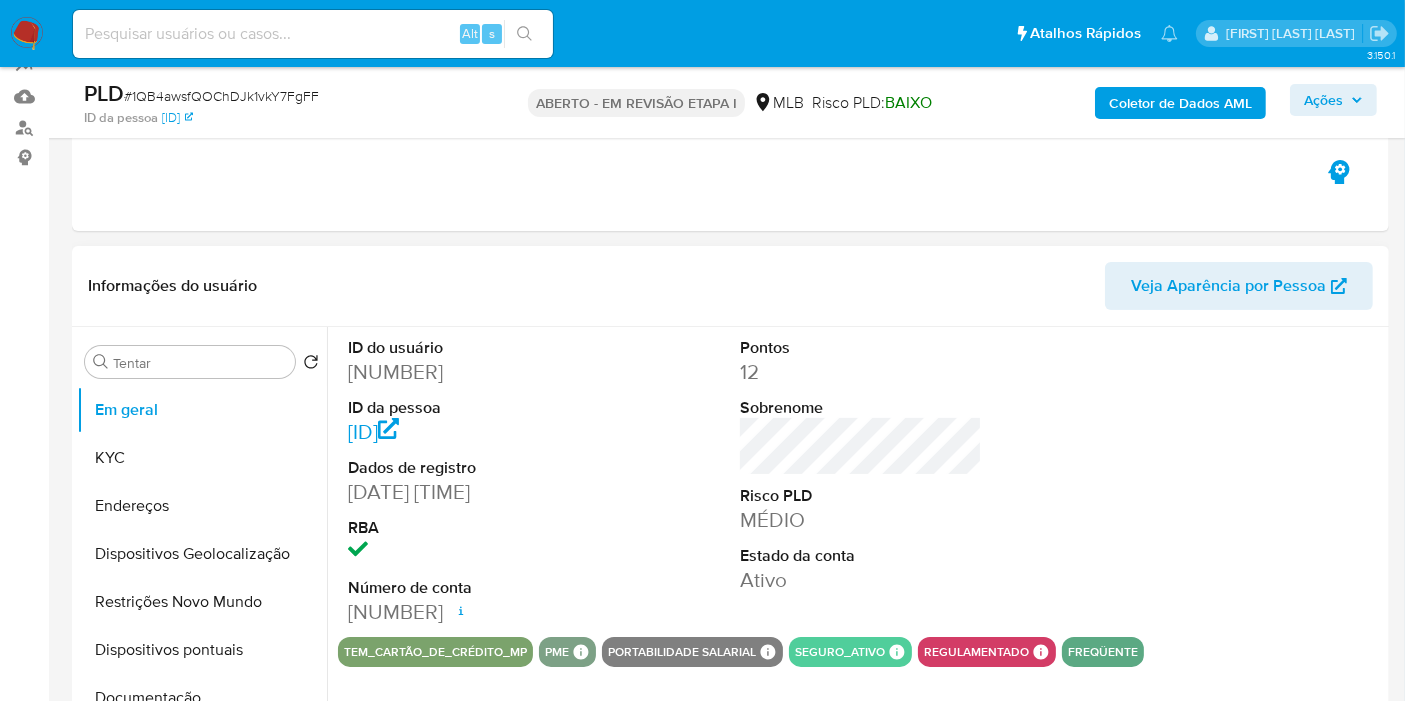 scroll, scrollTop: 222, scrollLeft: 0, axis: vertical 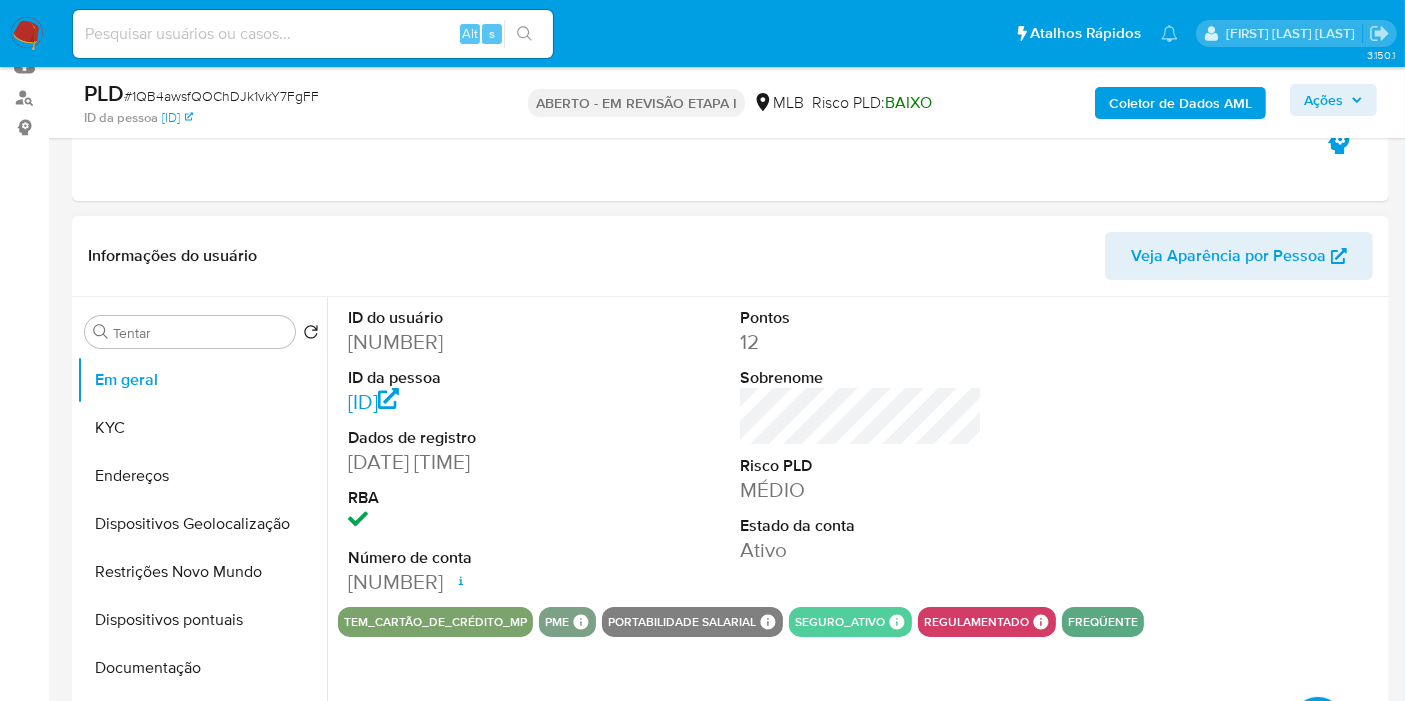 type 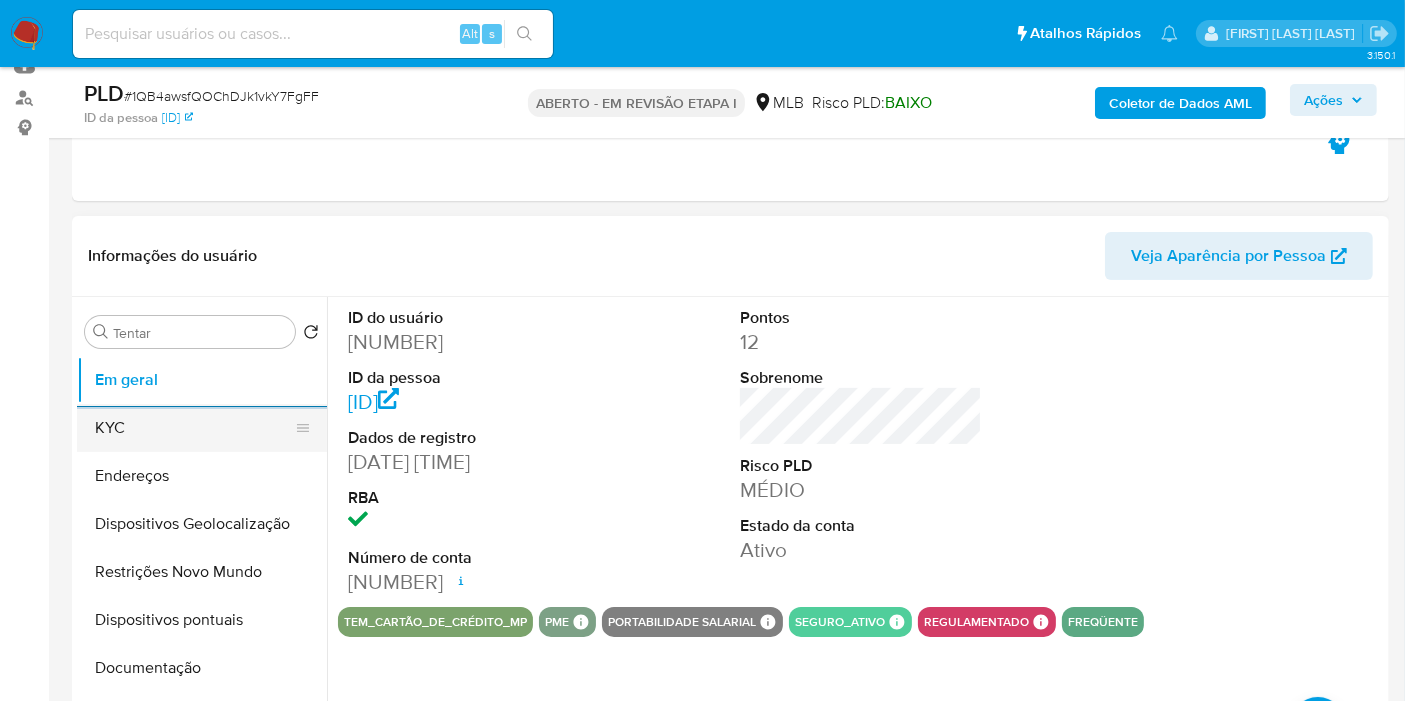 click on "KYC" at bounding box center (194, 428) 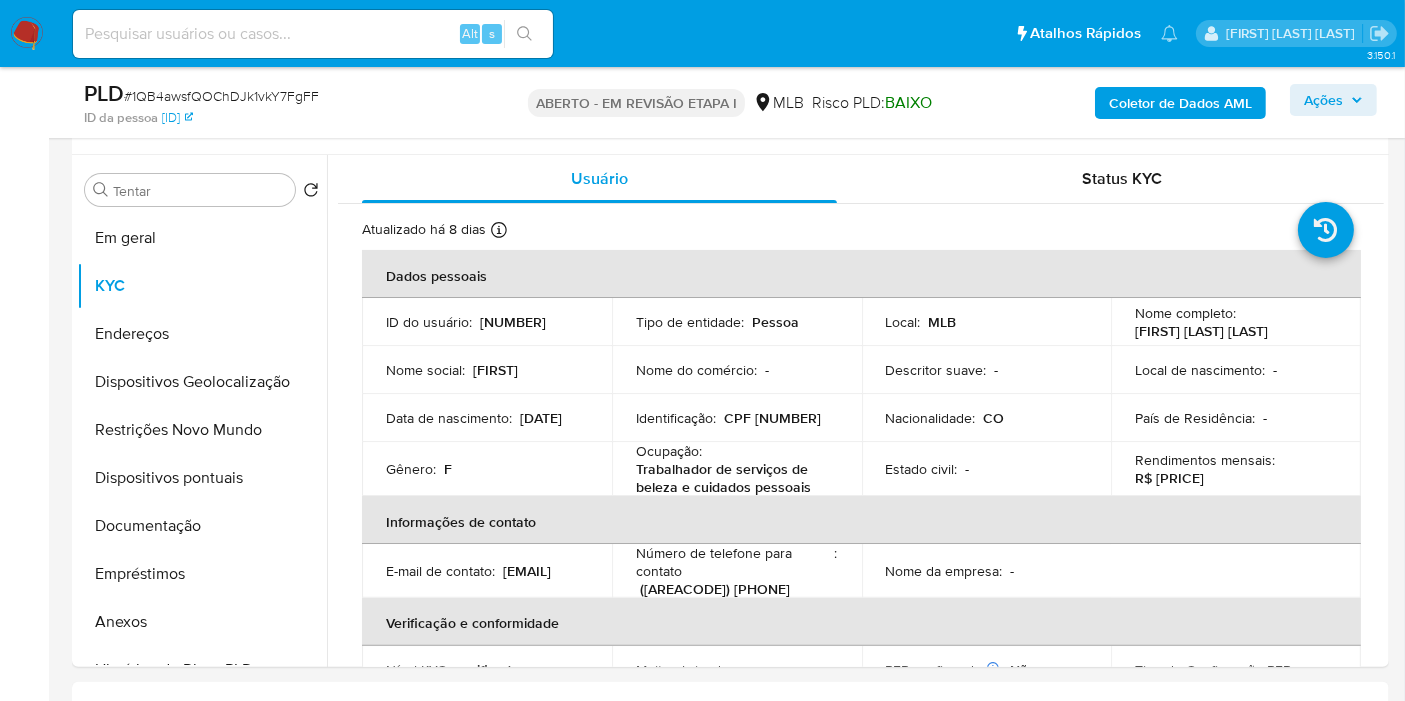 scroll, scrollTop: 382, scrollLeft: 0, axis: vertical 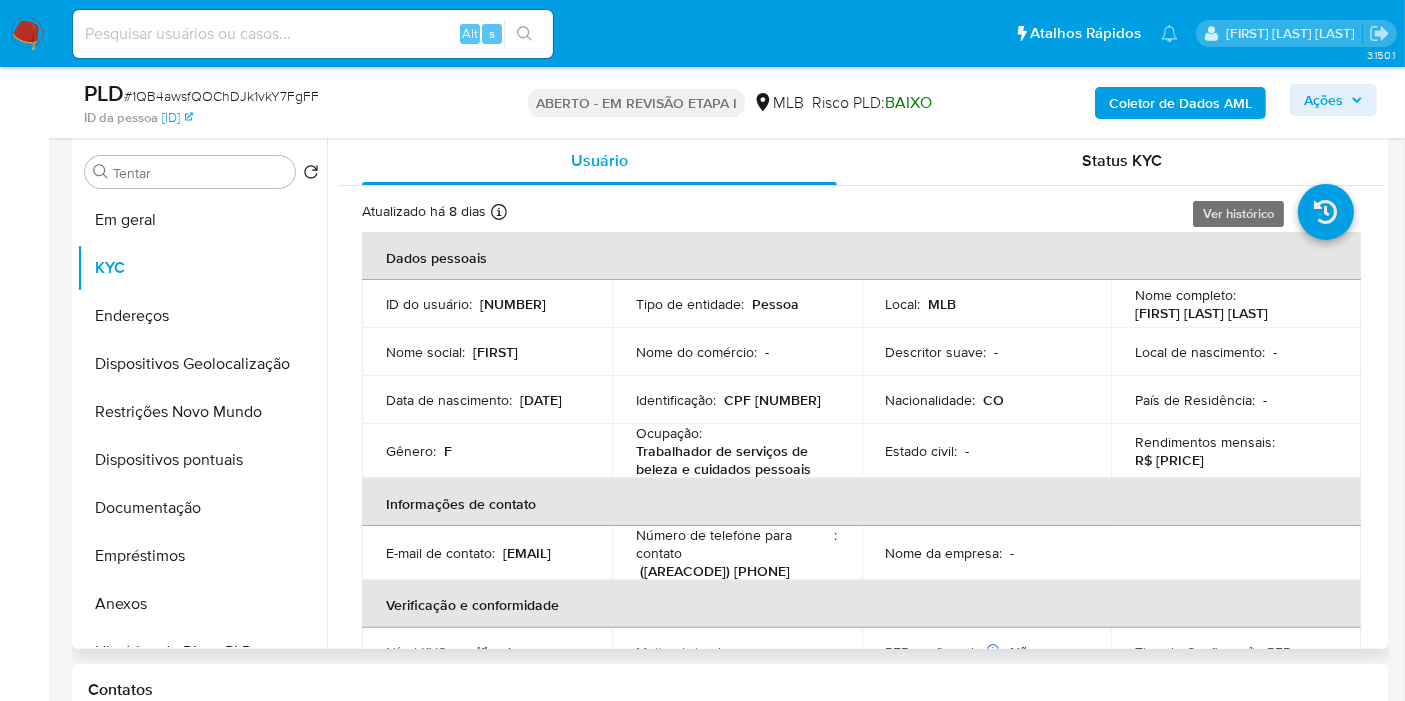 type 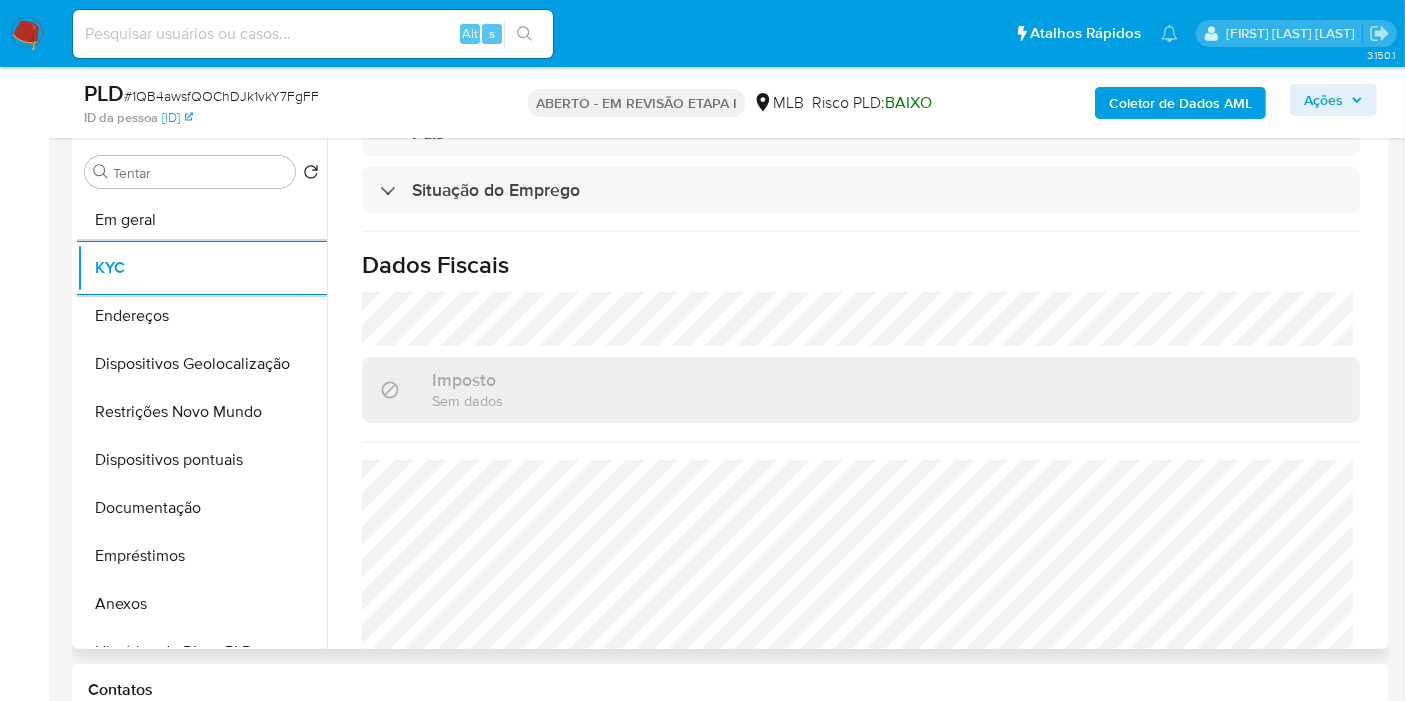 scroll, scrollTop: 932, scrollLeft: 0, axis: vertical 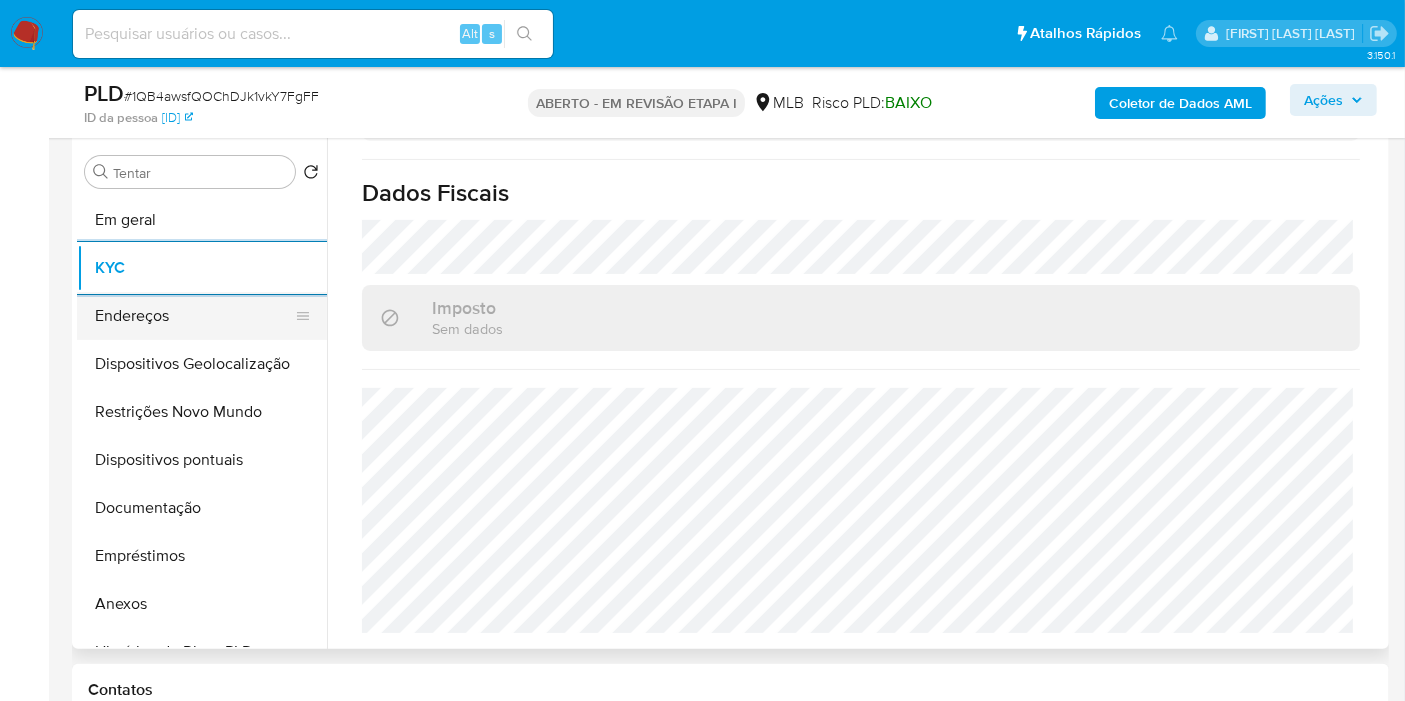 click on "Endereços" at bounding box center [194, 316] 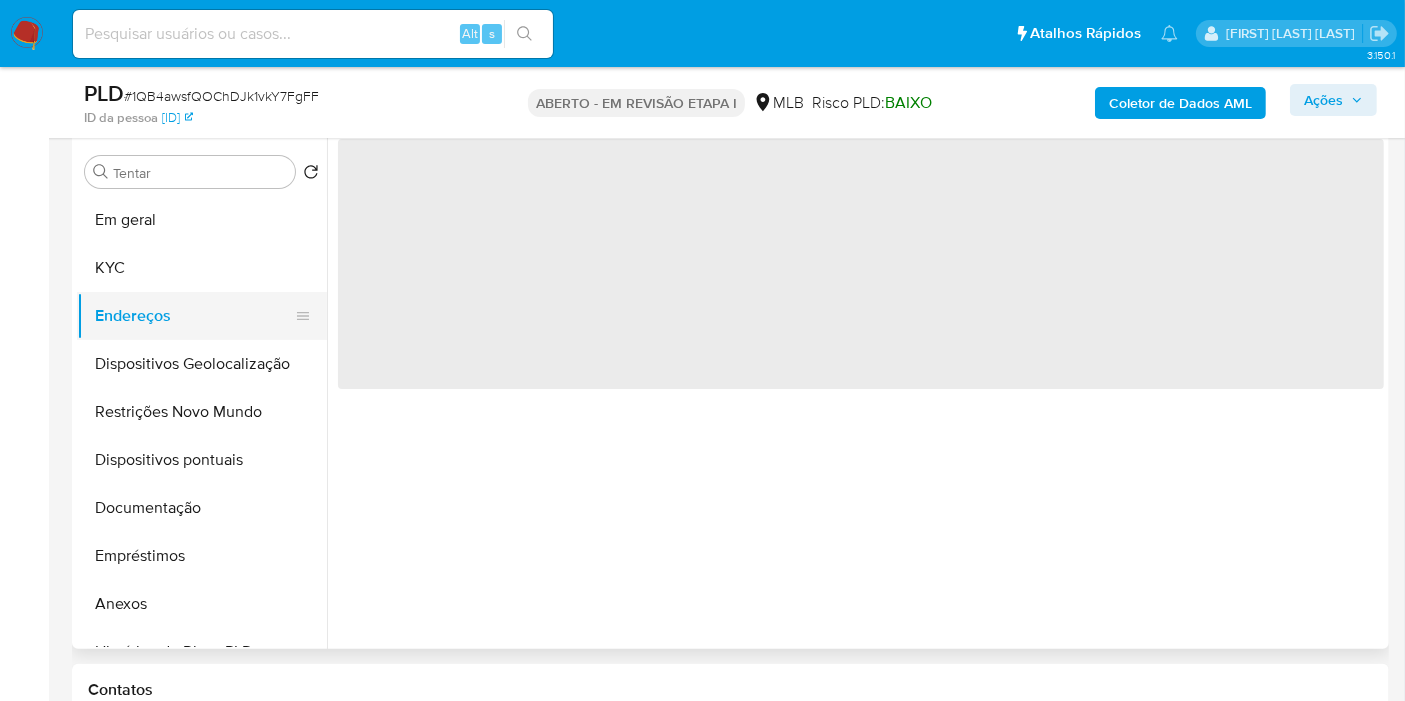 scroll, scrollTop: 0, scrollLeft: 0, axis: both 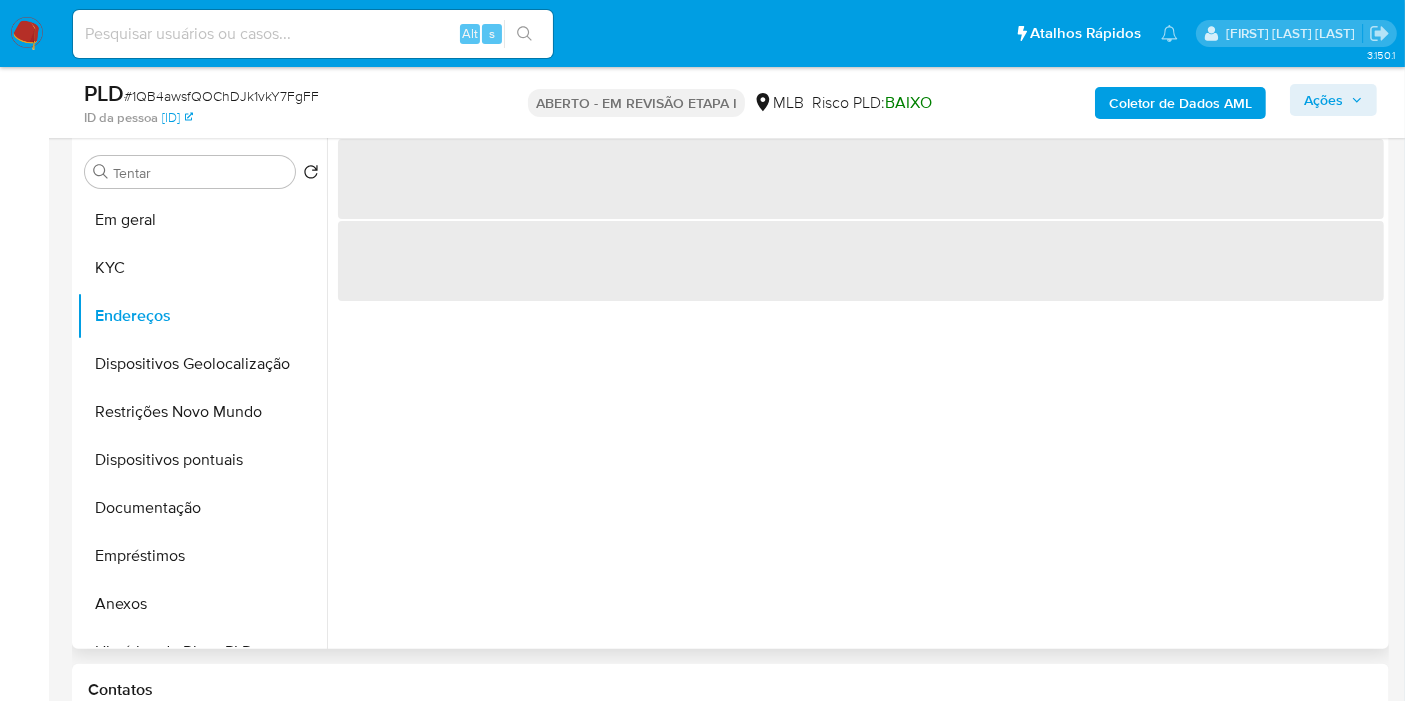 type 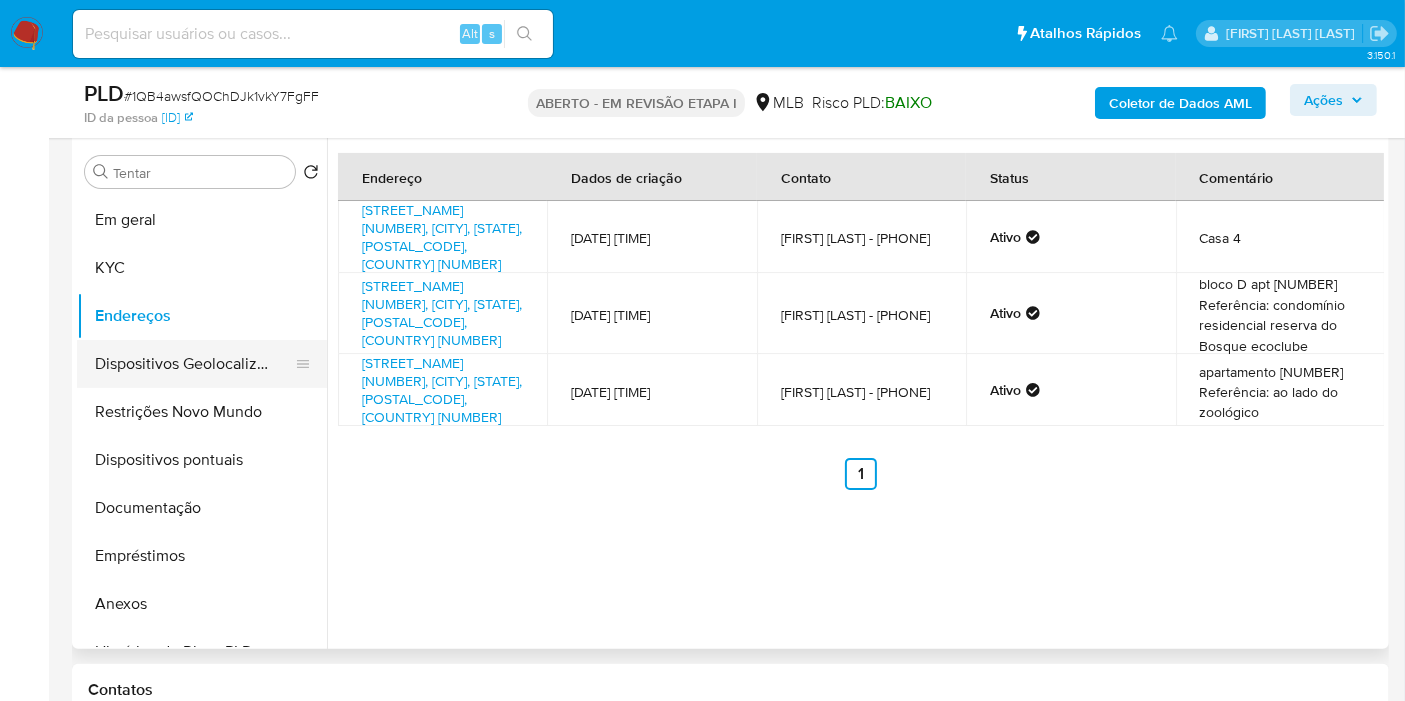 click on "Dispositivos Geolocalização" at bounding box center [194, 364] 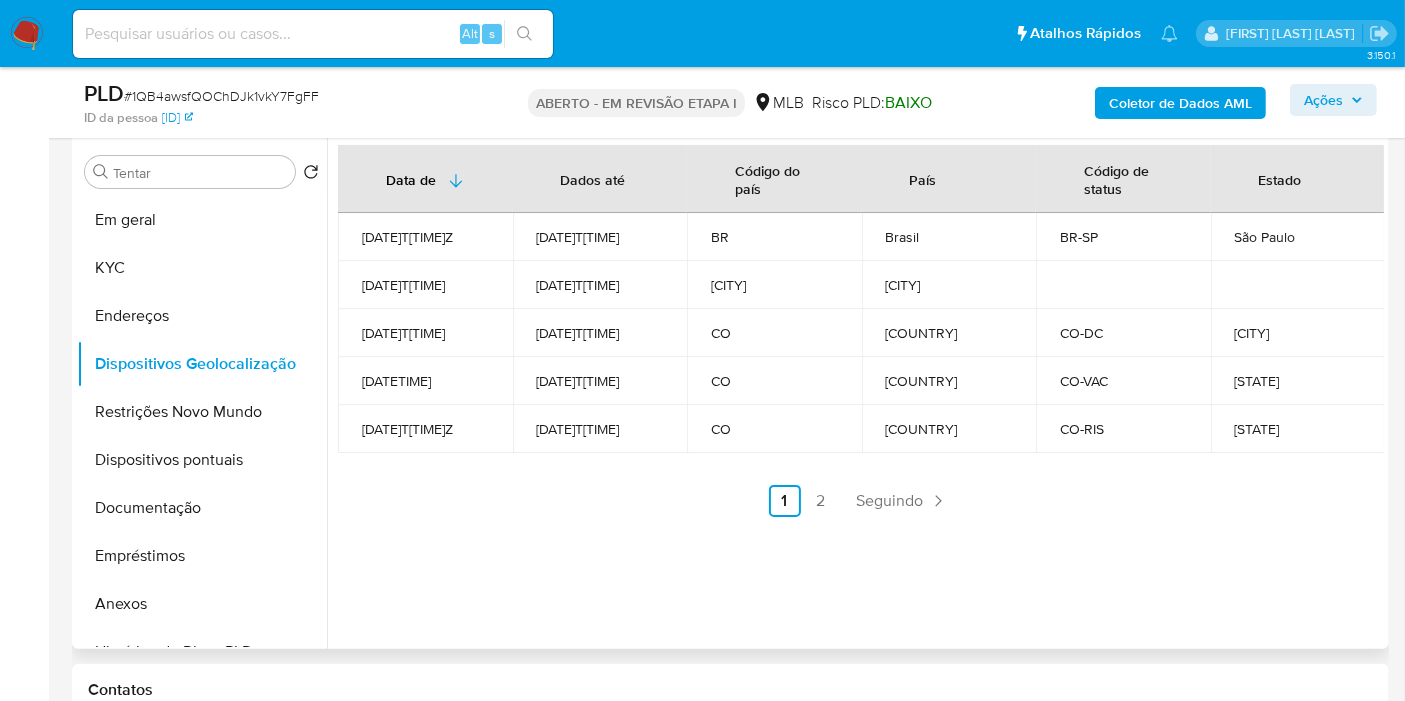 type 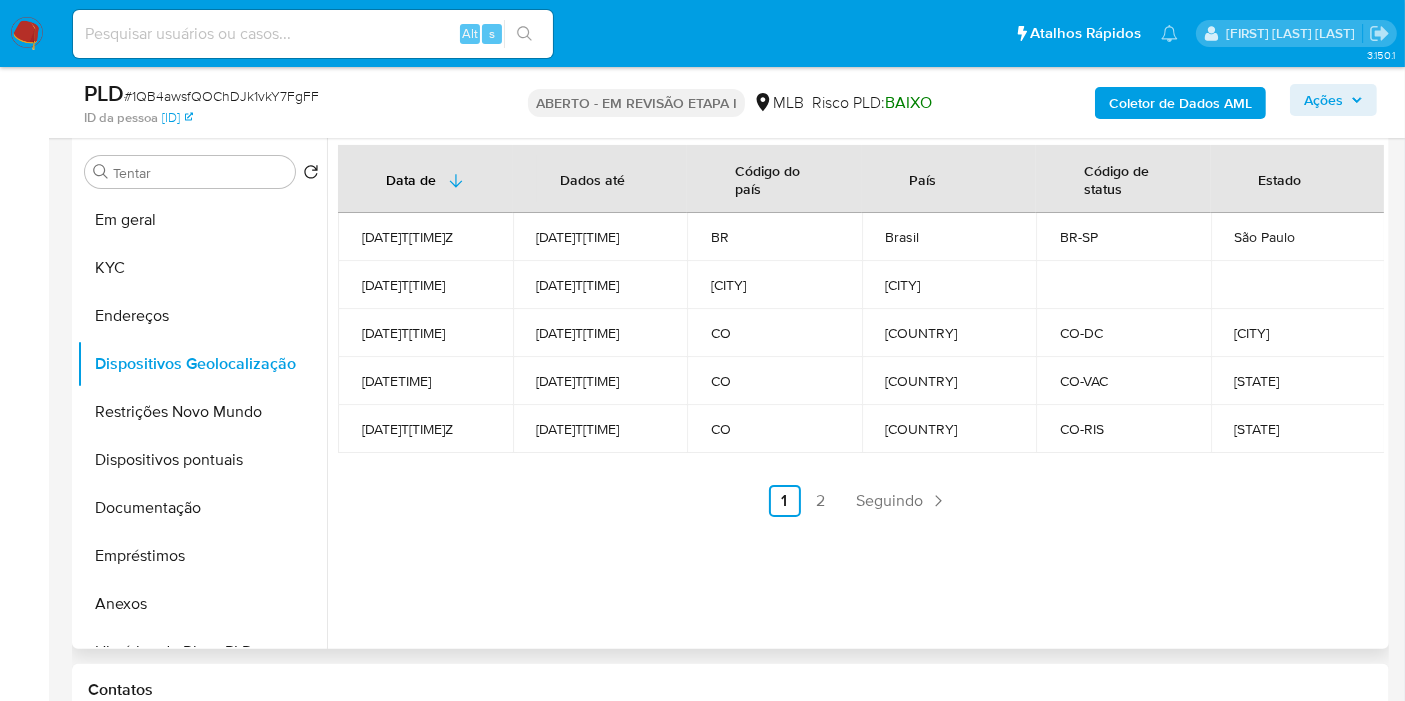 click on "2" at bounding box center [821, 501] 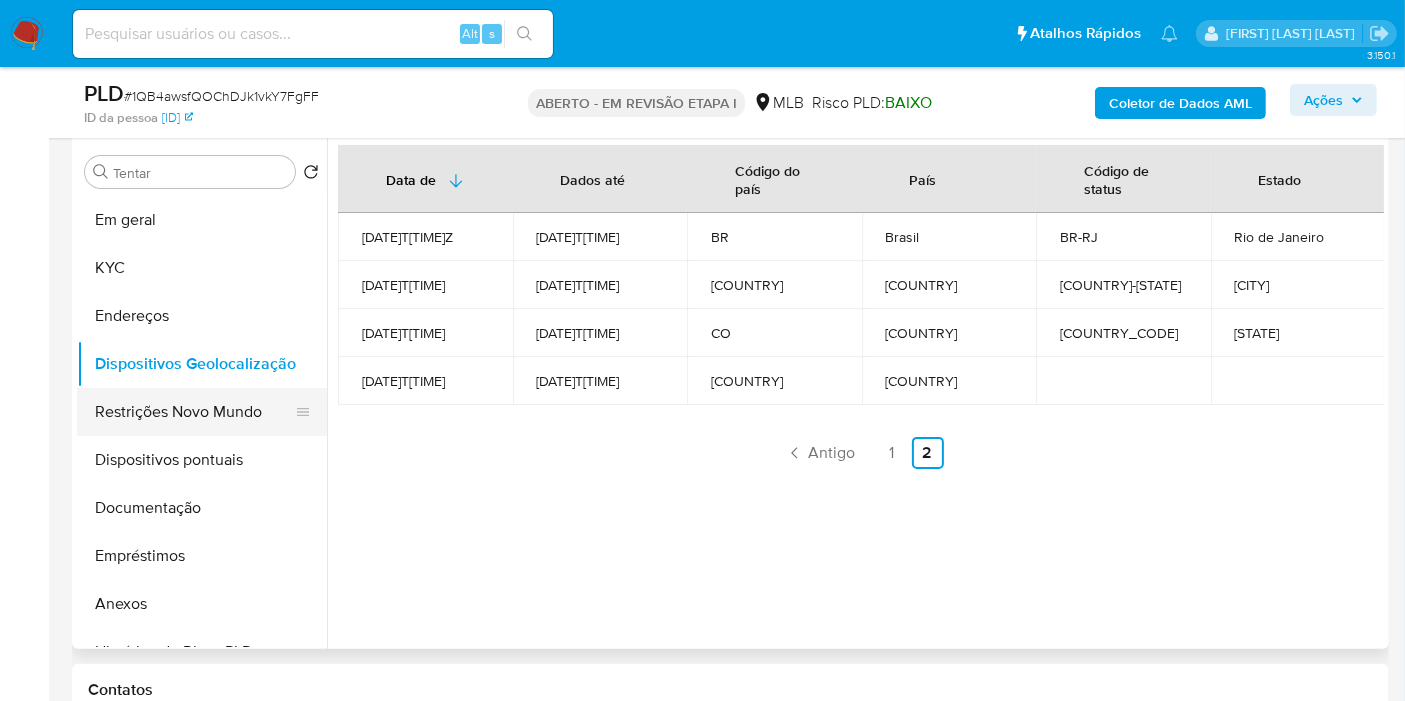 click on "Restrições Novo Mundo" at bounding box center [194, 412] 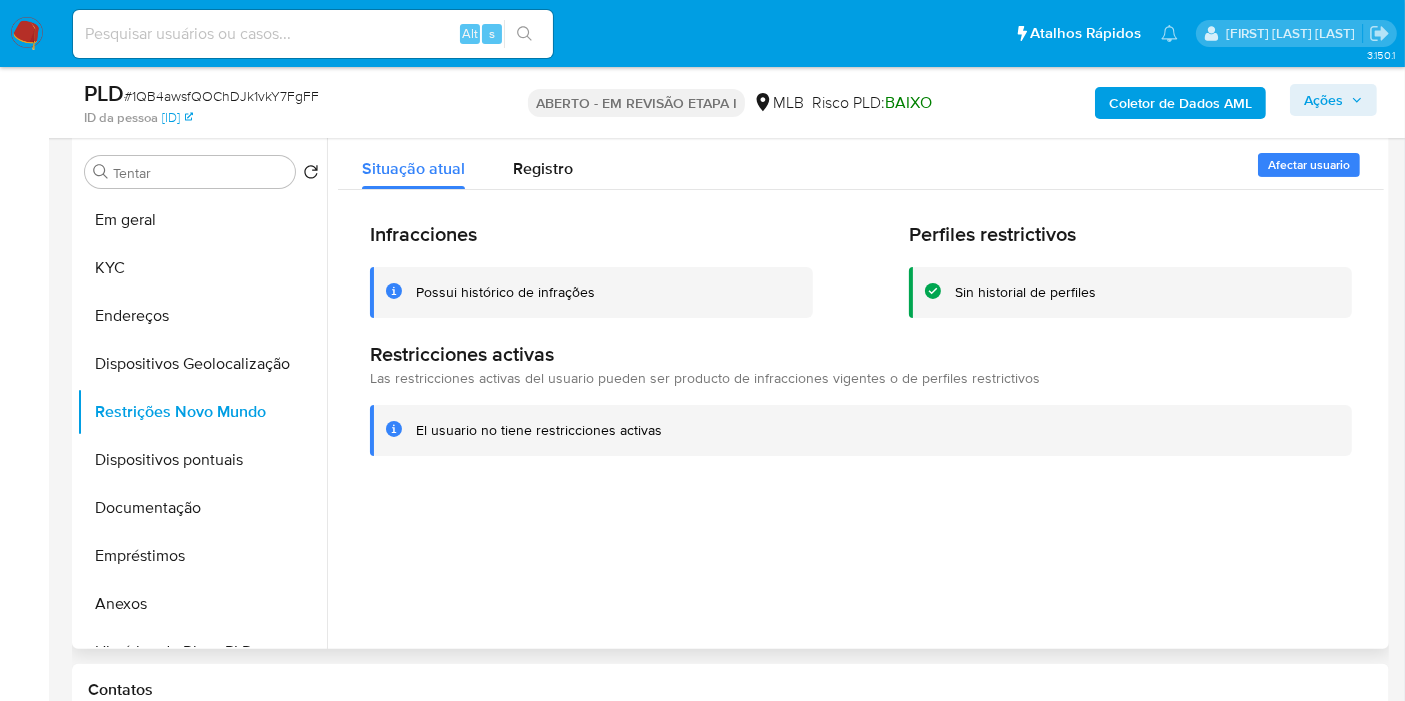 type 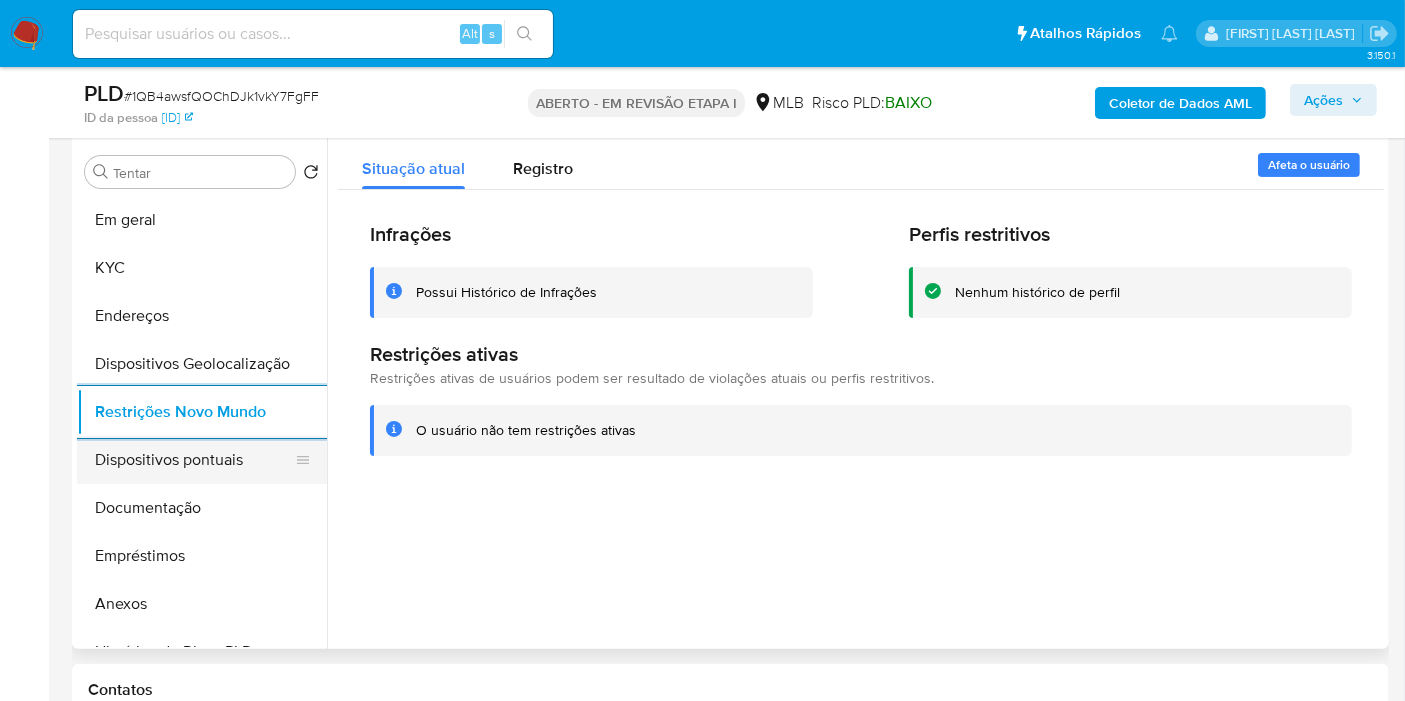 click on "Dispositivos pontuais" at bounding box center (194, 460) 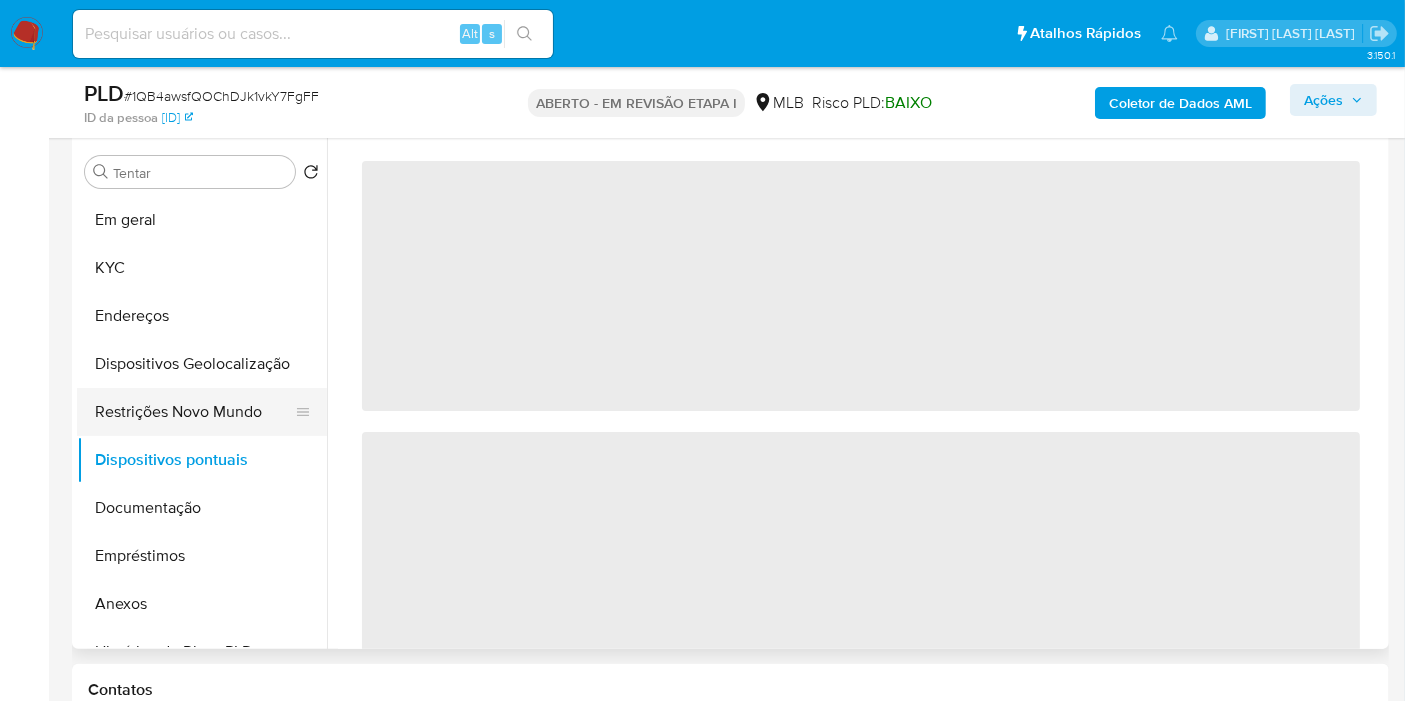 click on "Restrições Novo Mundo" at bounding box center [194, 412] 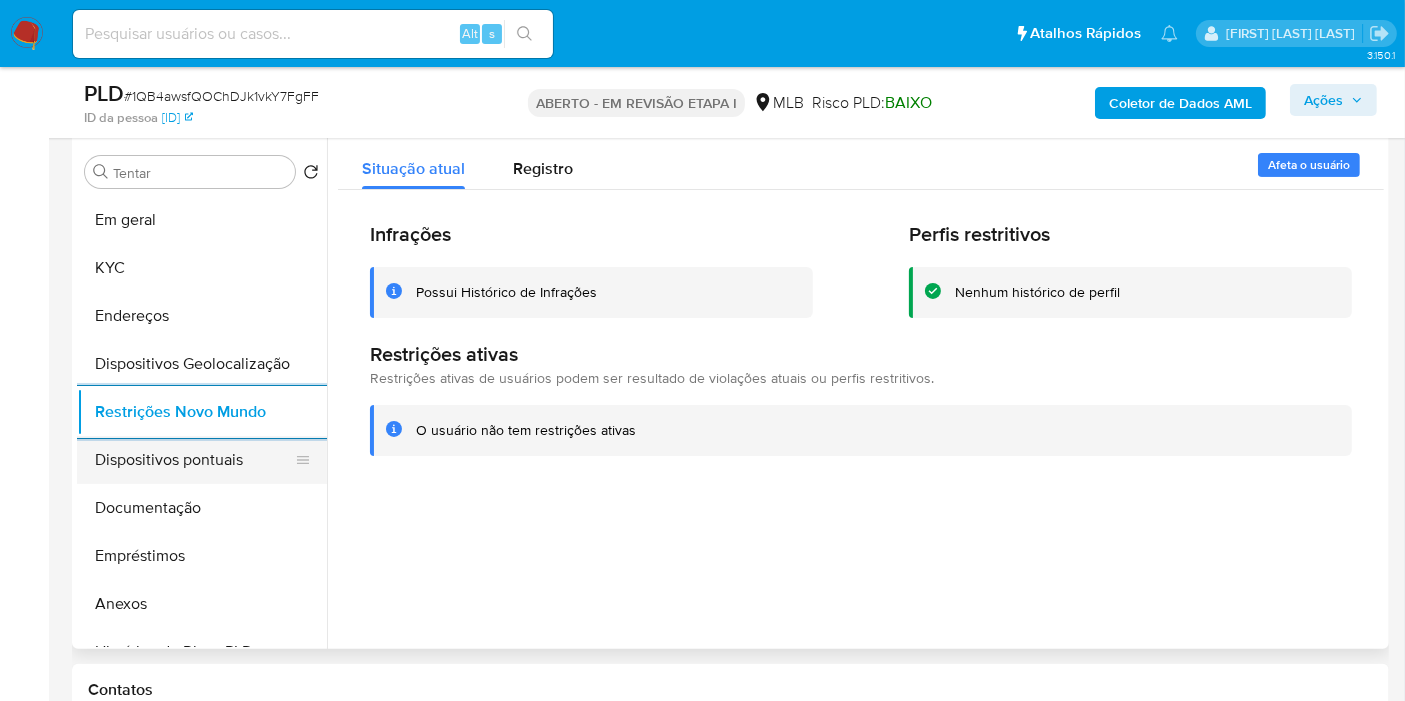click on "Dispositivos pontuais" at bounding box center [194, 460] 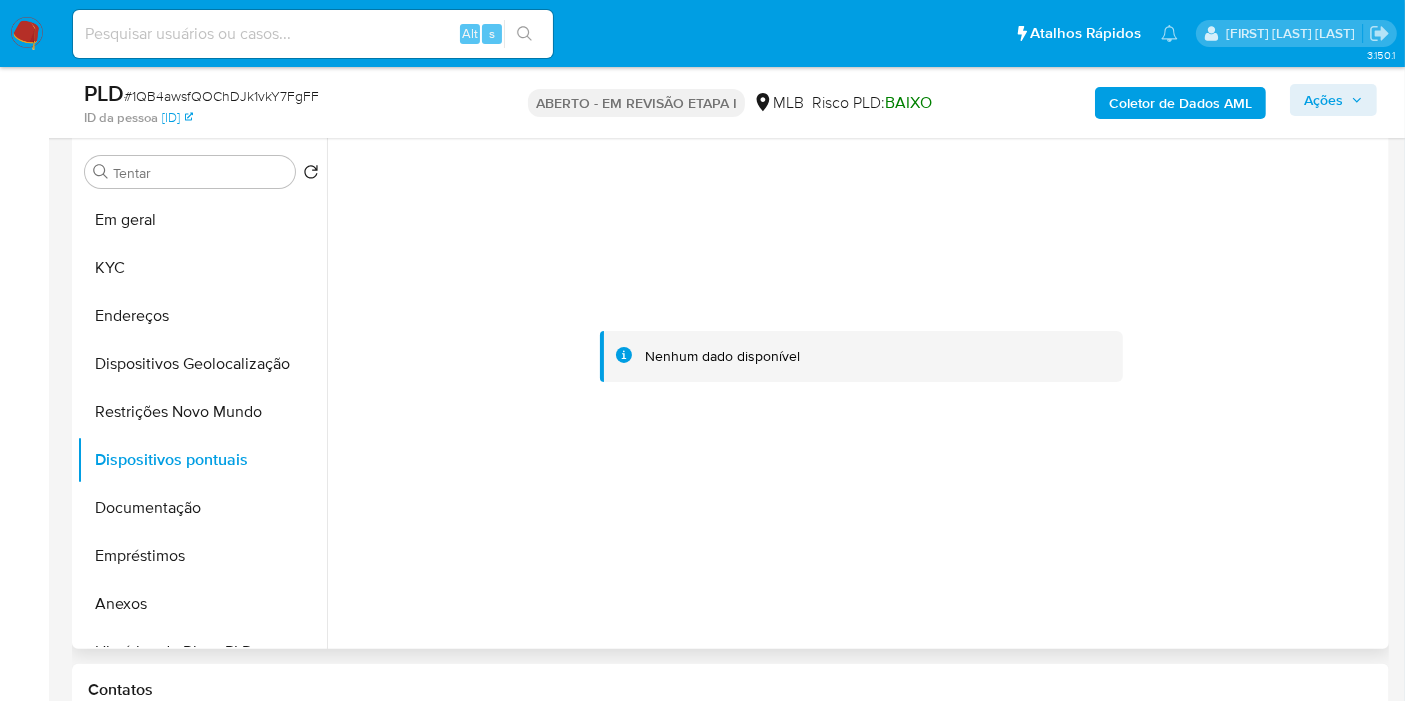 type 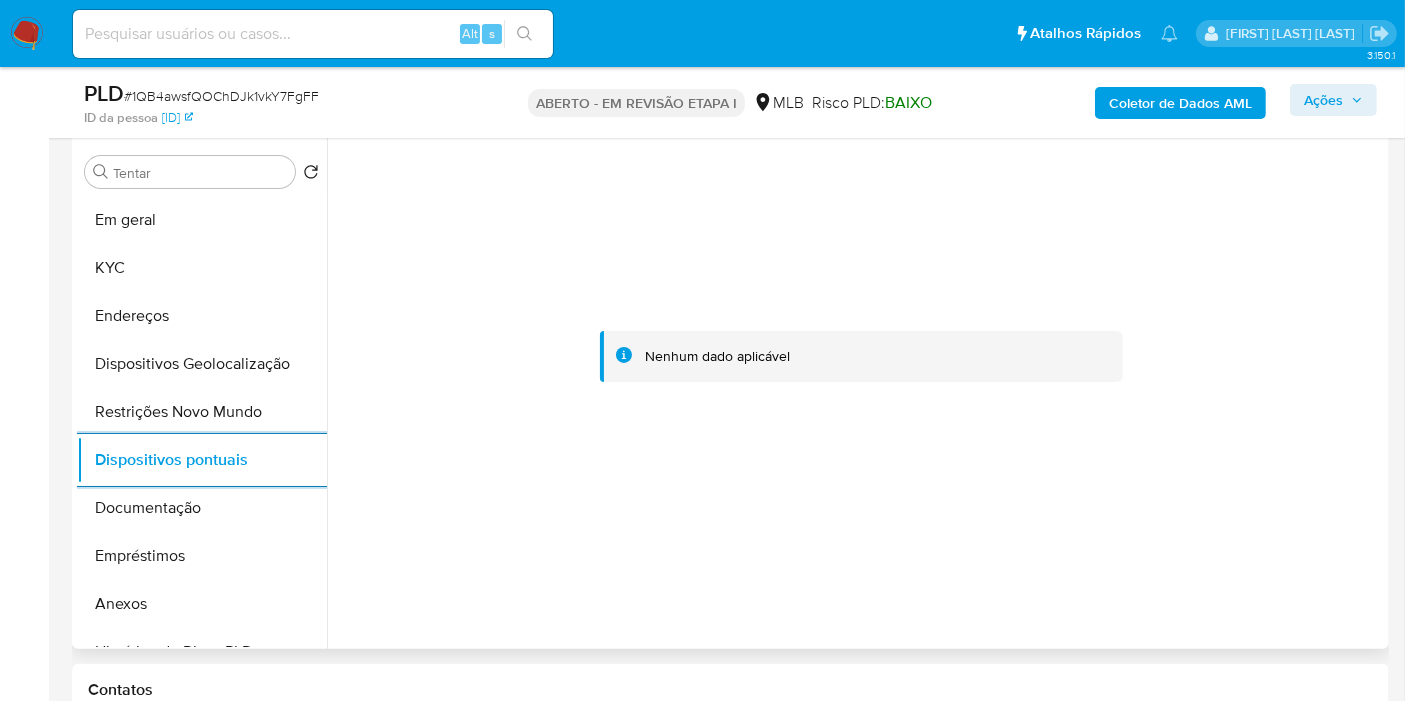 click at bounding box center (861, 357) 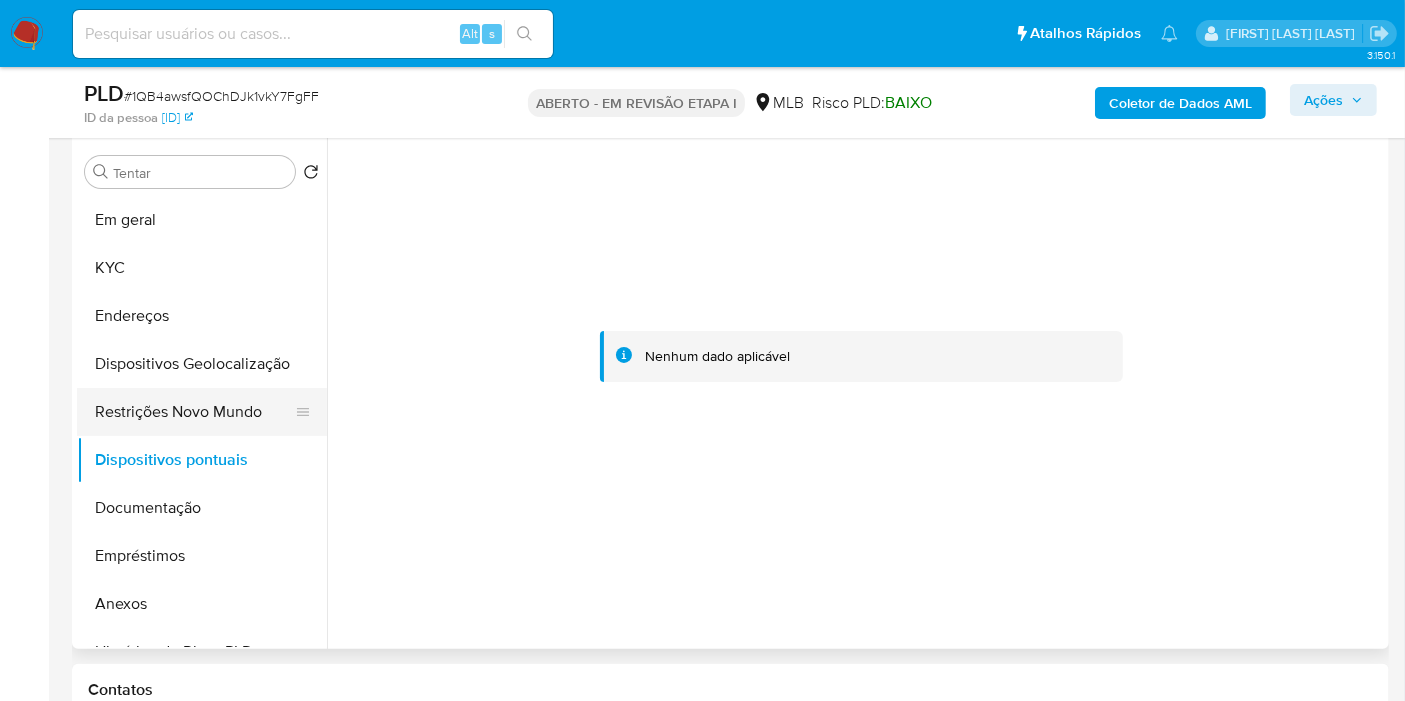 click on "Restrições Novo Mundo" at bounding box center [194, 412] 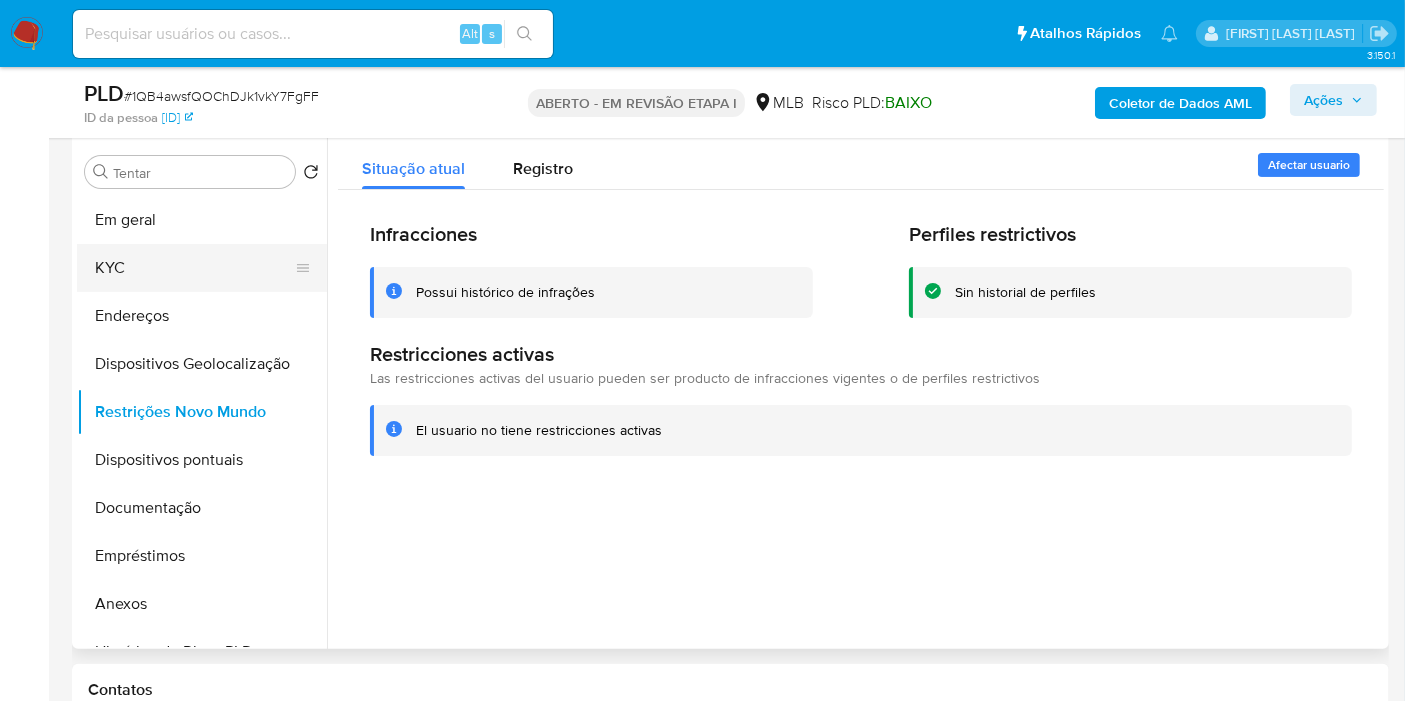 click on "KYC" at bounding box center (194, 268) 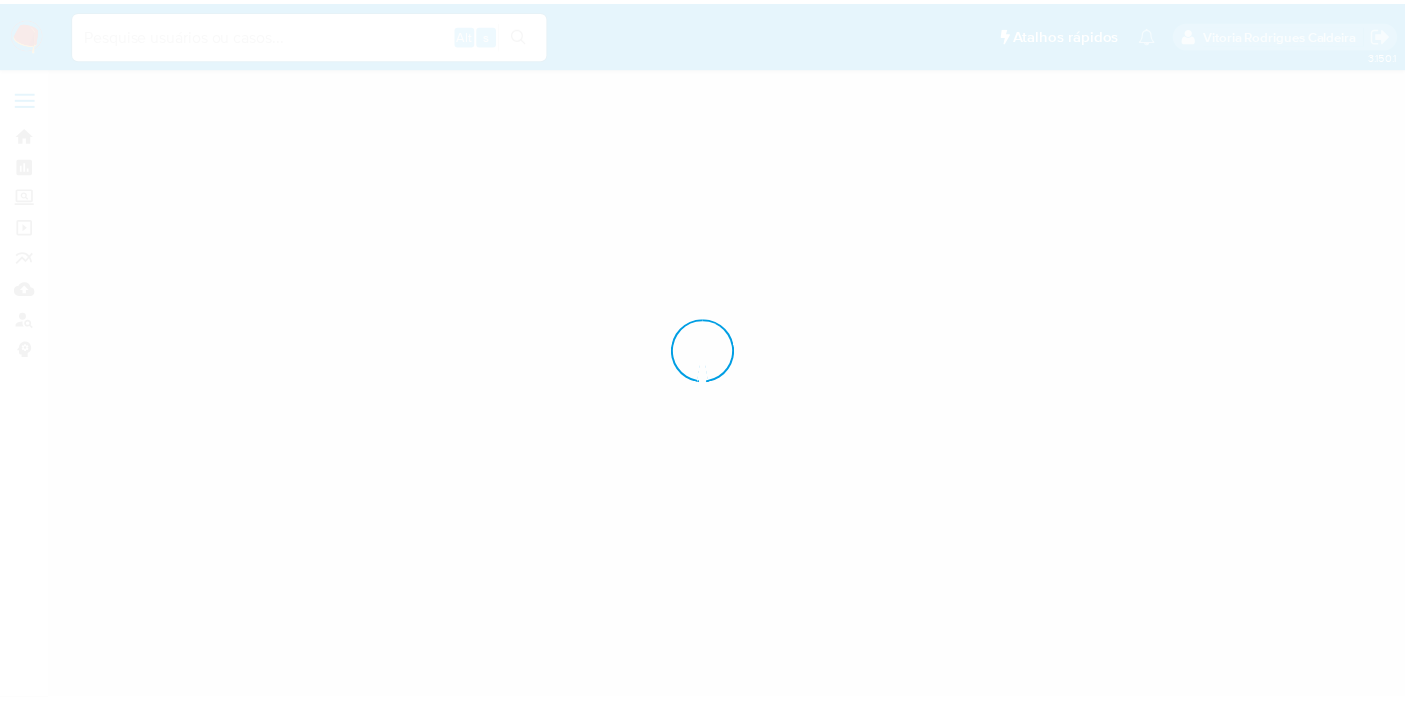 scroll, scrollTop: 0, scrollLeft: 0, axis: both 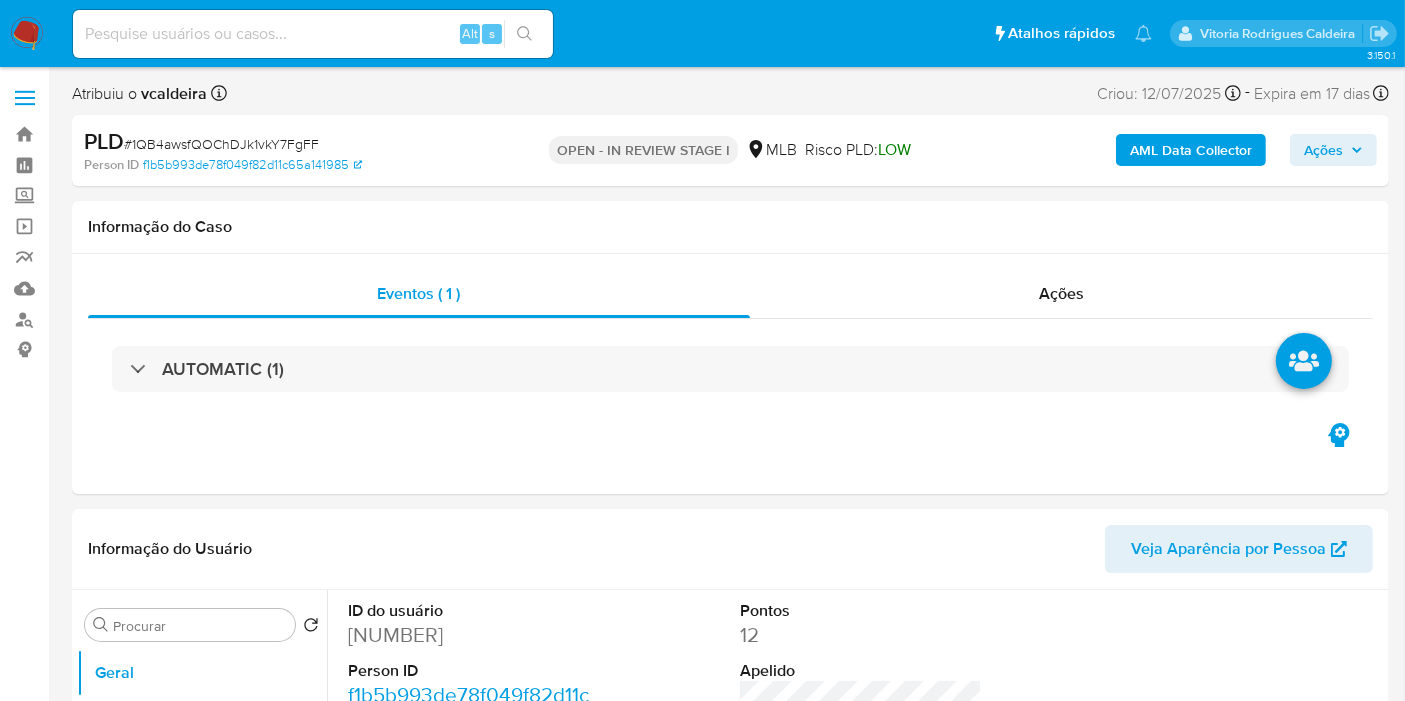 select on "10" 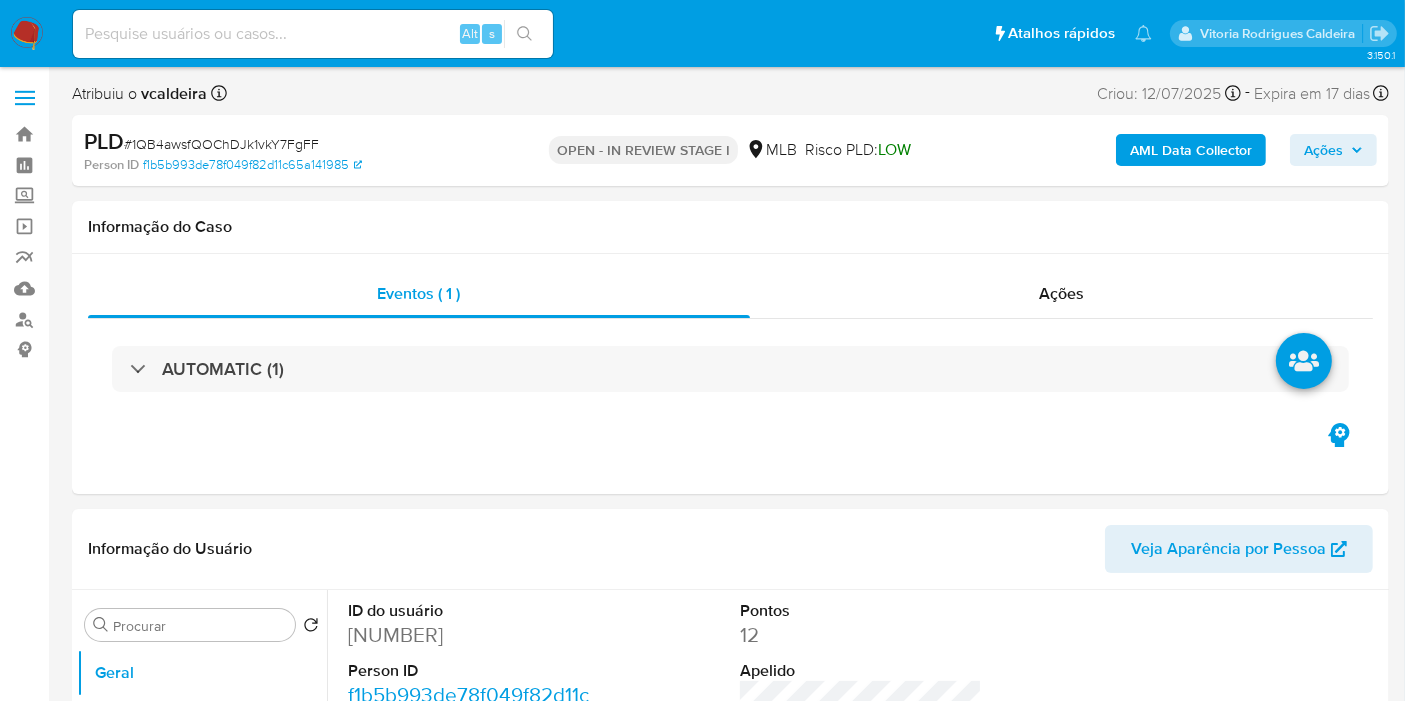 click on "Ações" at bounding box center (1323, 150) 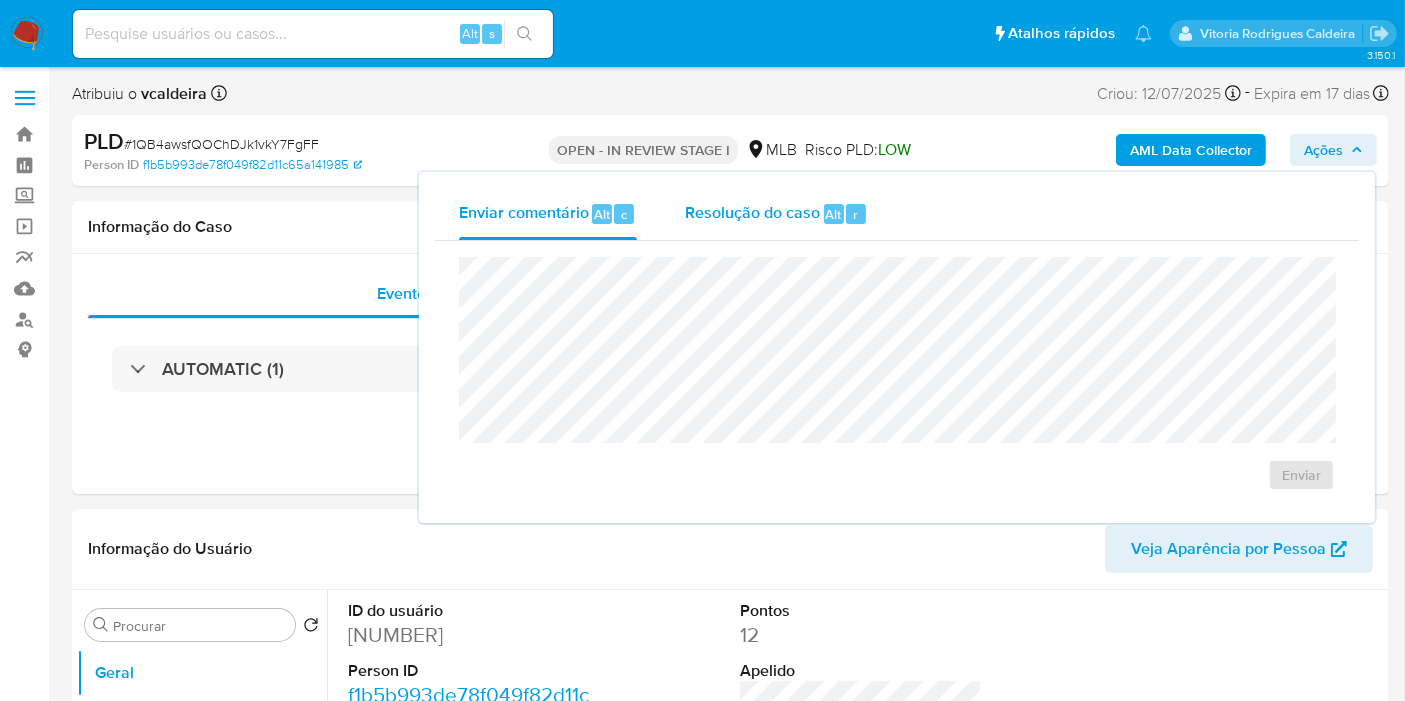 click on "Resolução do caso Alt r" at bounding box center (776, 214) 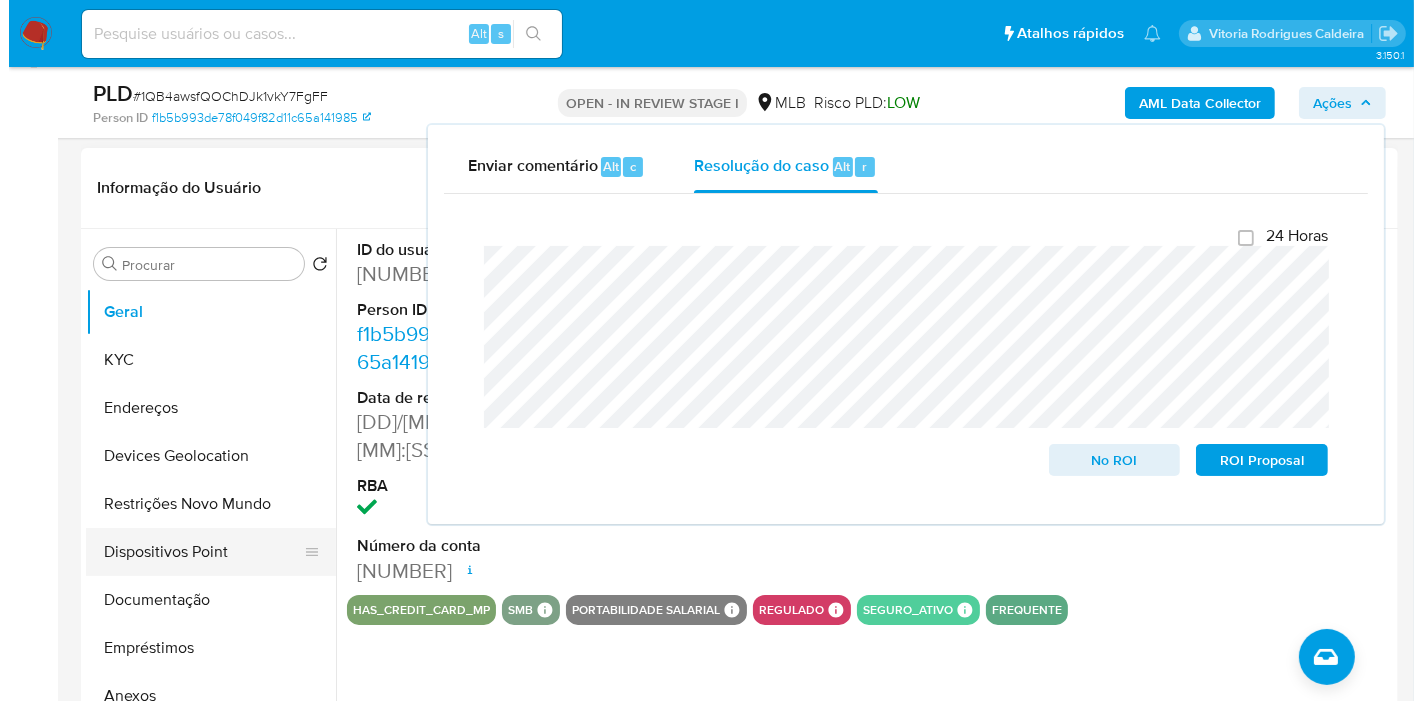 scroll, scrollTop: 333, scrollLeft: 0, axis: vertical 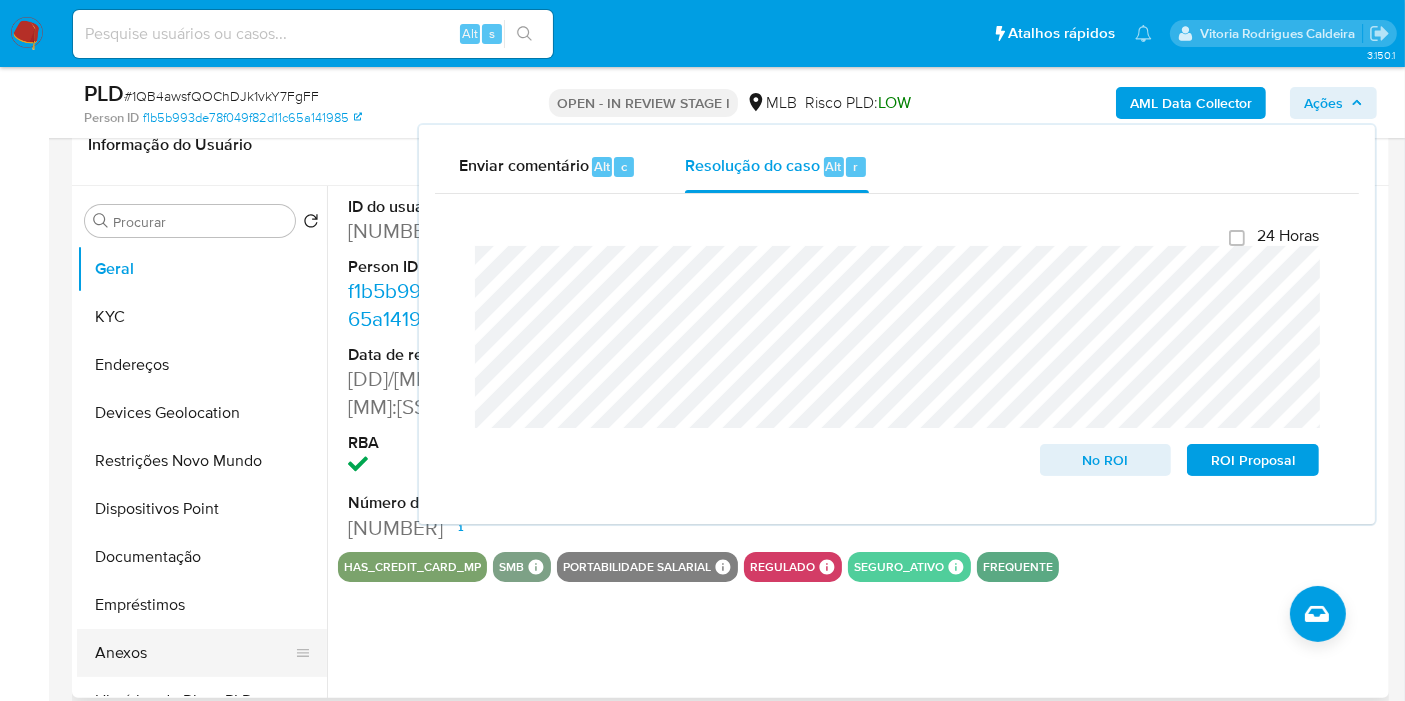 click on "Anexos" at bounding box center [194, 653] 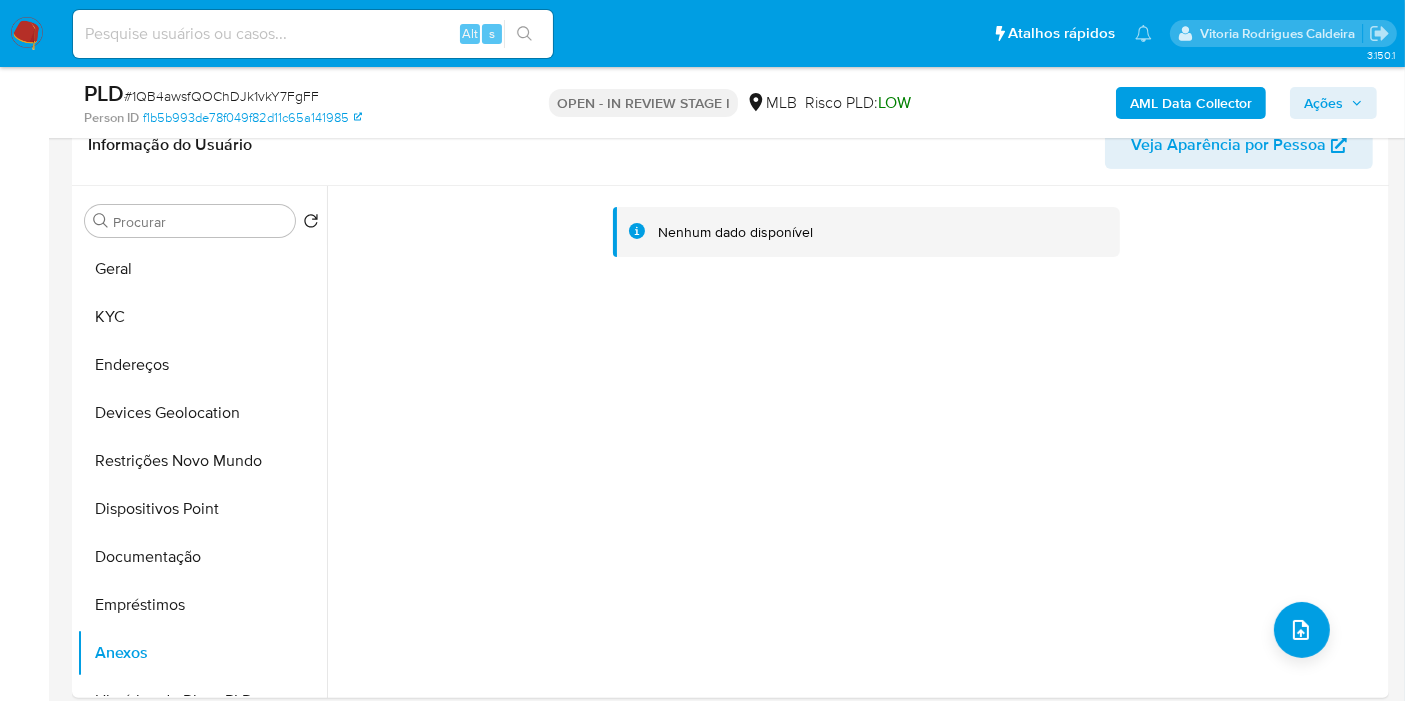 click on "Ações" at bounding box center (1323, 103) 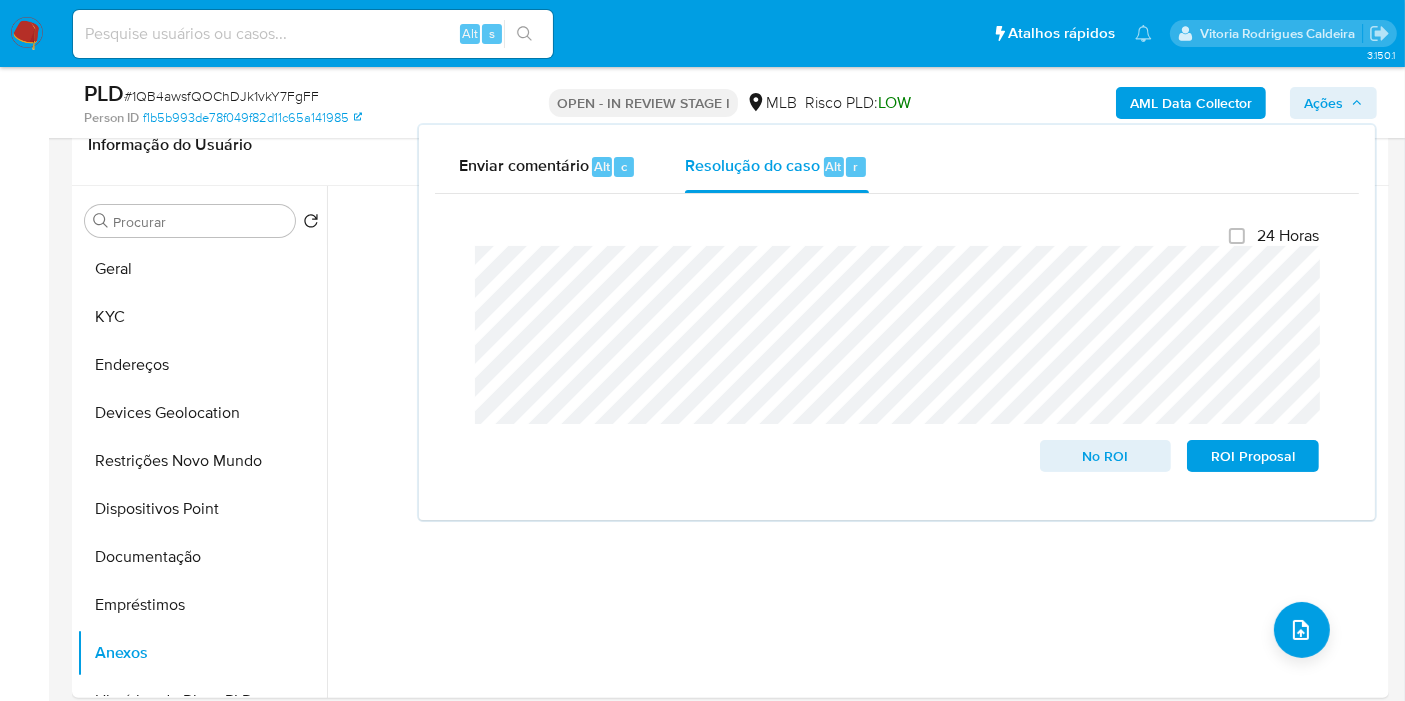click on "Ações" at bounding box center [1323, 103] 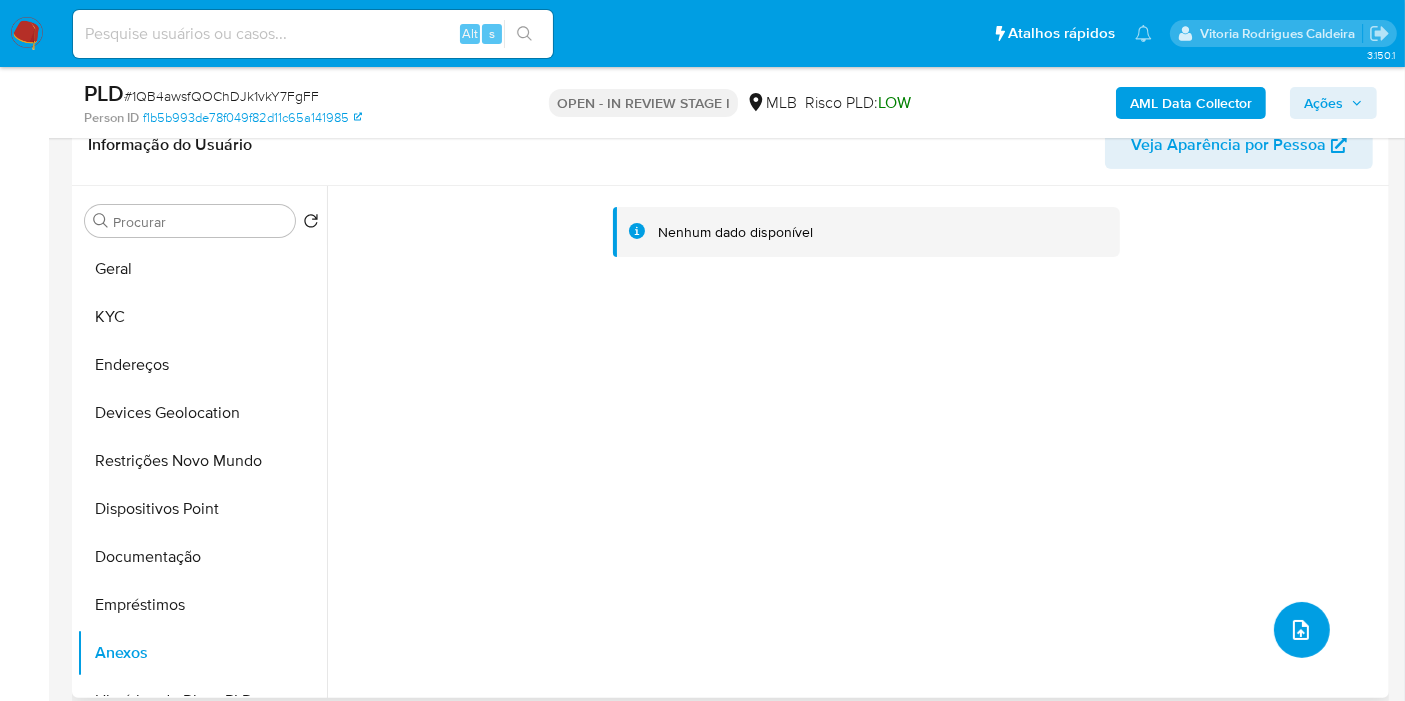 click 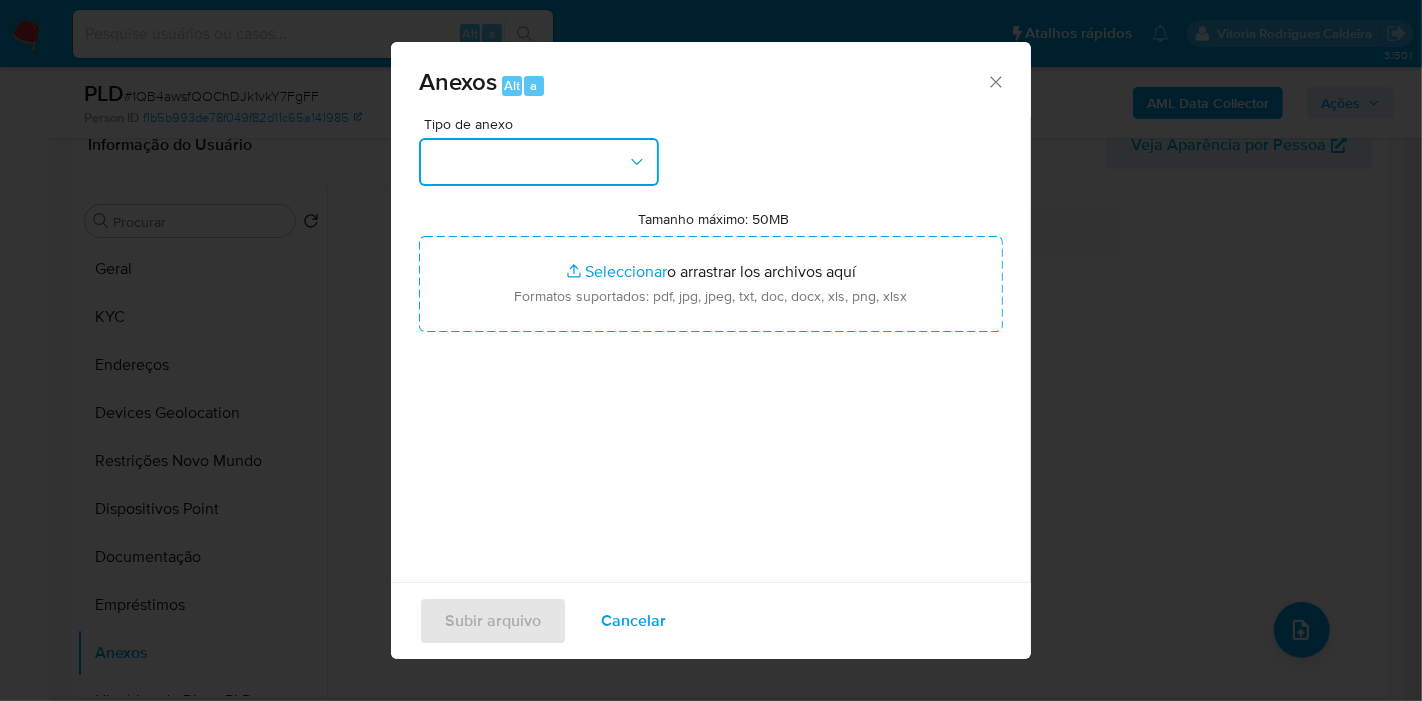 click at bounding box center (539, 162) 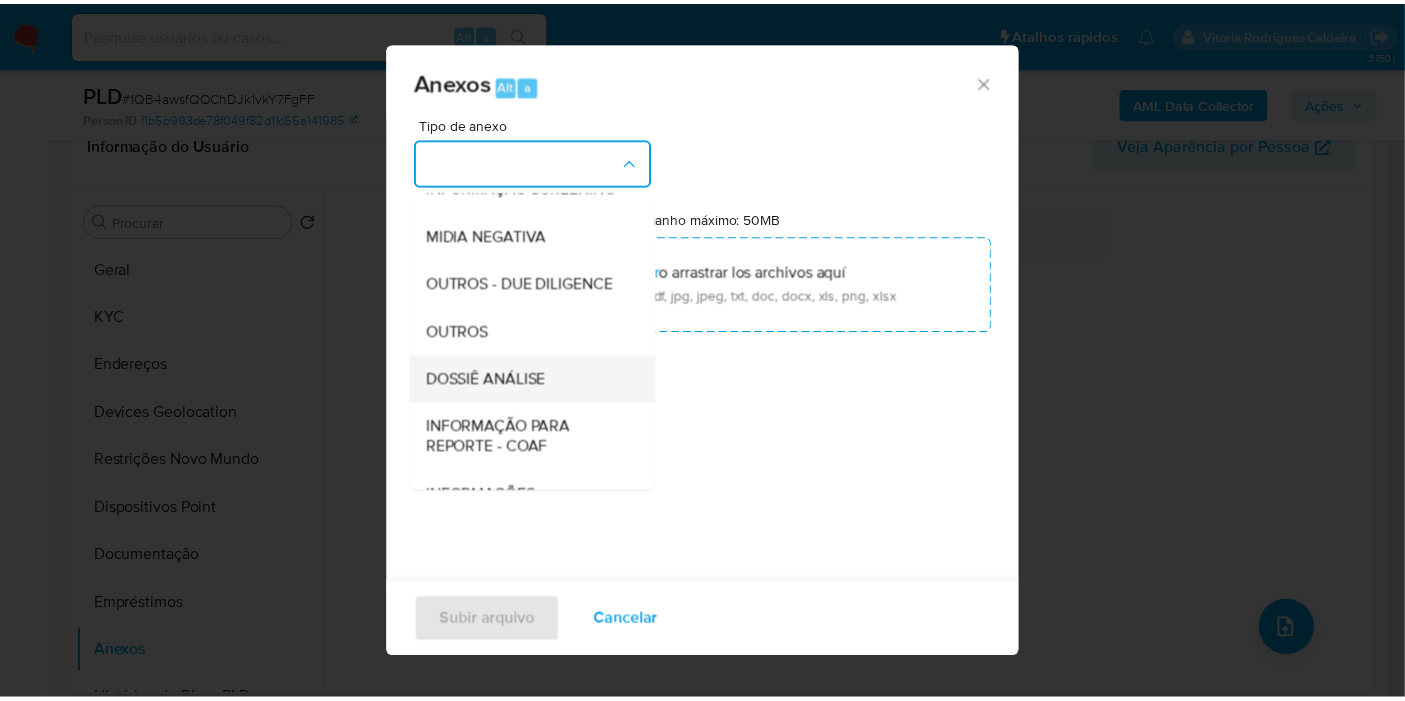 scroll, scrollTop: 222, scrollLeft: 0, axis: vertical 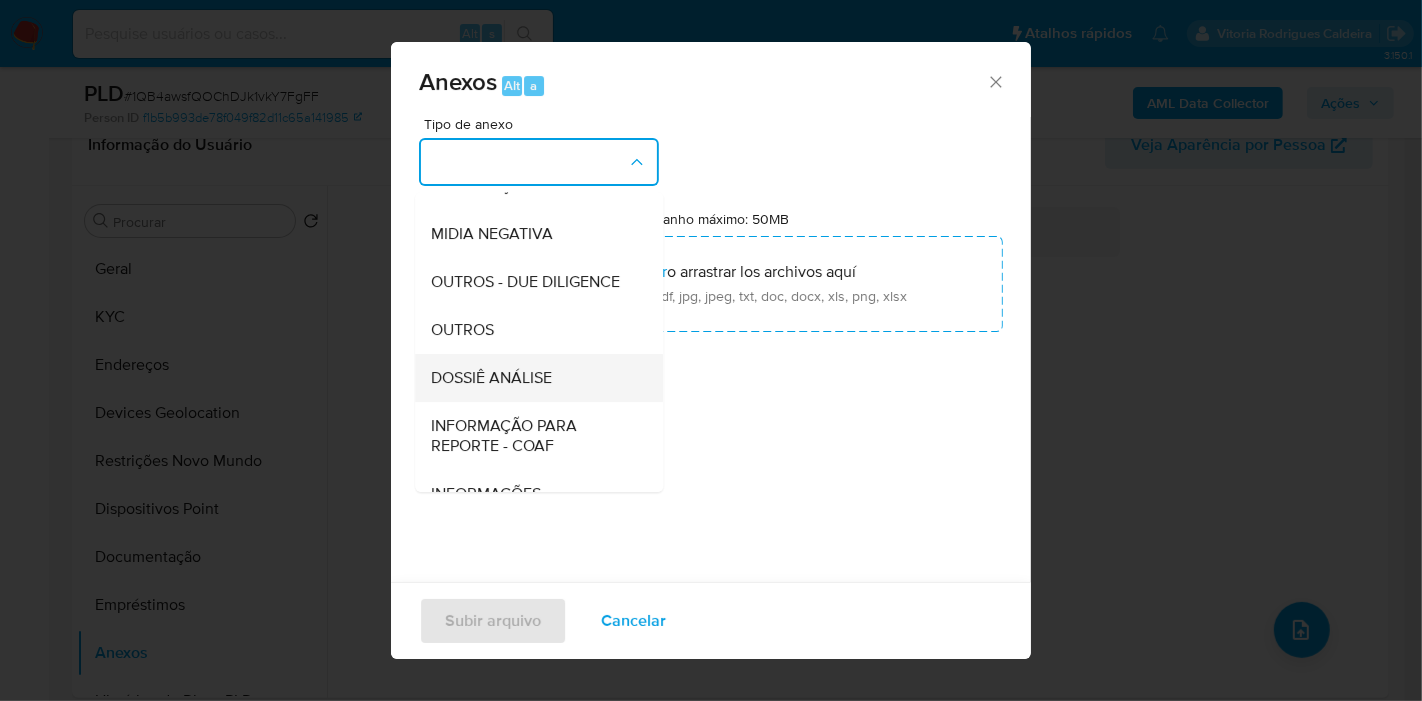 click on "DOSSIÊ ANÁLISE" at bounding box center (491, 378) 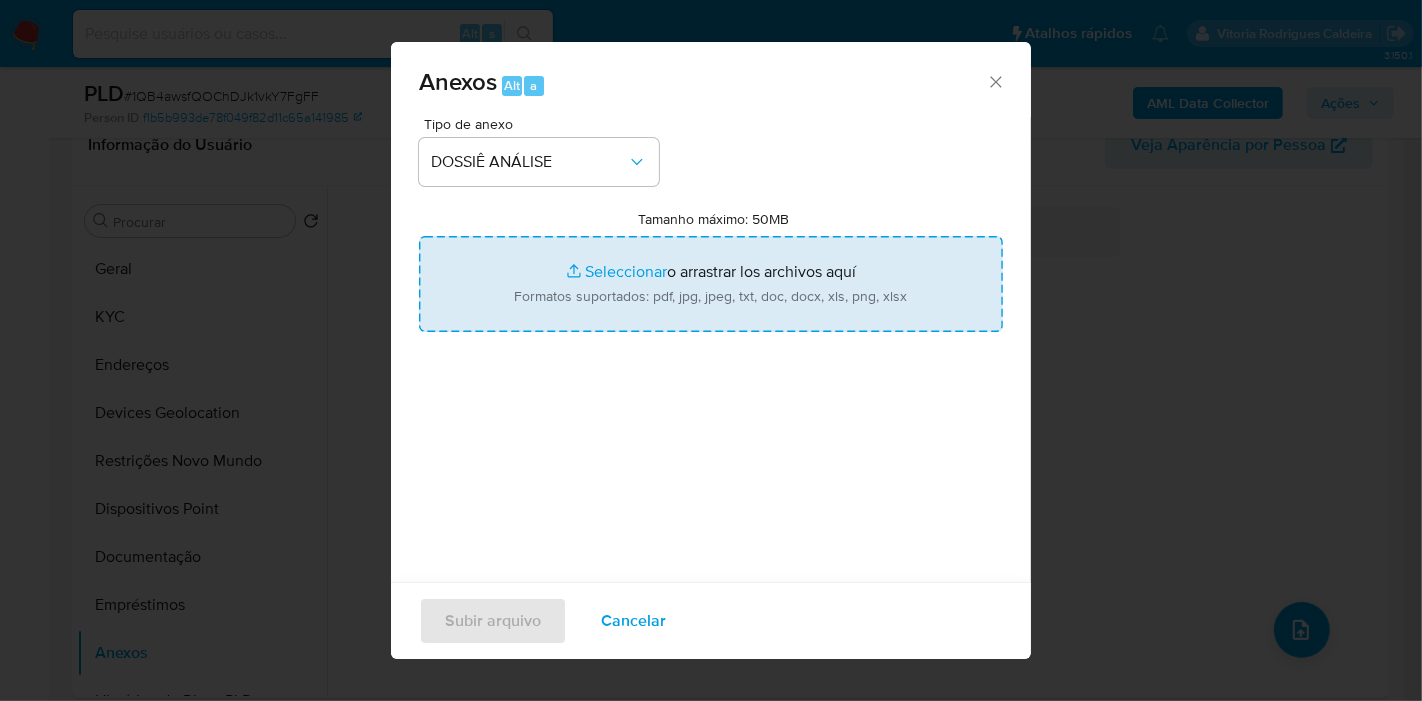 type on "C:\fakepath\SAR XXXX_XX - CPF 23837227820 - DANIELA GONZALEZ OCAMPO.pdf" 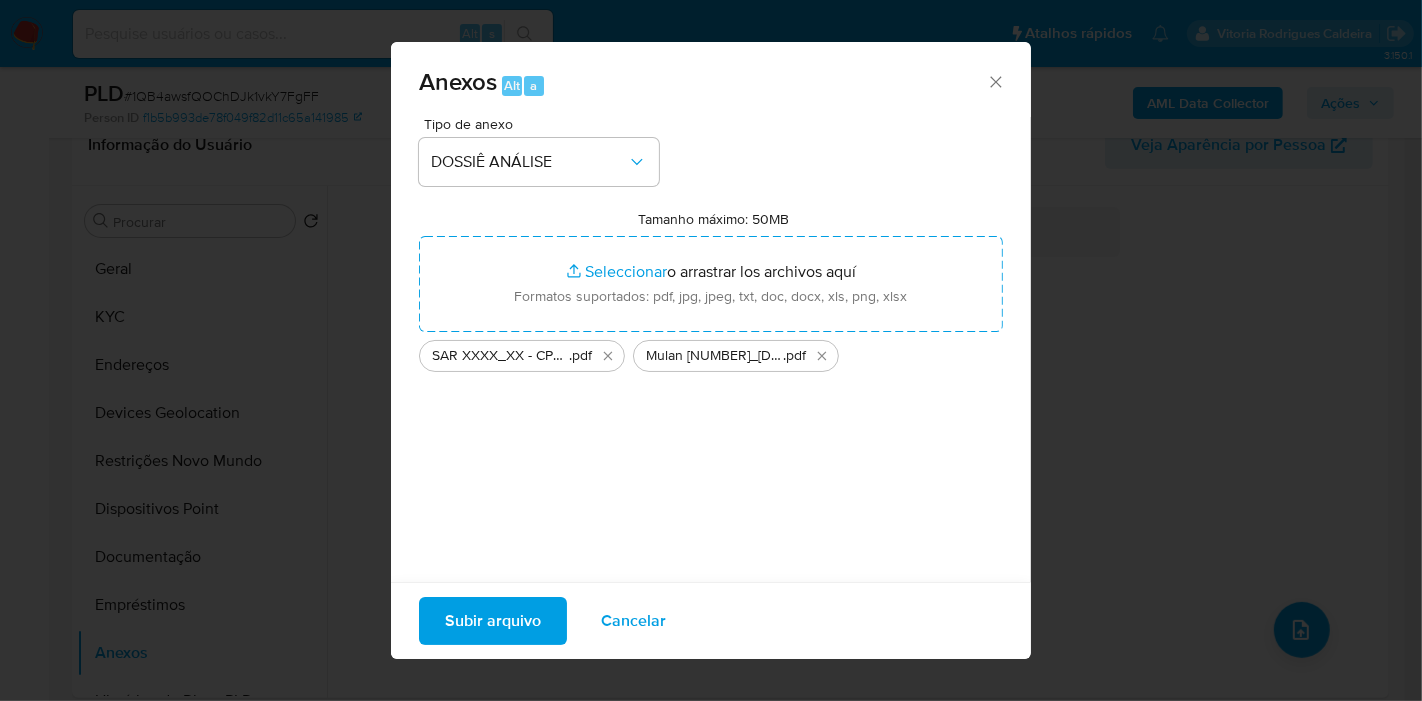 drag, startPoint x: 724, startPoint y: 683, endPoint x: 505, endPoint y: 631, distance: 225.08887 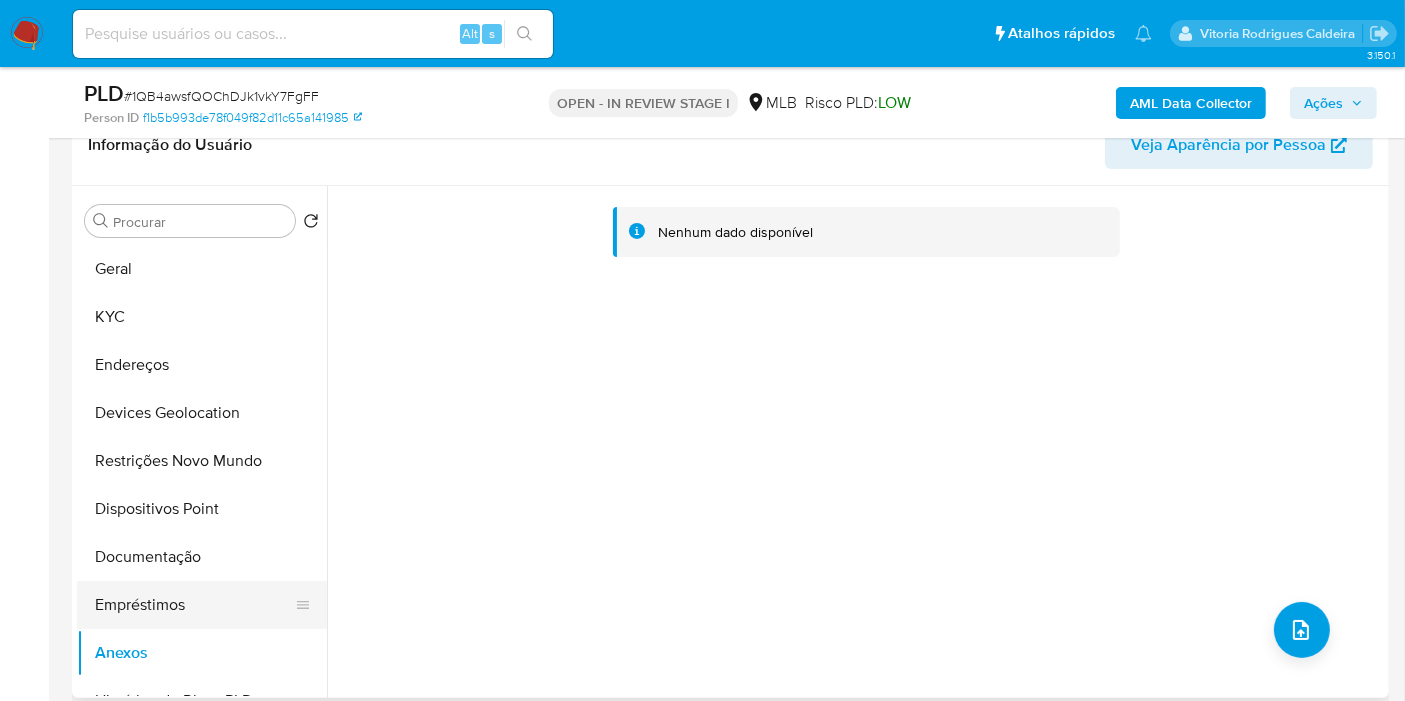click on "Empréstimos" at bounding box center (194, 605) 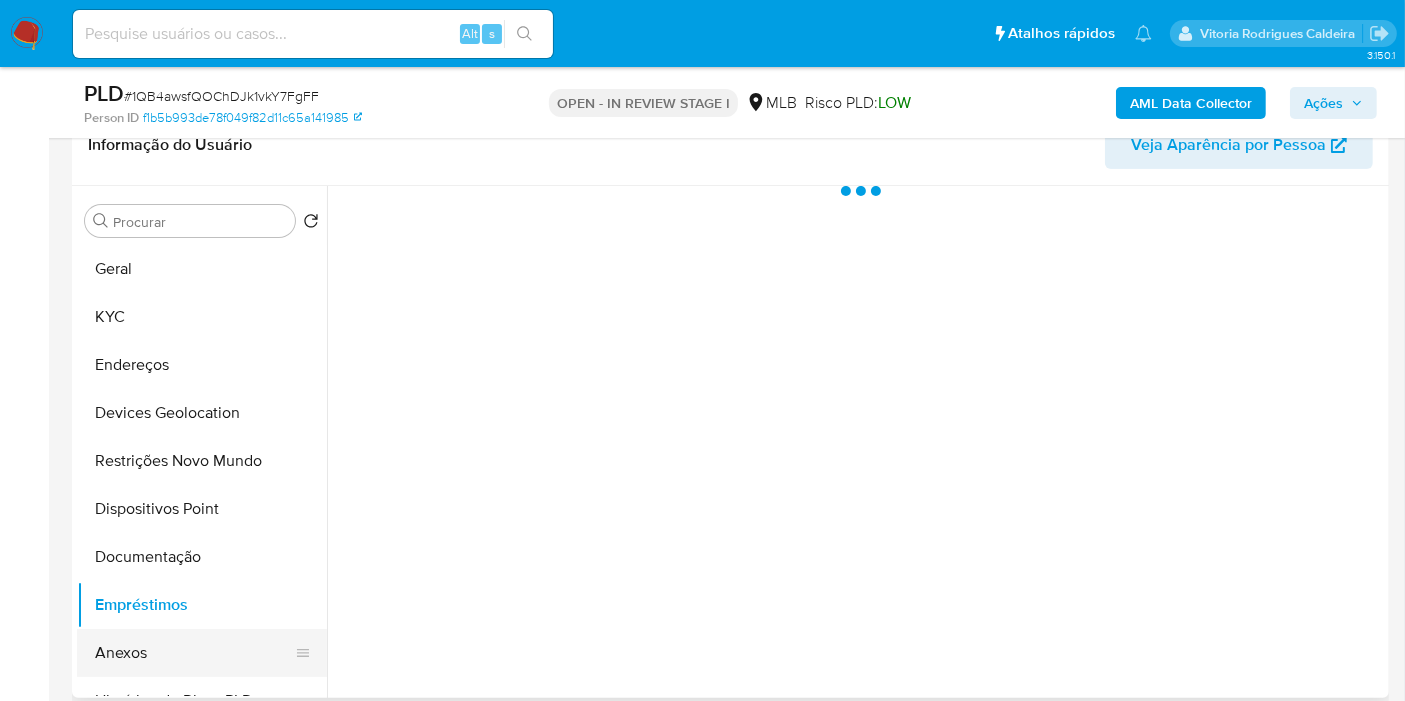 click on "Anexos" at bounding box center [194, 653] 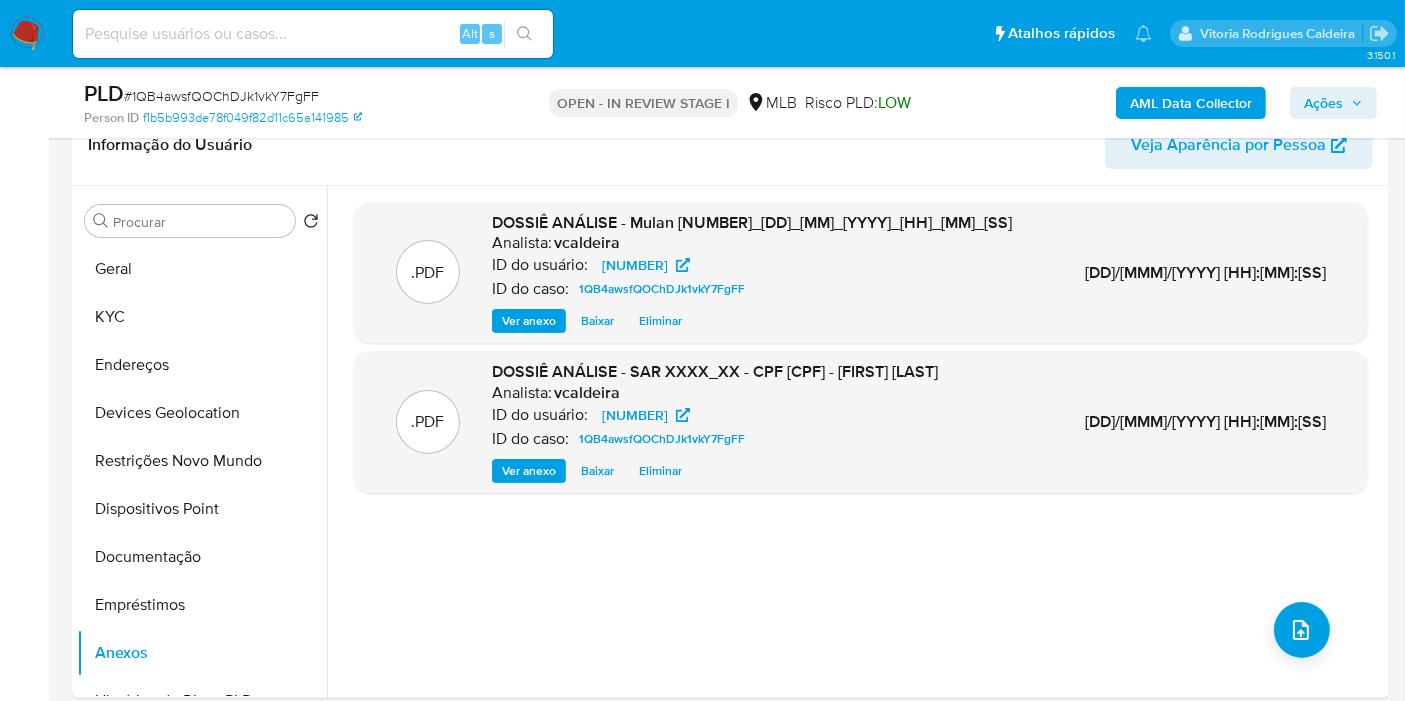 click on "Ações" at bounding box center (1323, 103) 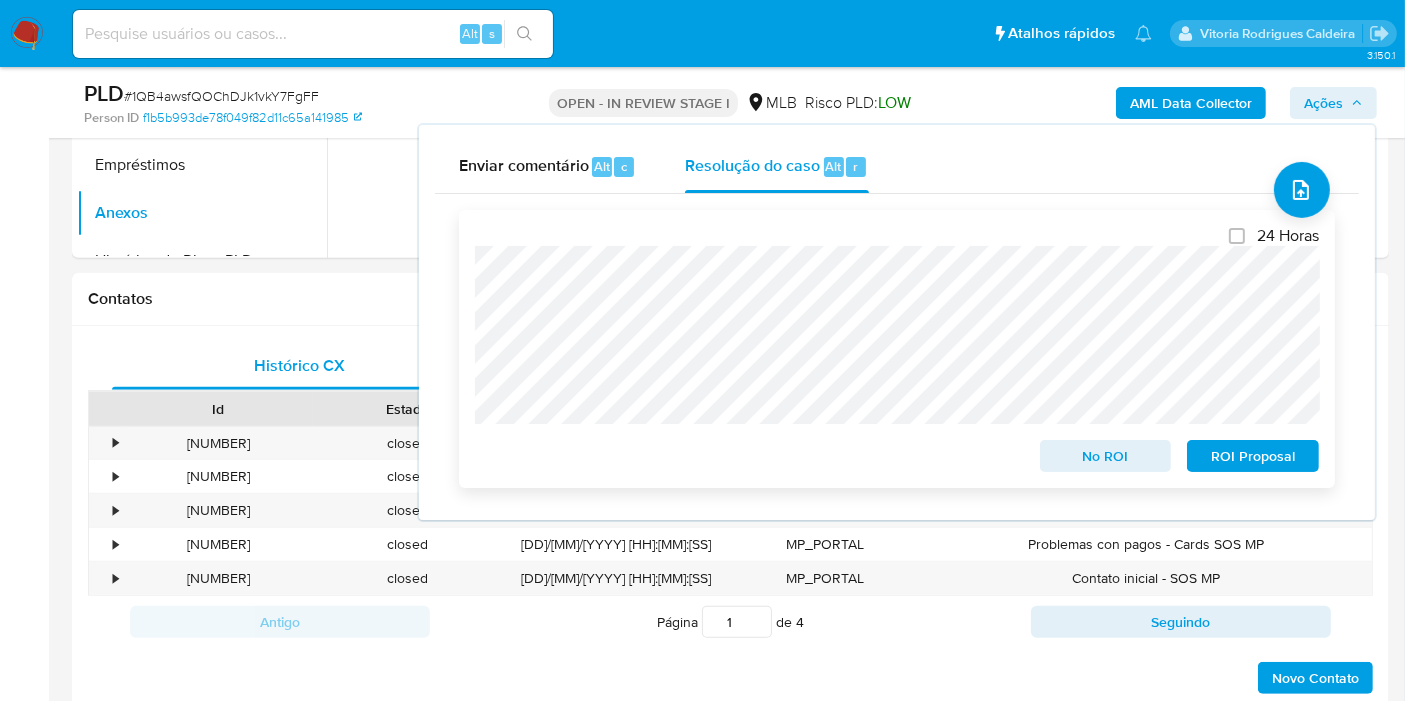 scroll, scrollTop: 777, scrollLeft: 0, axis: vertical 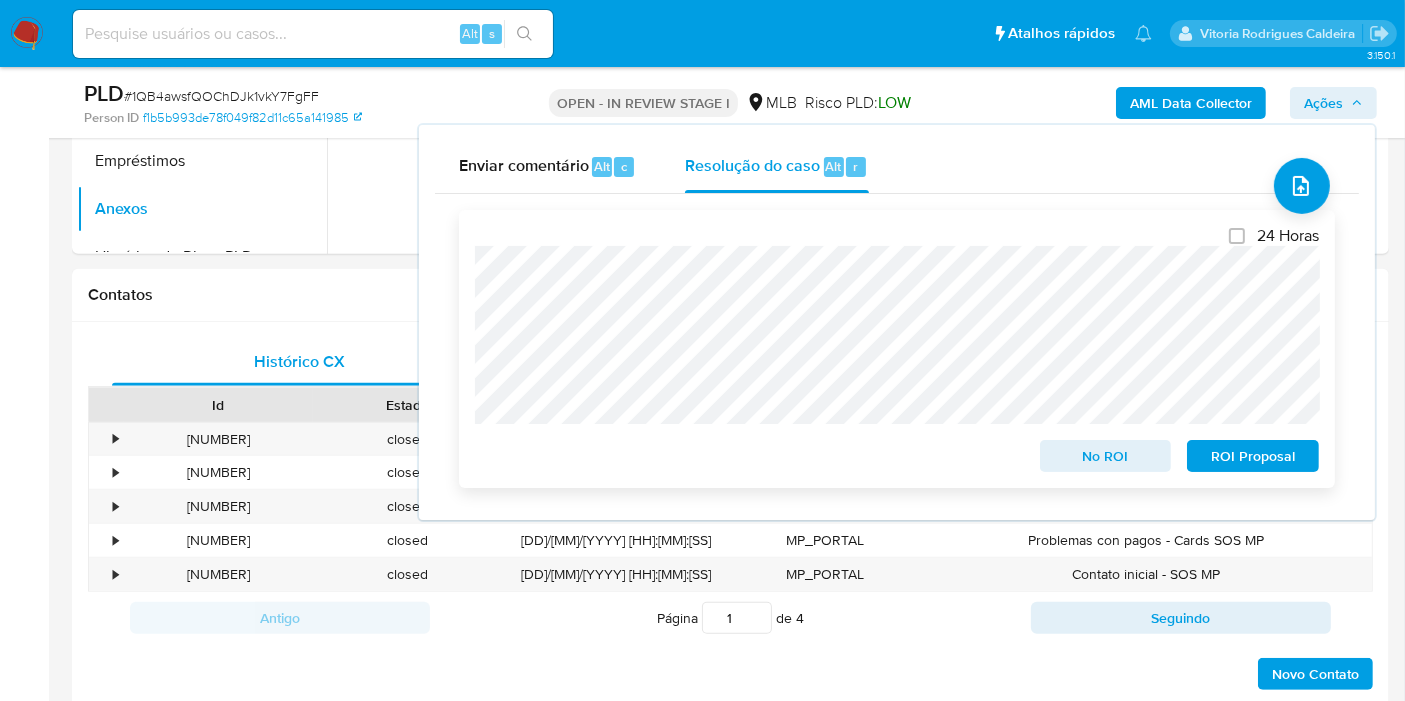 click on "ROI Proposal" at bounding box center (1253, 456) 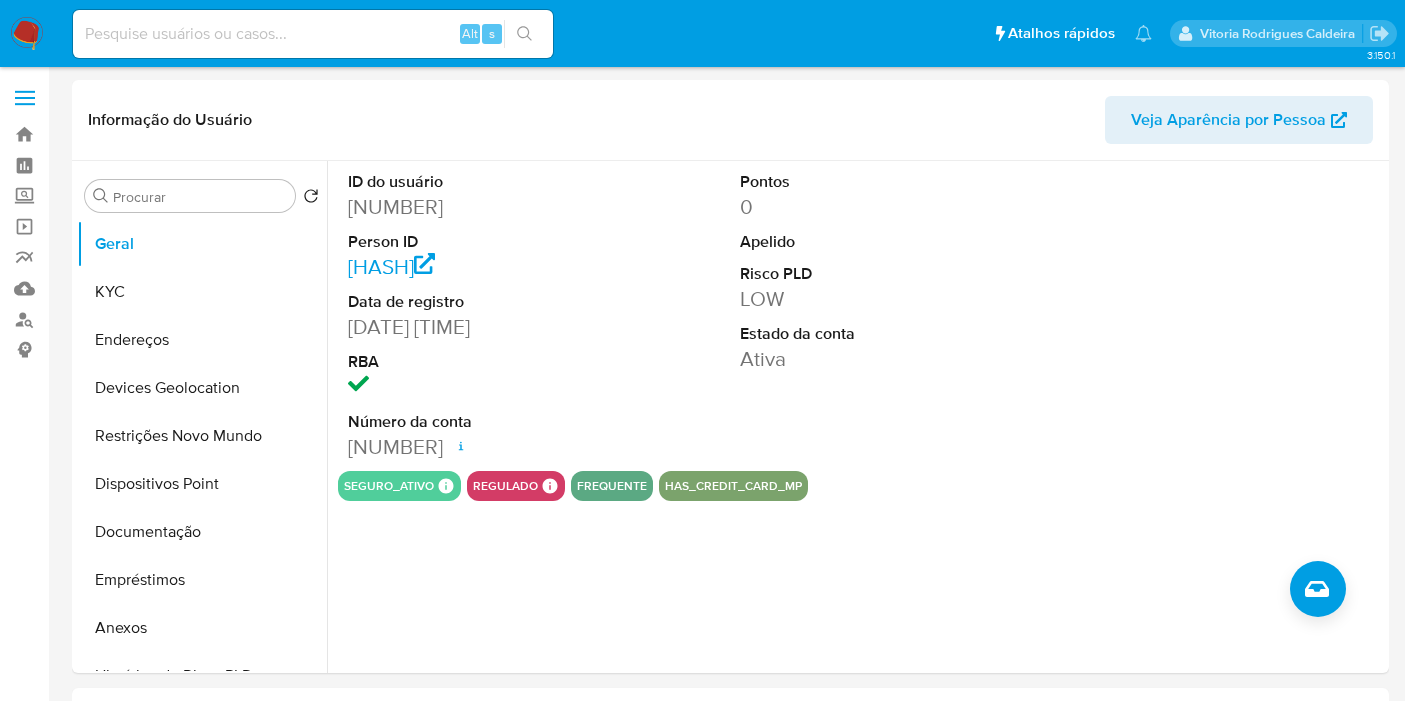 select on "10" 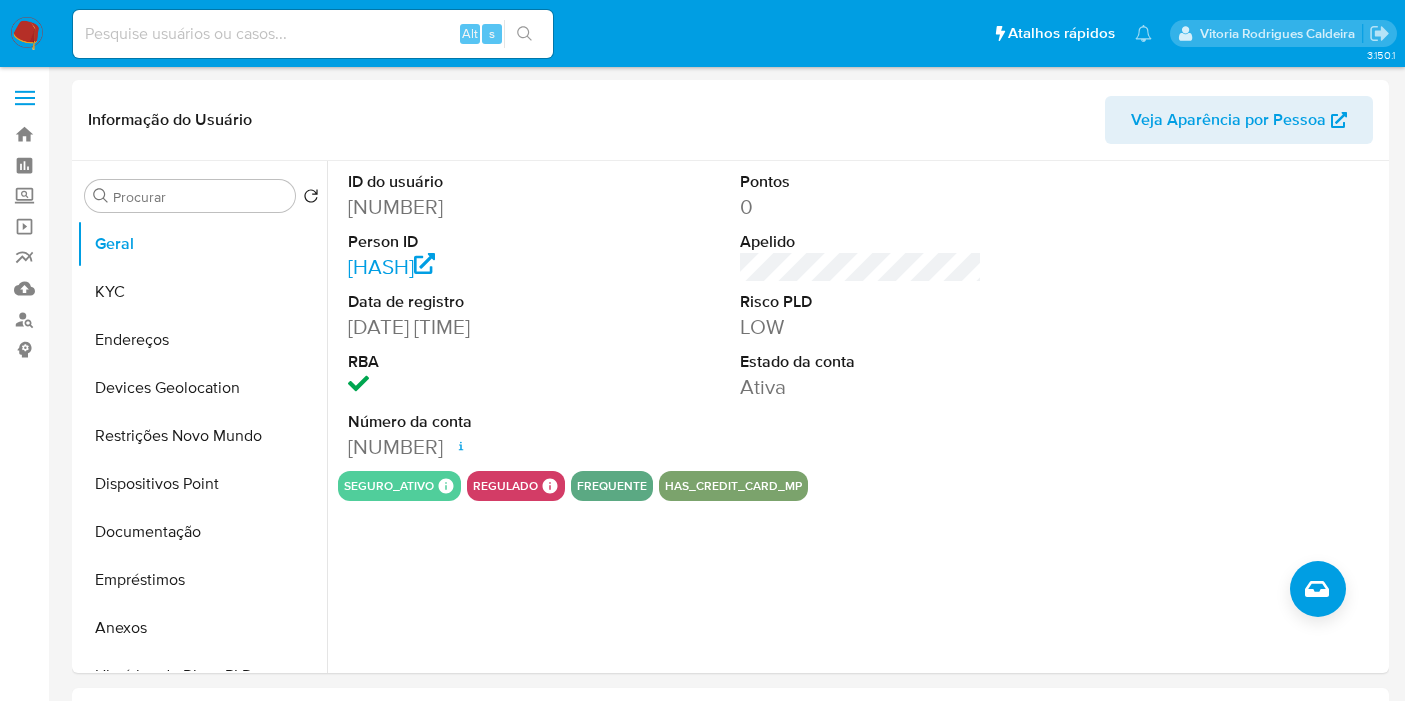 scroll, scrollTop: 0, scrollLeft: 0, axis: both 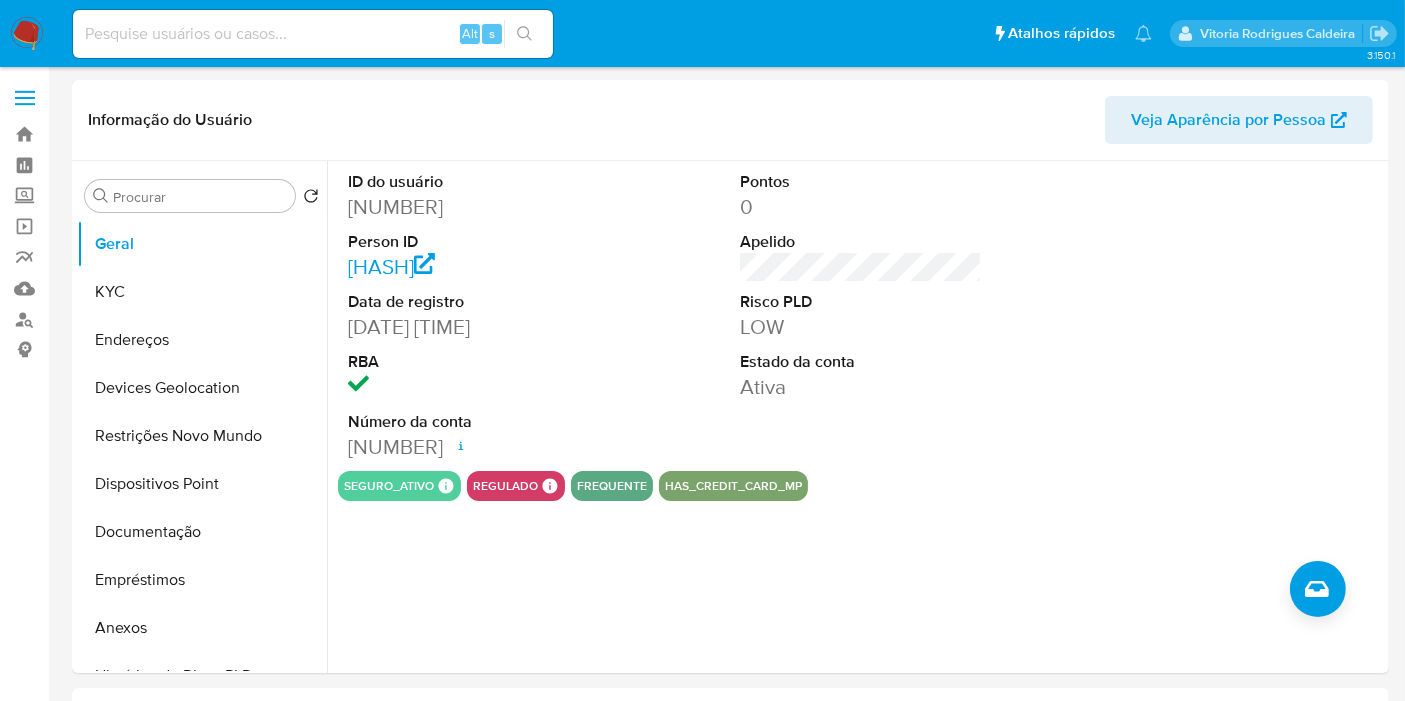 click on "Alt s" at bounding box center [313, 34] 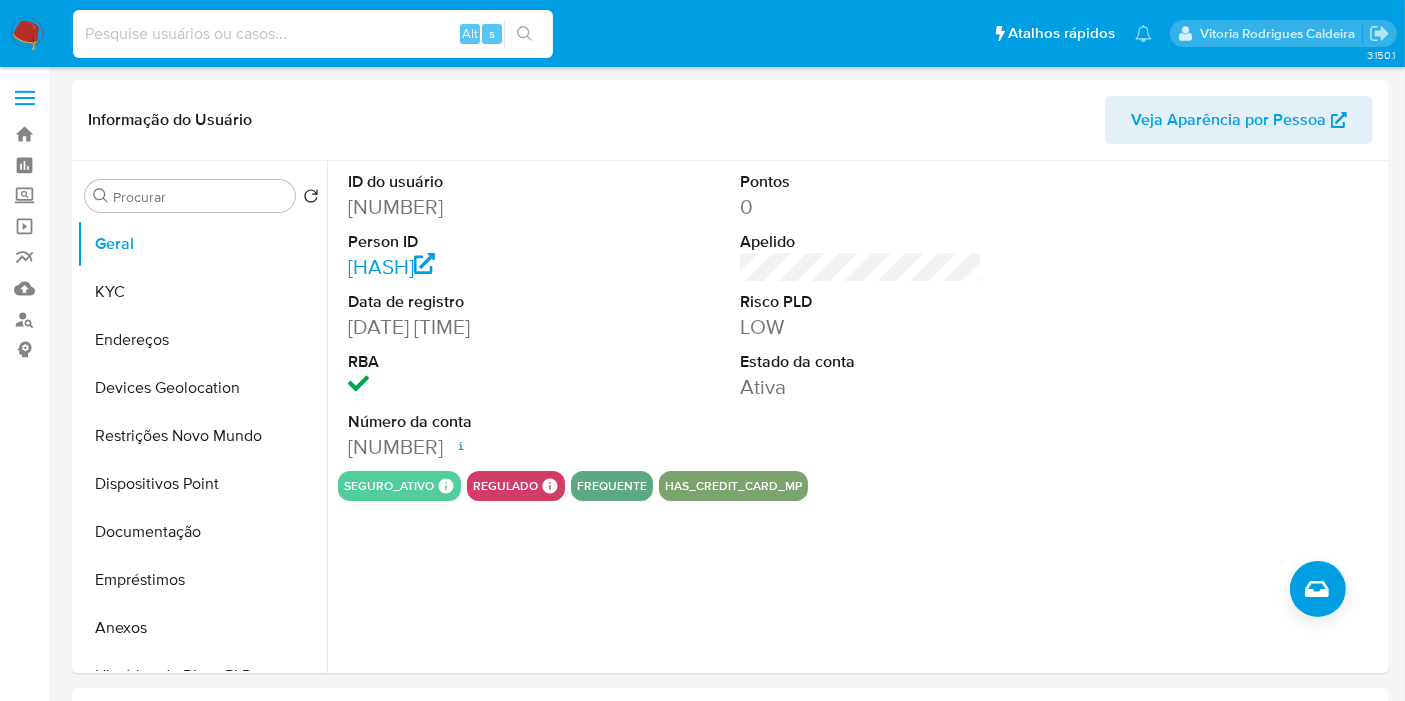 click at bounding box center (313, 34) 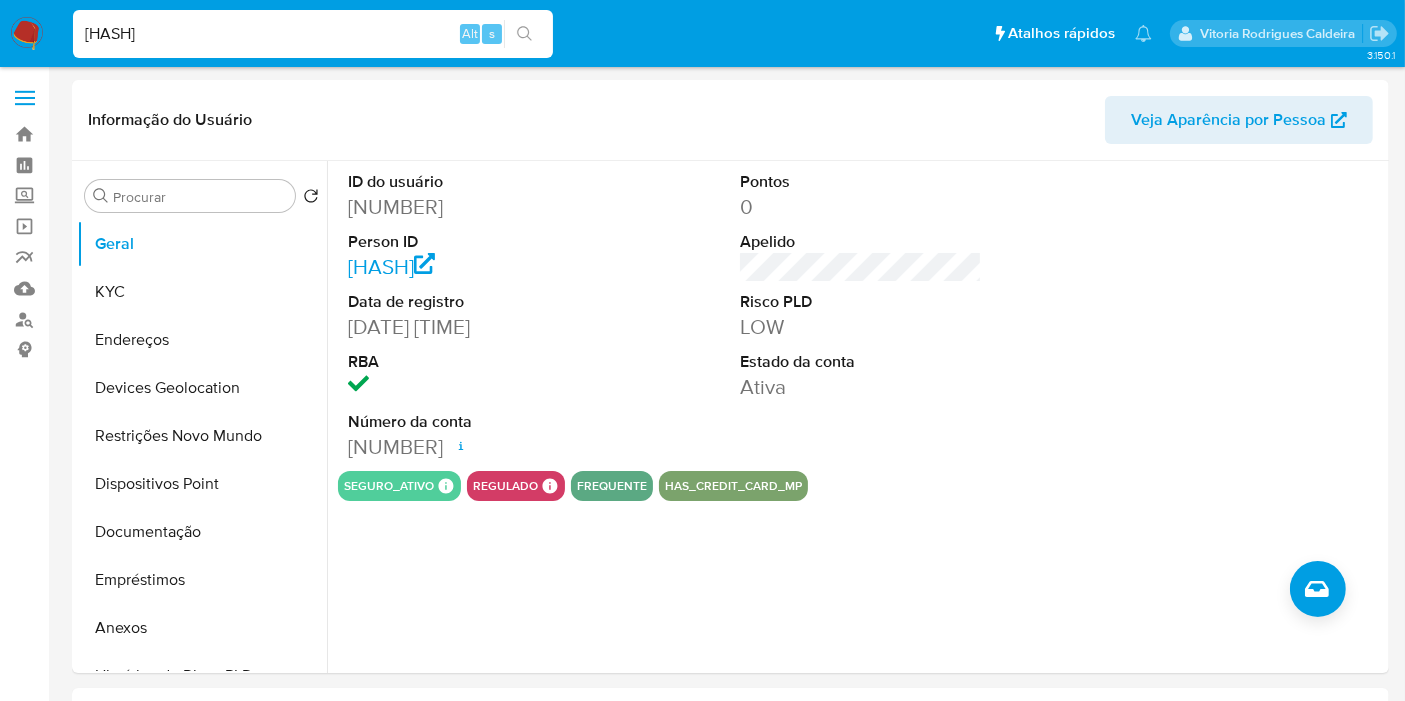 type on "KtFIMtgRoM7DHKIBSbqfwf52" 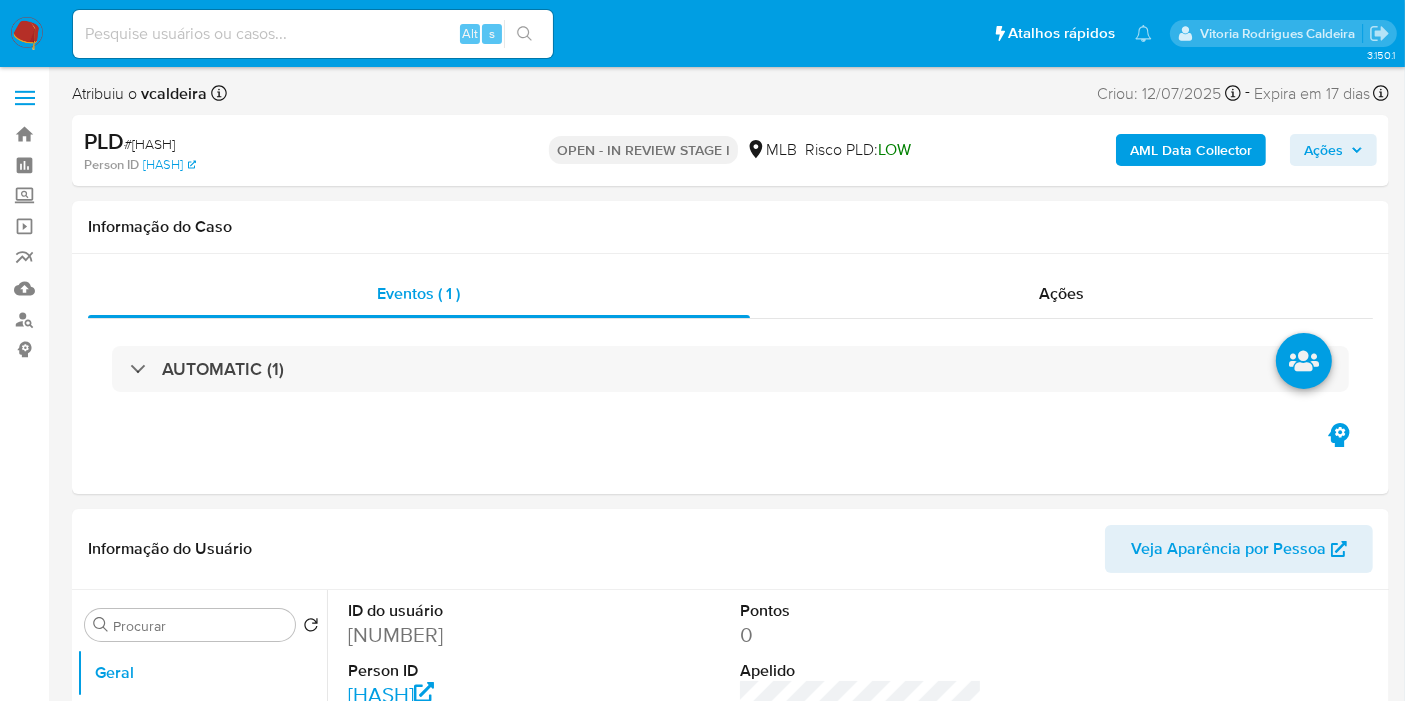select on "10" 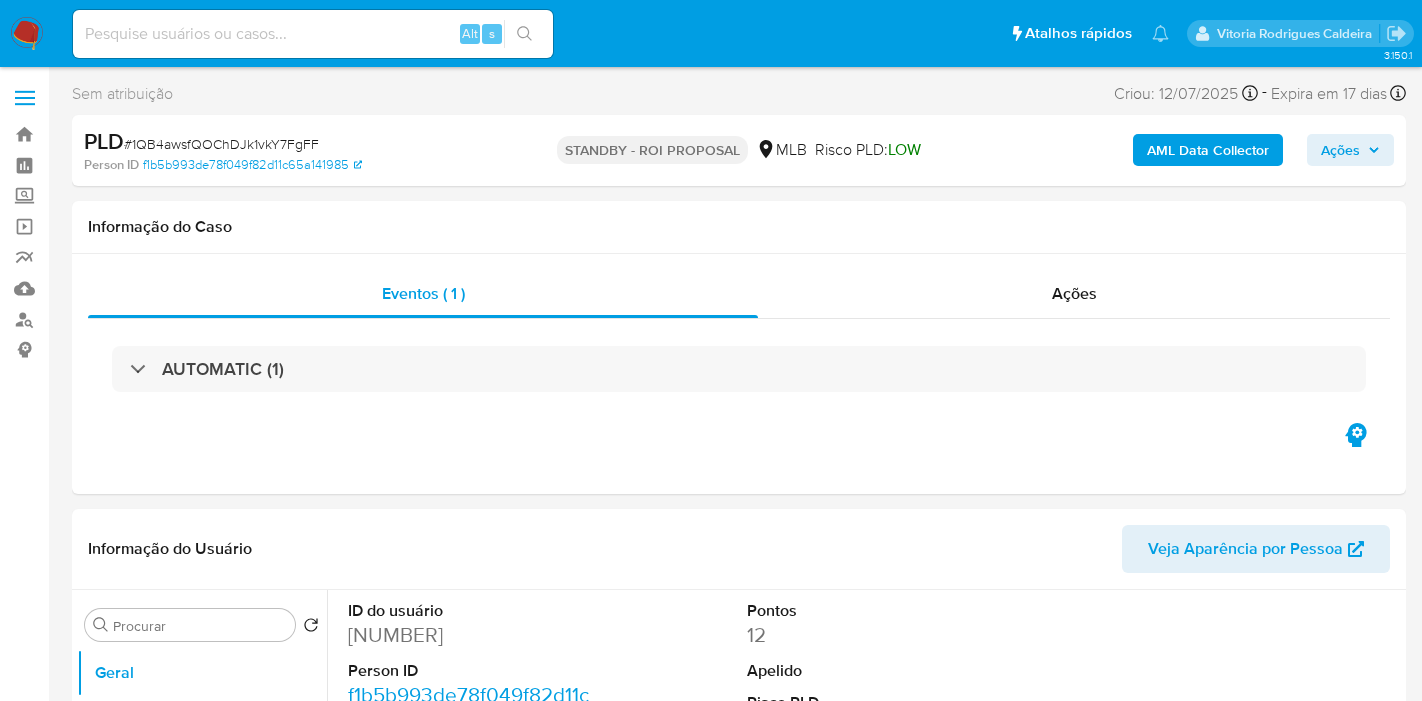 select on "10" 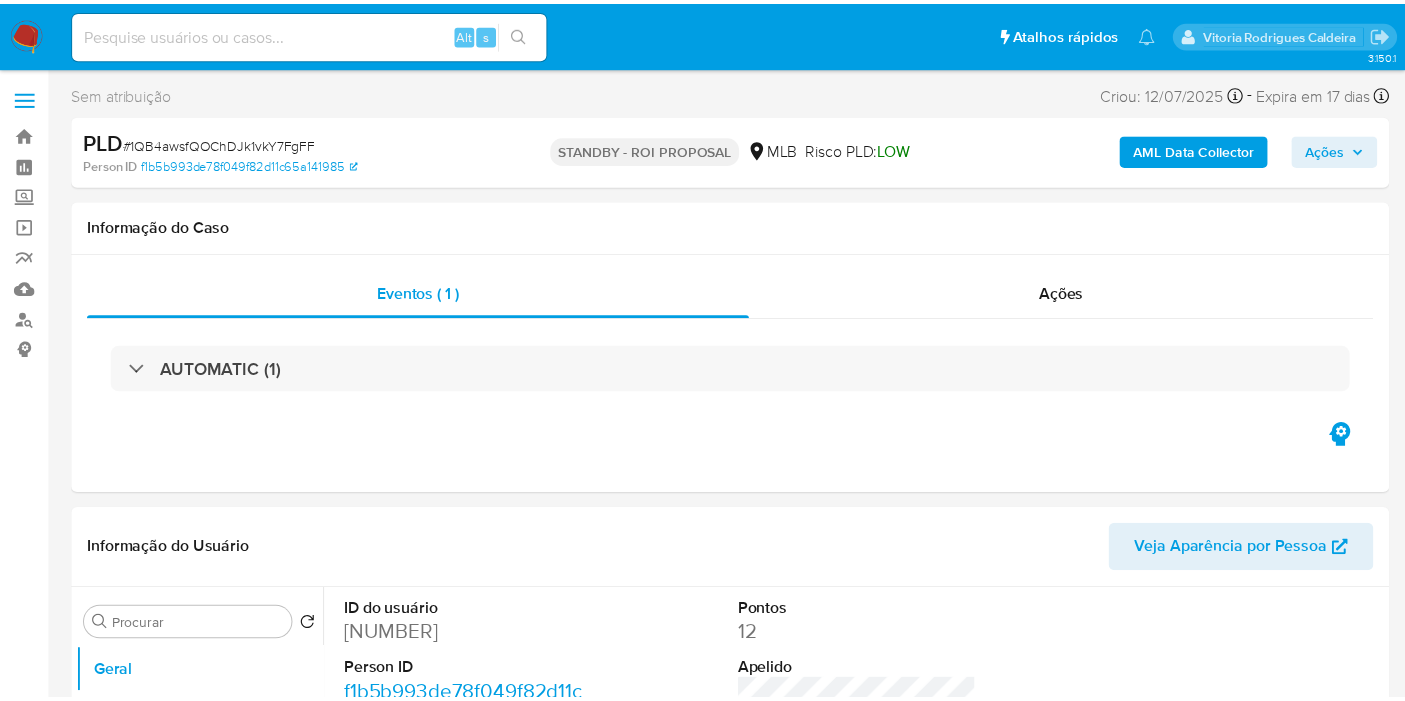 scroll, scrollTop: 0, scrollLeft: 0, axis: both 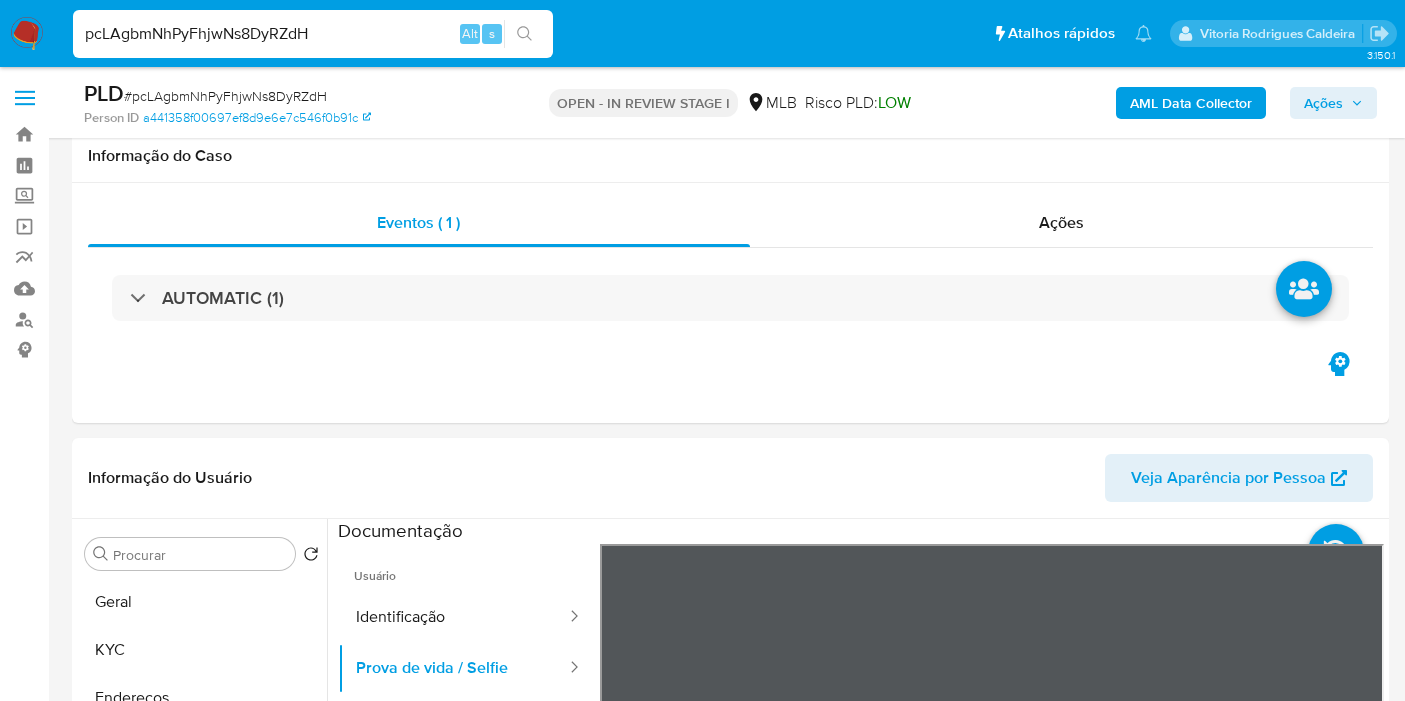 select on "10" 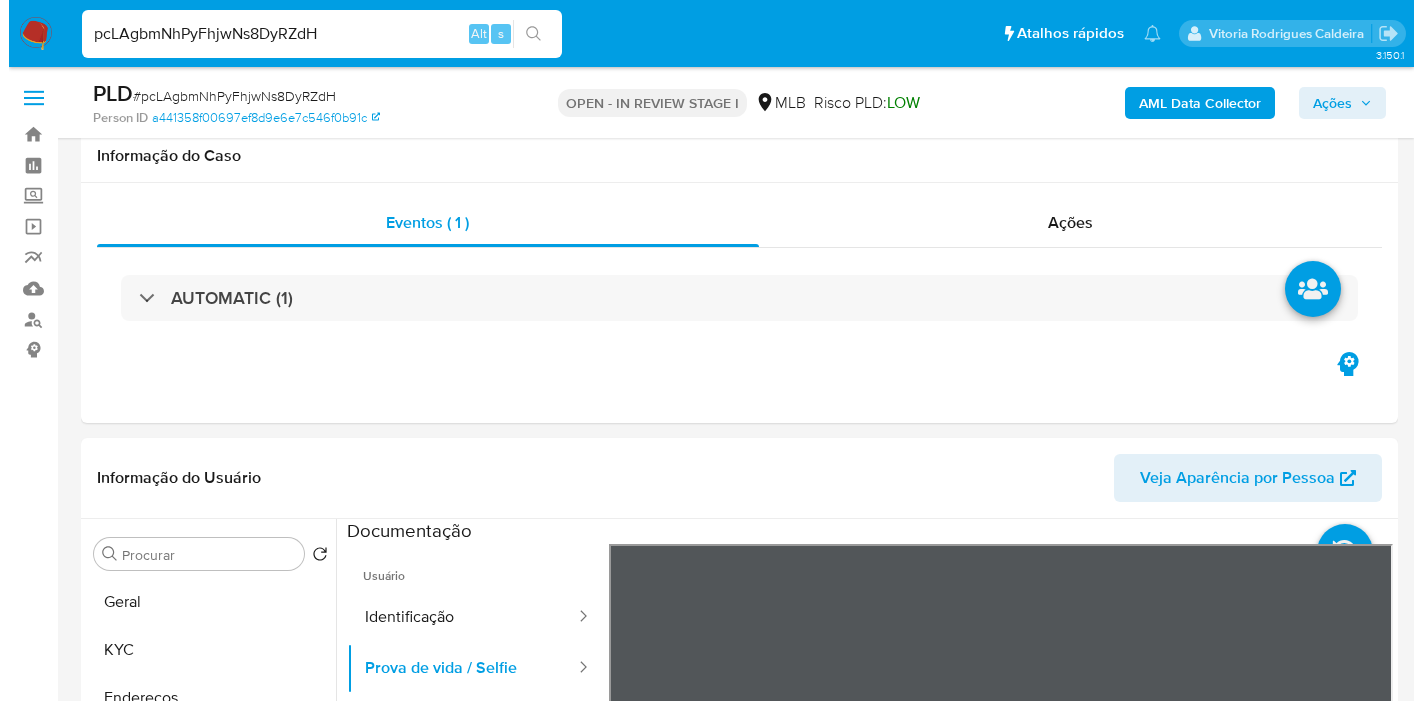 scroll, scrollTop: 396, scrollLeft: 0, axis: vertical 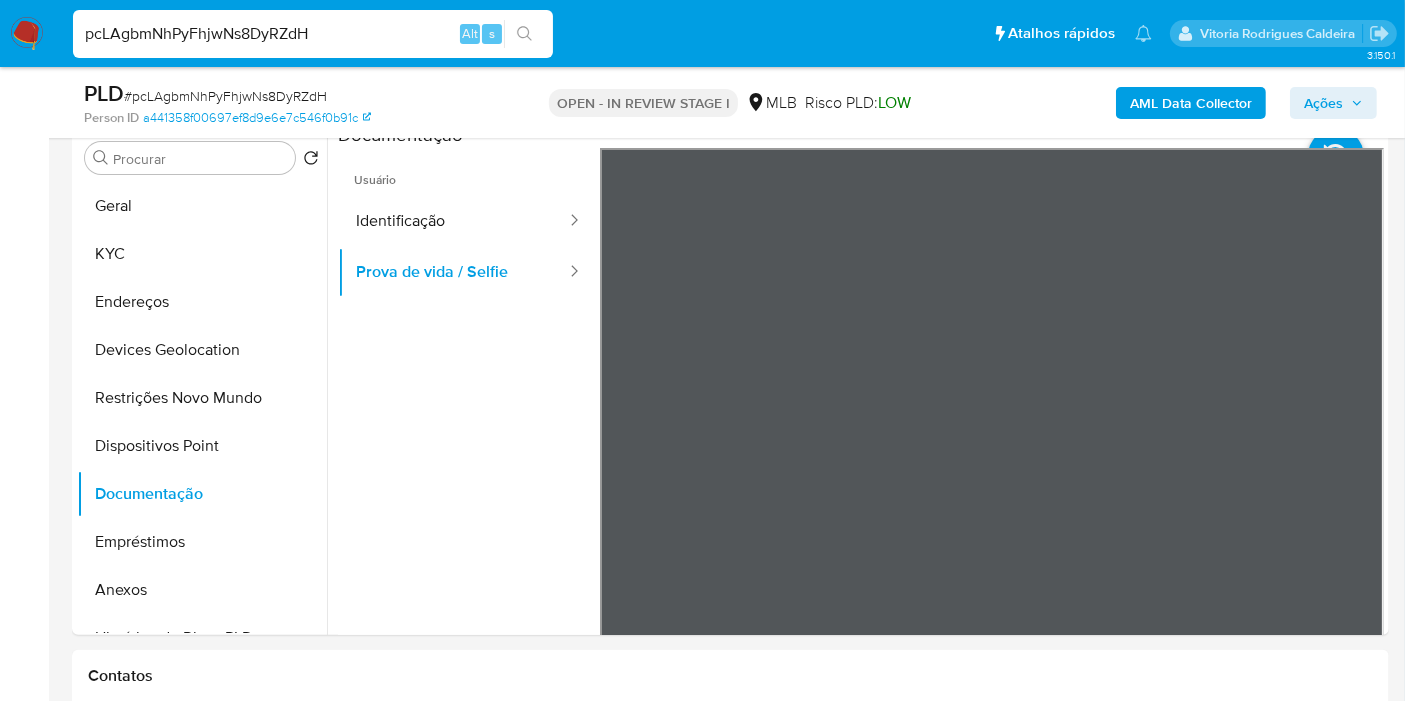 click on "pcLAgbmNhPyFhjwNs8DyRZdH" at bounding box center [313, 34] 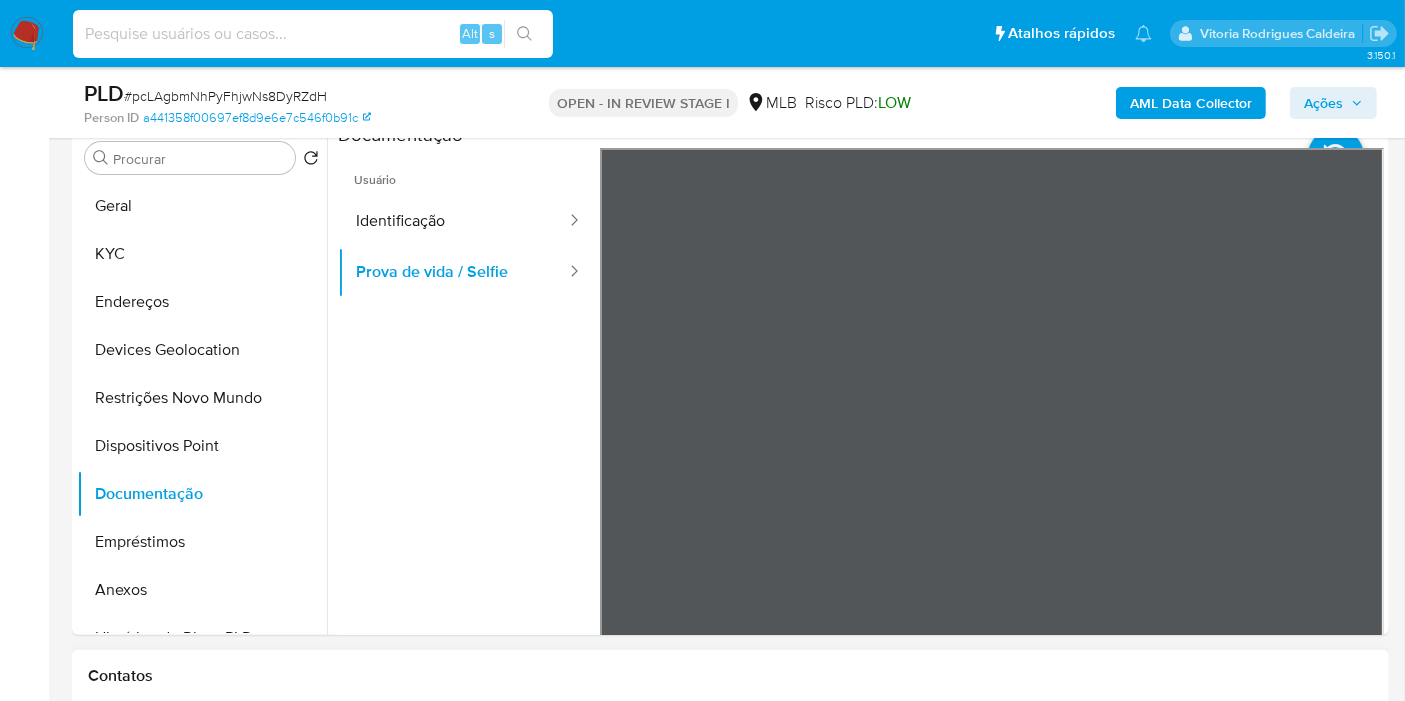 type 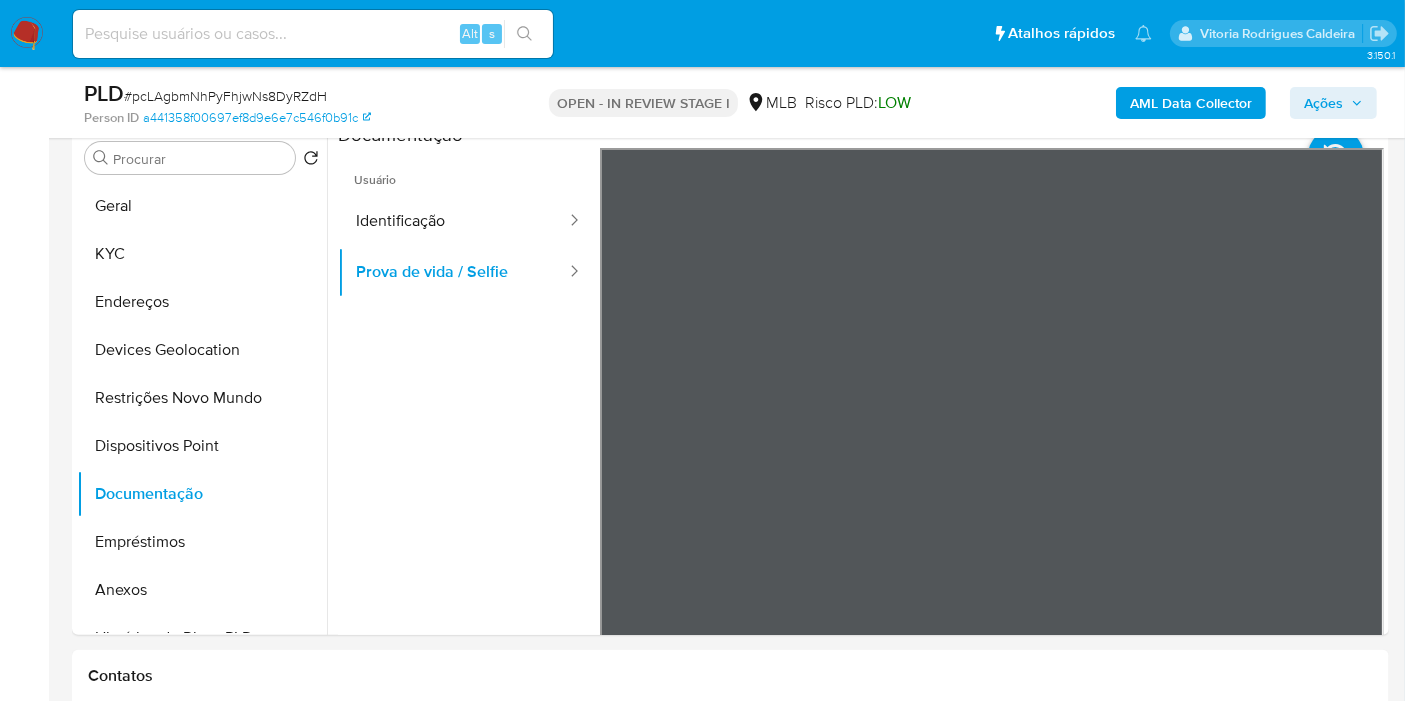 click on "Ações" at bounding box center [1323, 103] 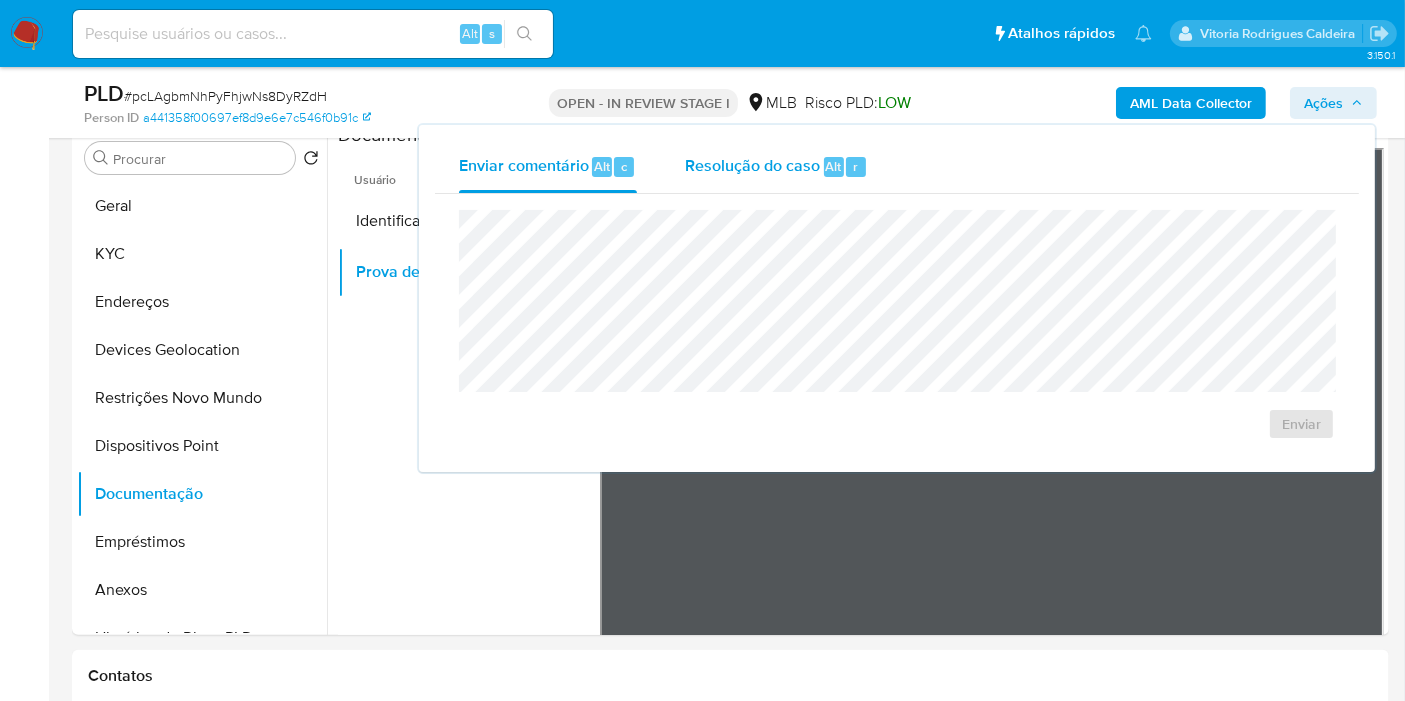 click on "Resolução do caso" at bounding box center (752, 165) 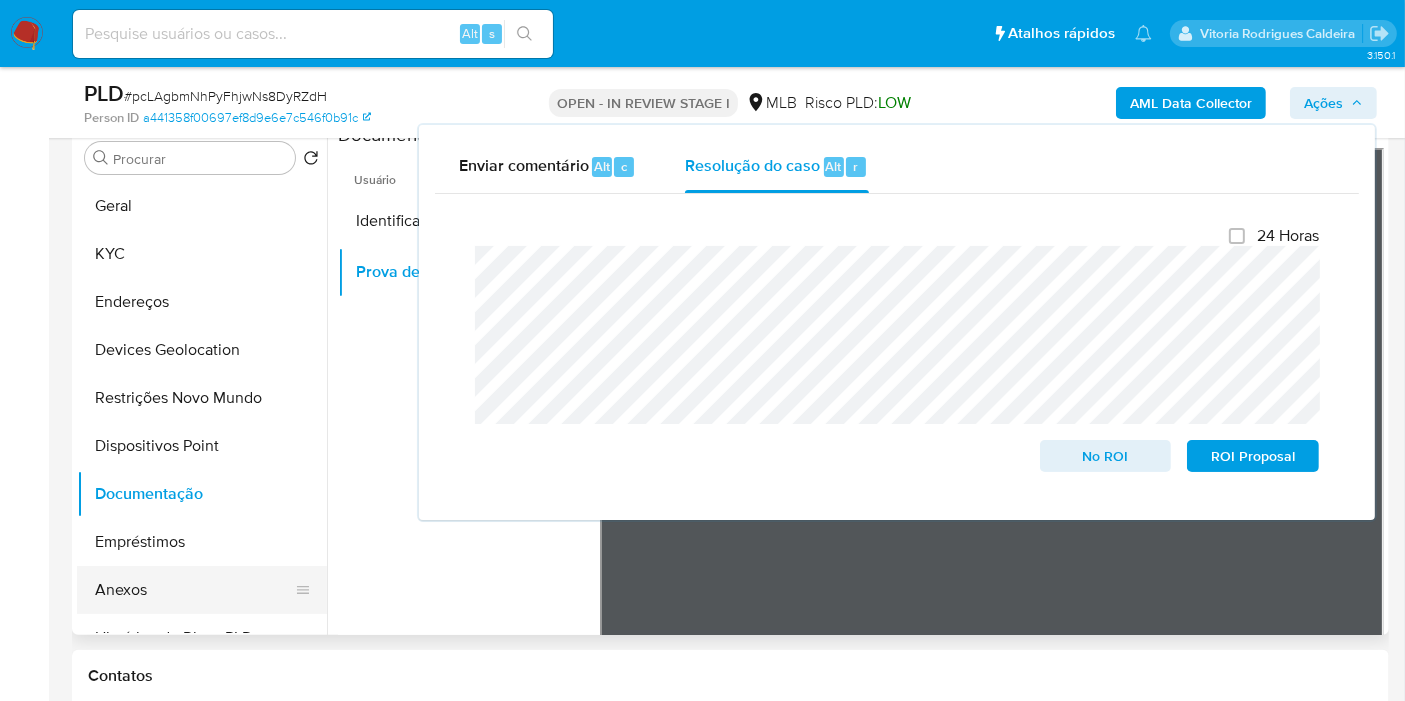 click on "Anexos" at bounding box center [194, 590] 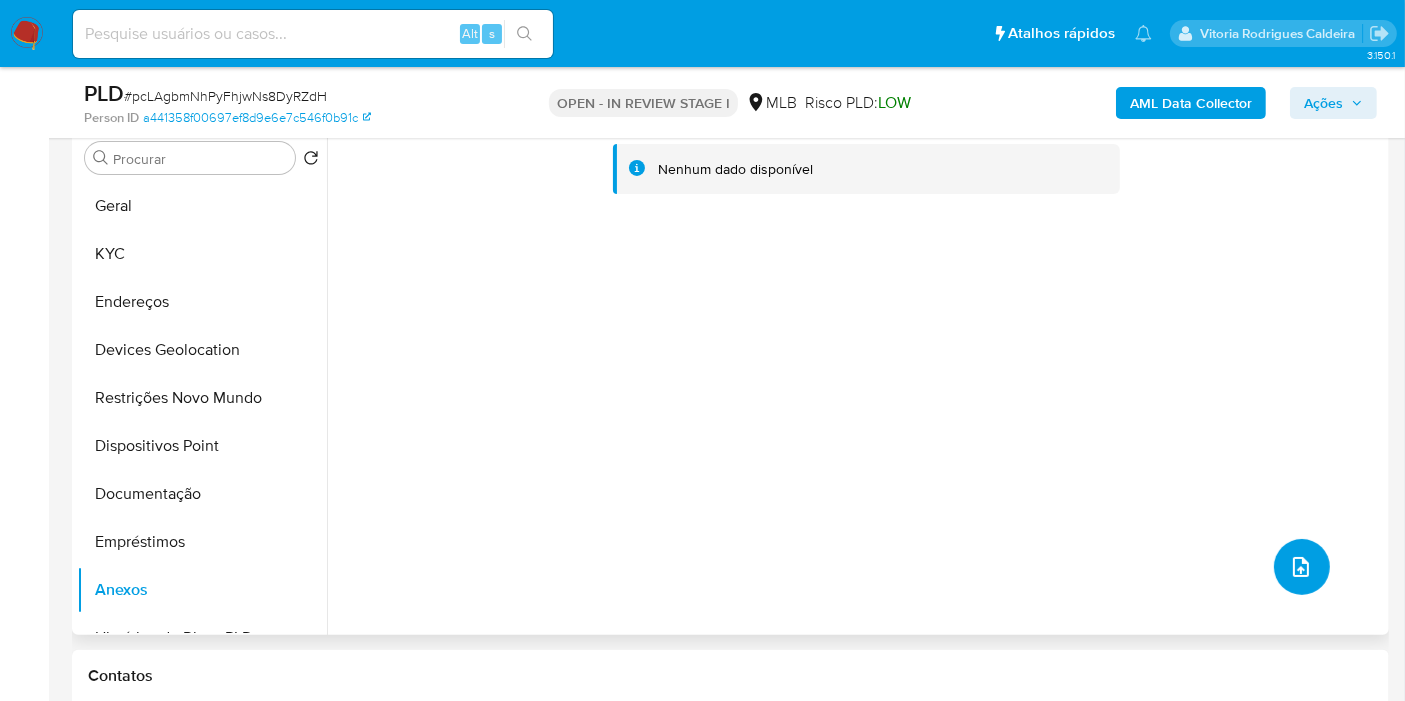click at bounding box center [1301, 567] 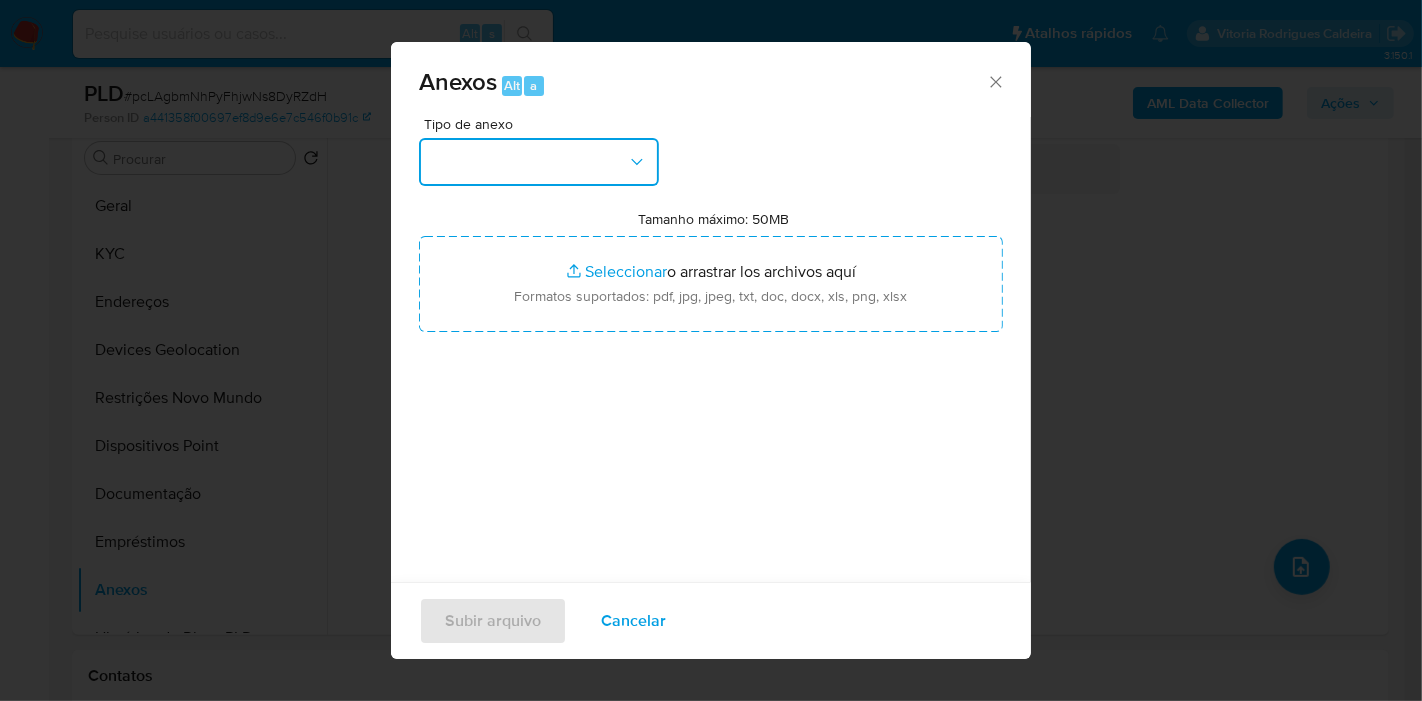 click at bounding box center (539, 162) 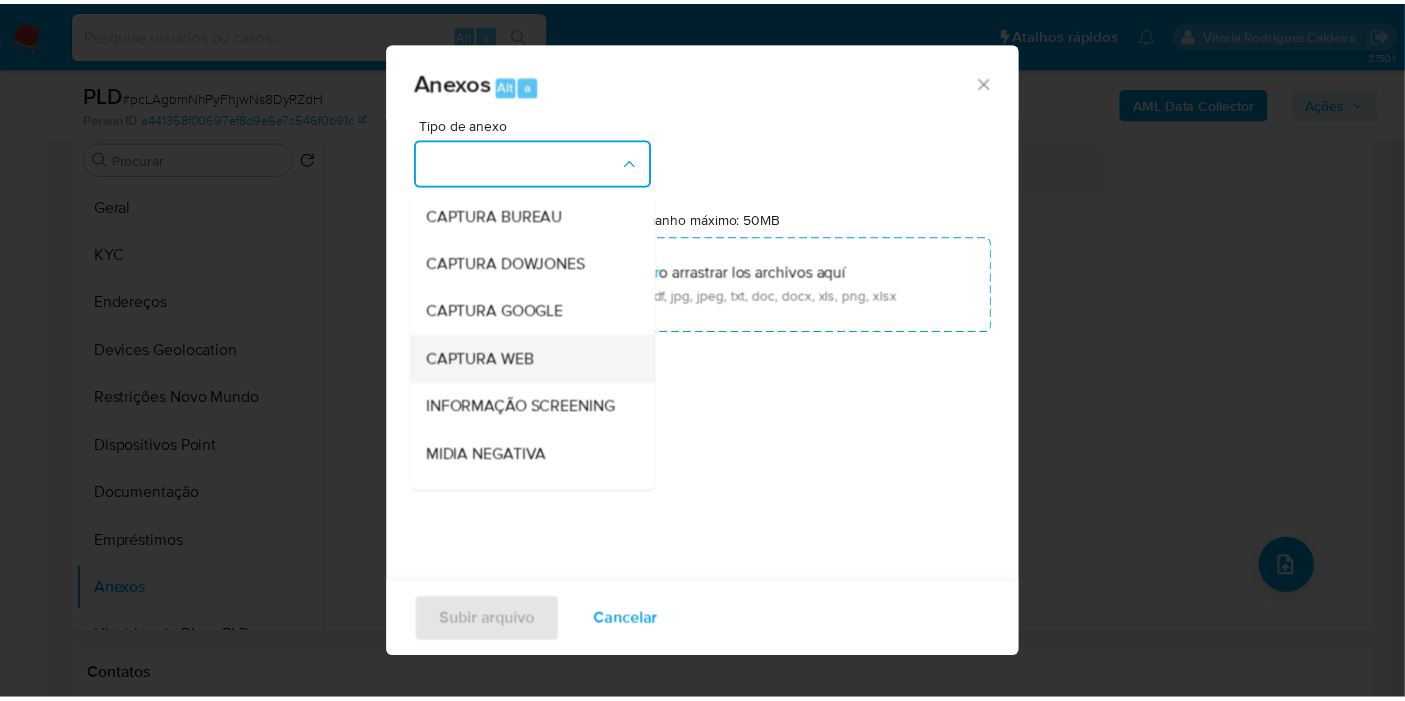 scroll, scrollTop: 222, scrollLeft: 0, axis: vertical 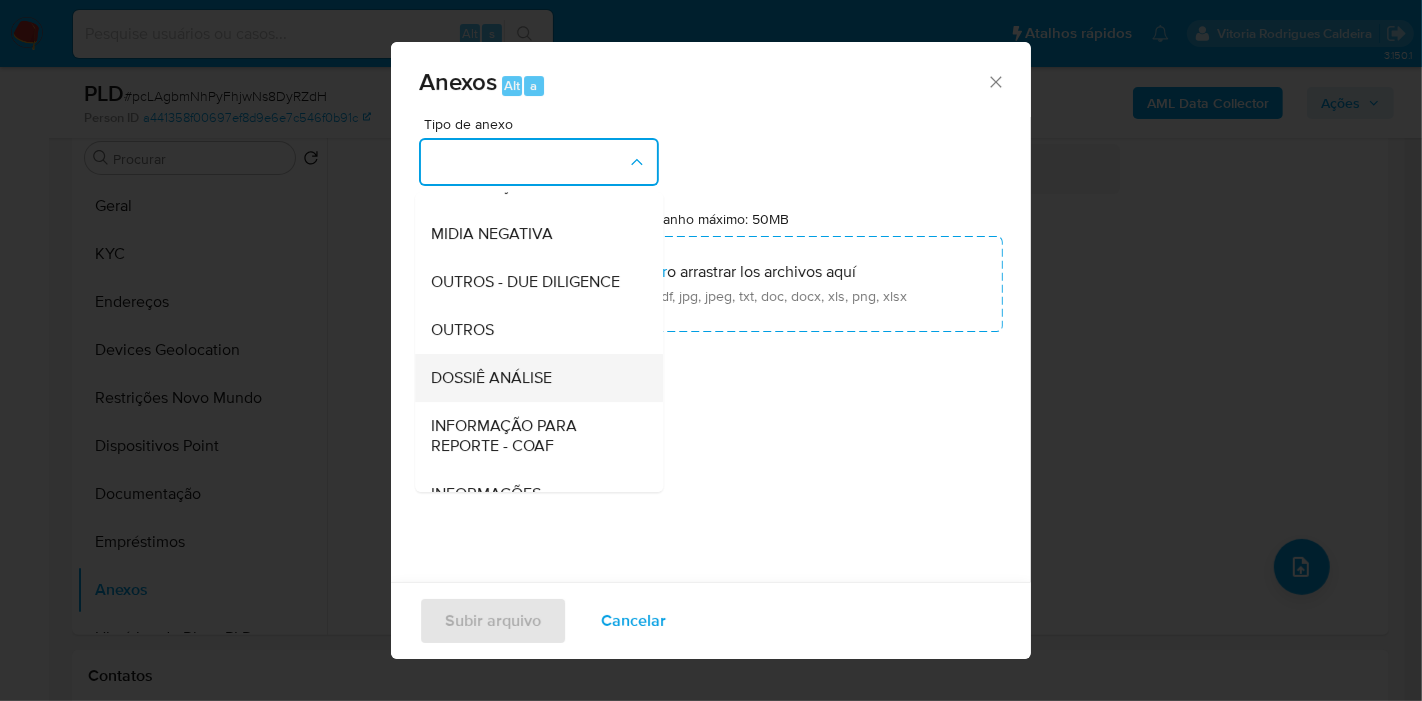 click on "DOSSIÊ ANÁLISE" at bounding box center [491, 378] 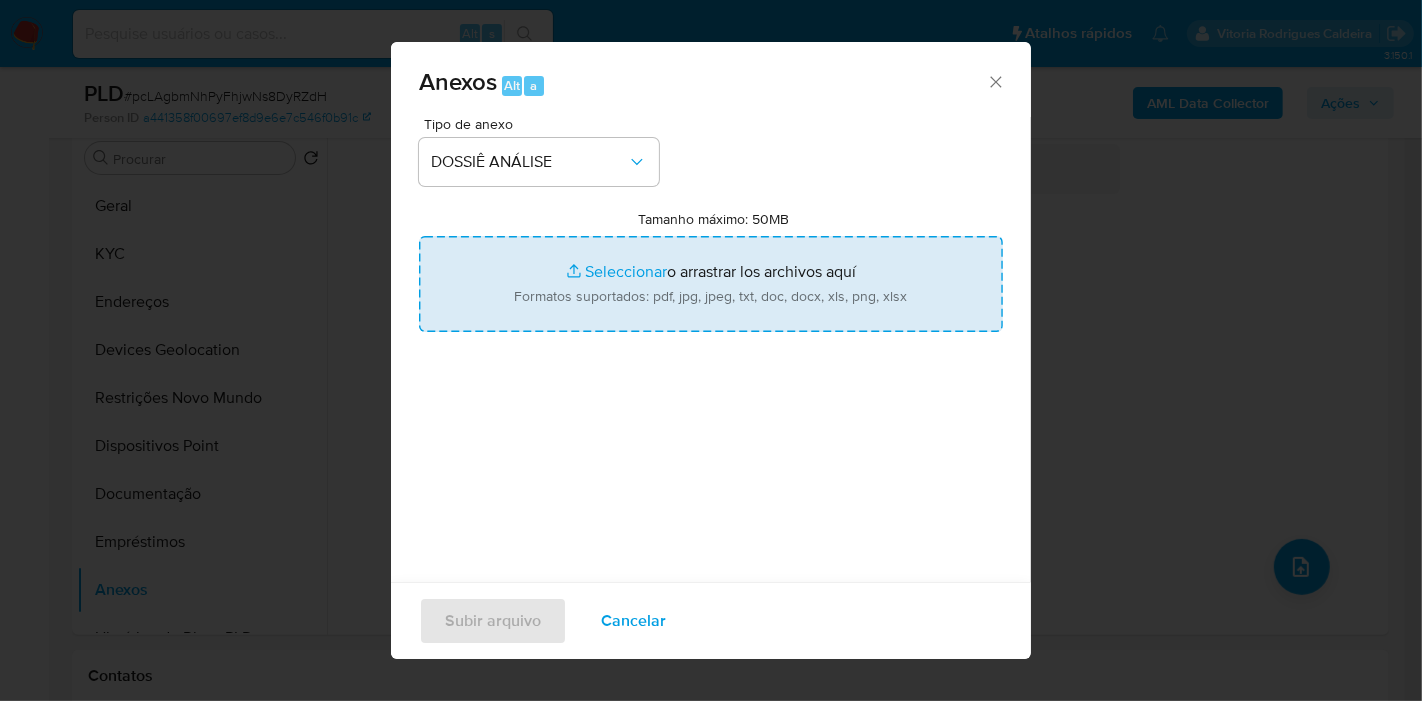 type on "C:\fakepath\Caselog pcLAgbmNhPyFhjwNs8DyRZdH_2025_08_08_07_34_43.pdf" 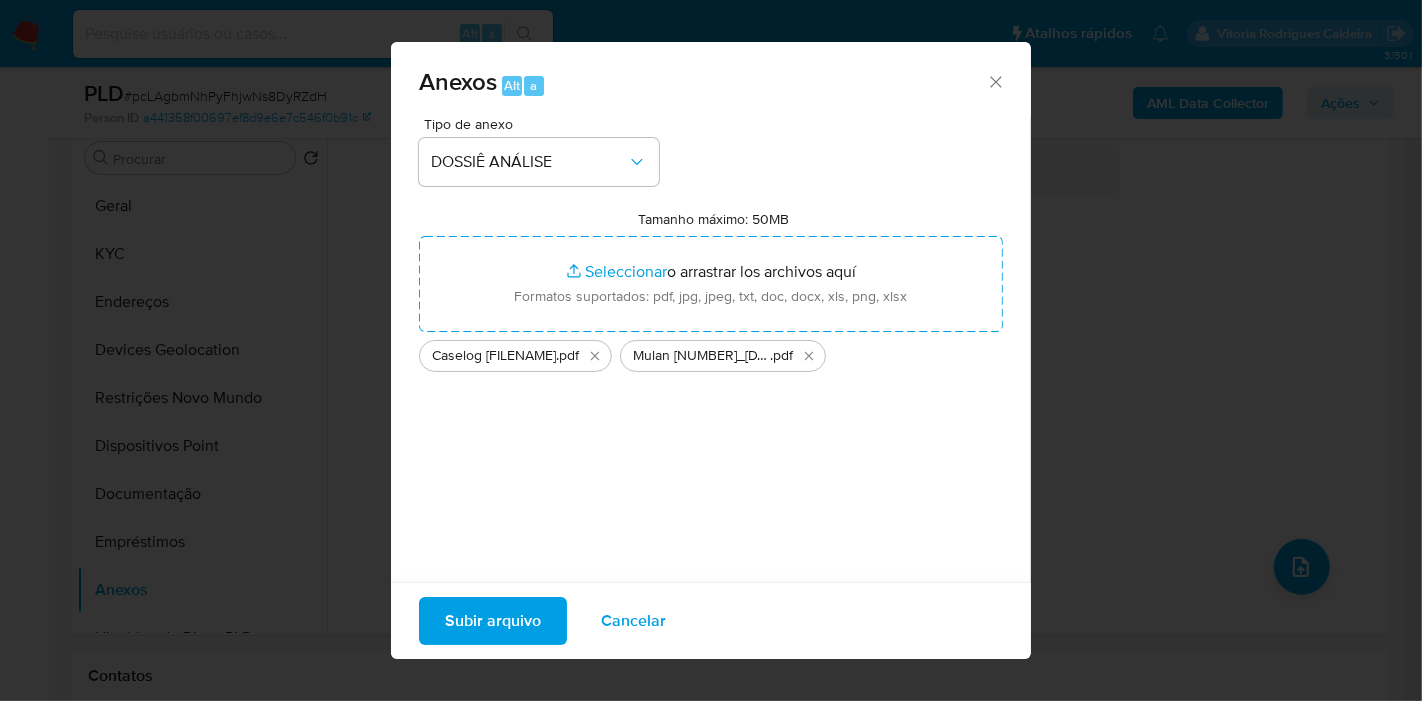 click on "Subir arquivo" at bounding box center [493, 621] 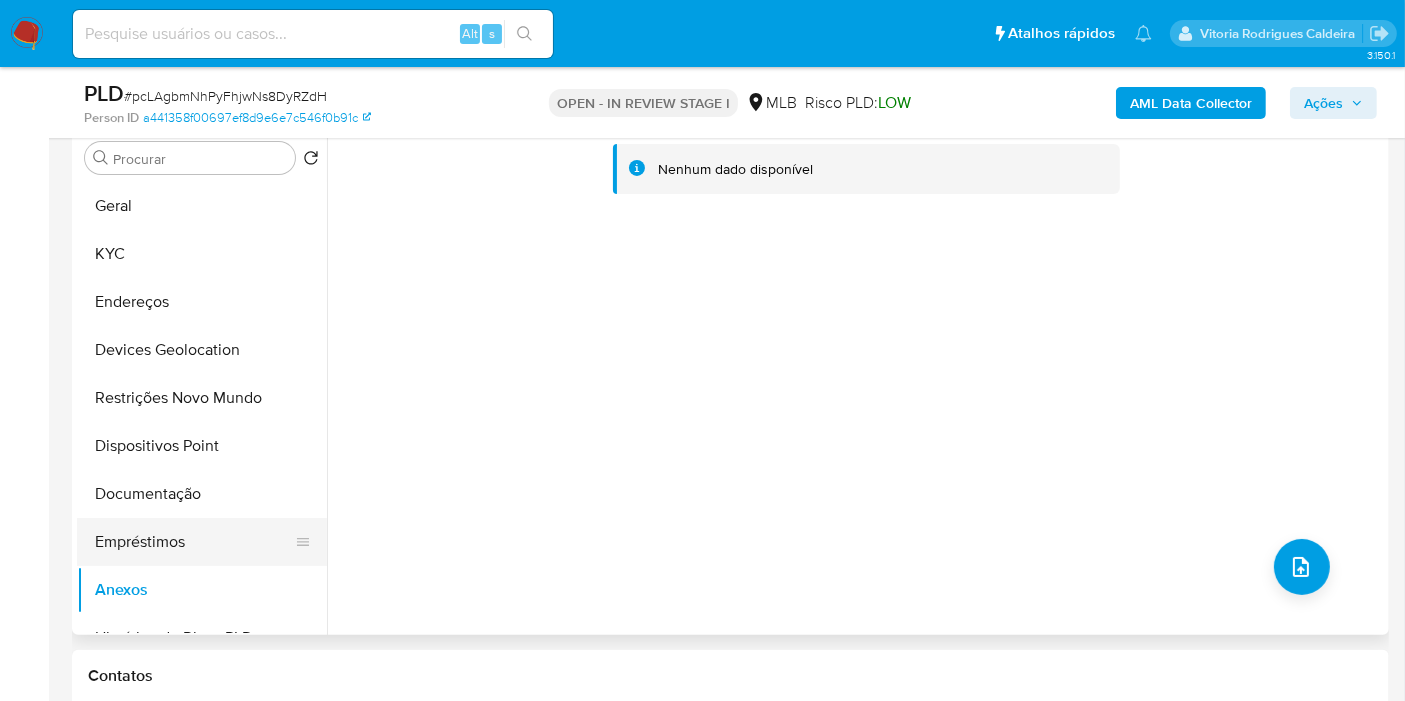 click on "Empréstimos" at bounding box center (194, 542) 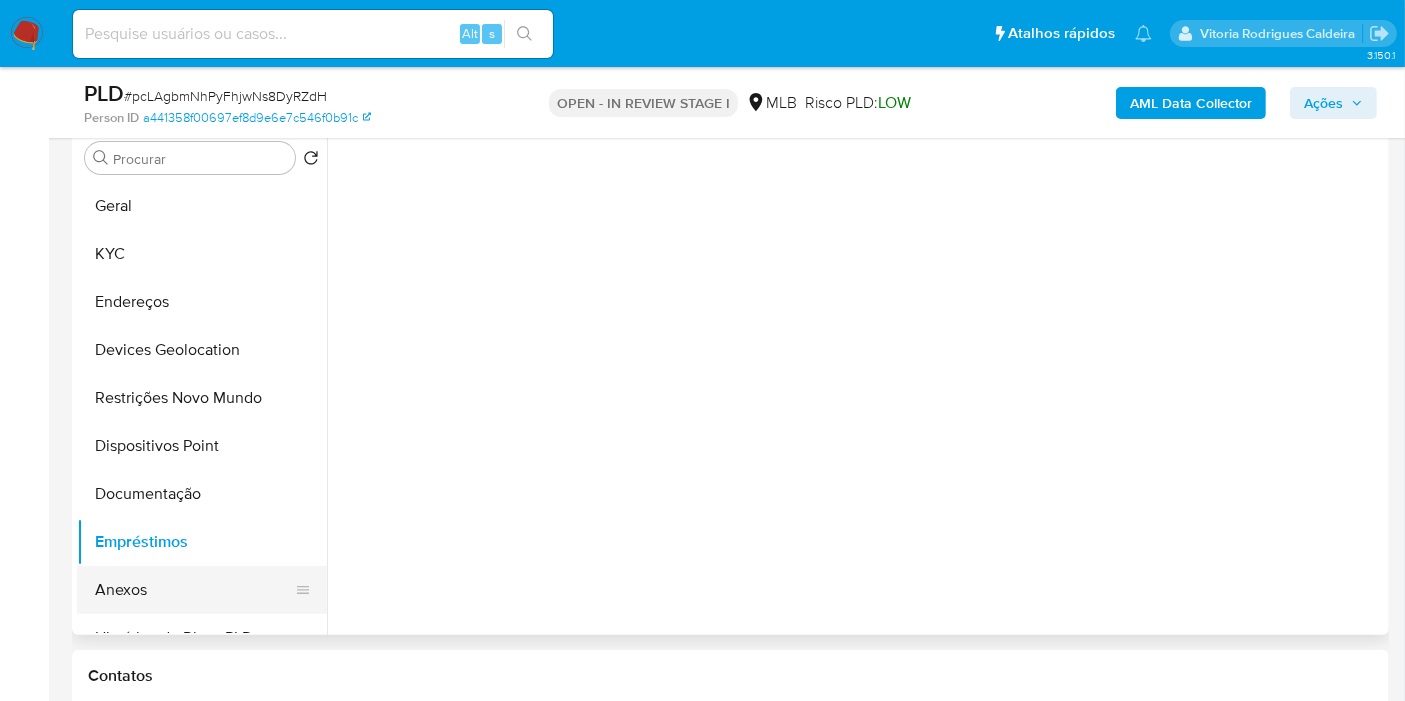 click on "Anexos" at bounding box center (194, 590) 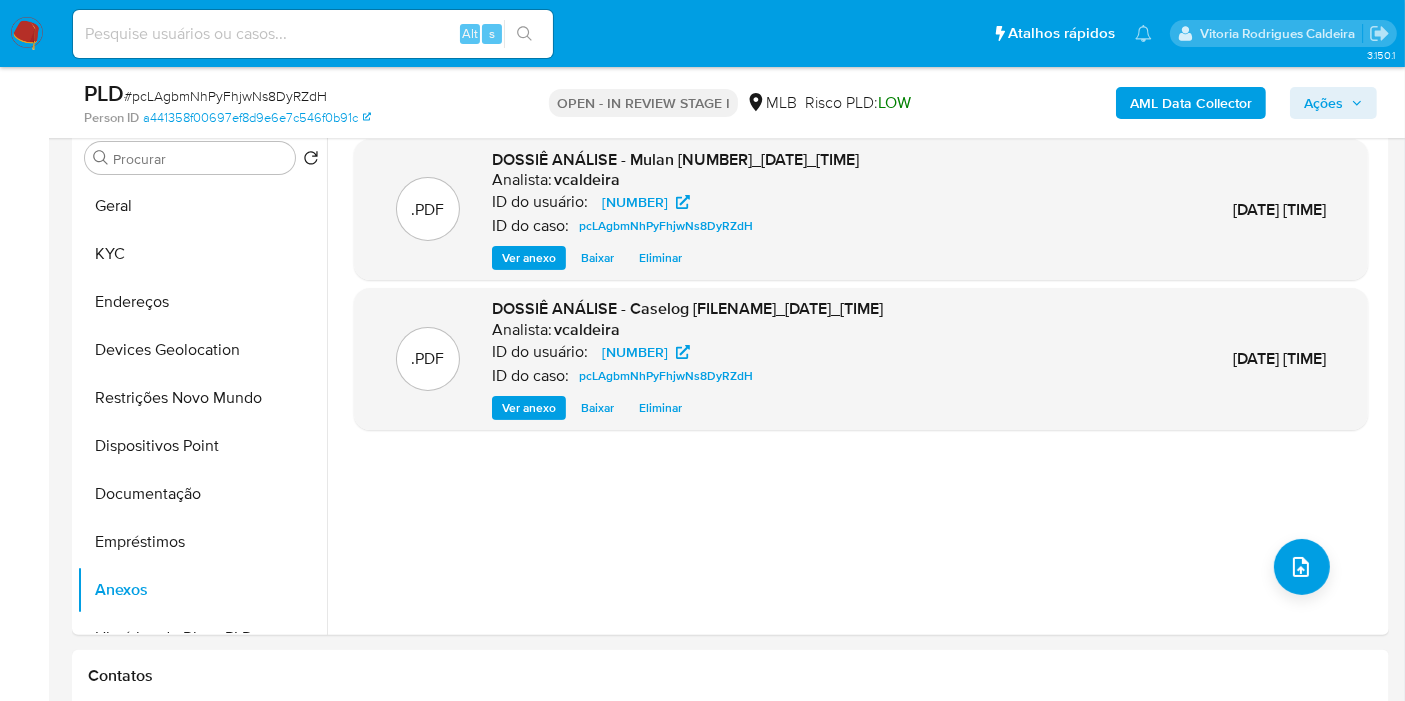 click on "Ações" at bounding box center [1323, 103] 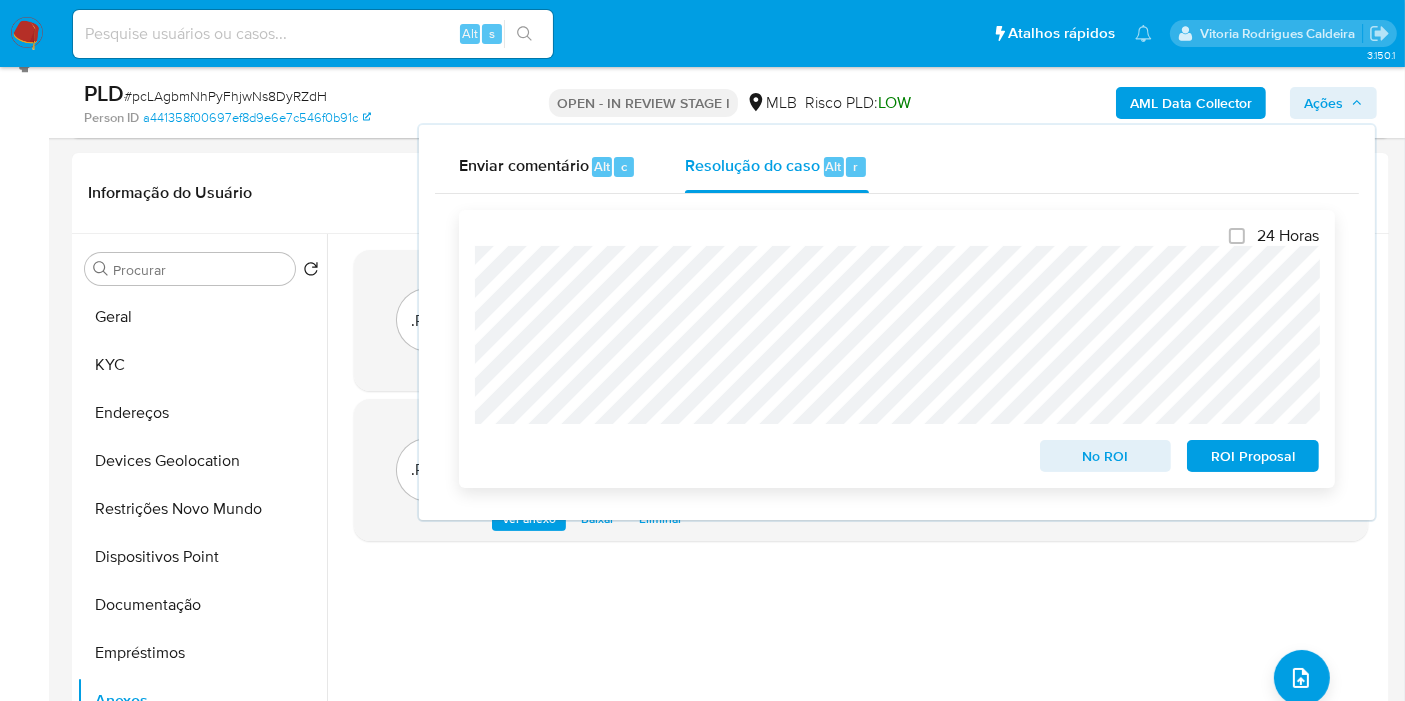 scroll, scrollTop: 396, scrollLeft: 0, axis: vertical 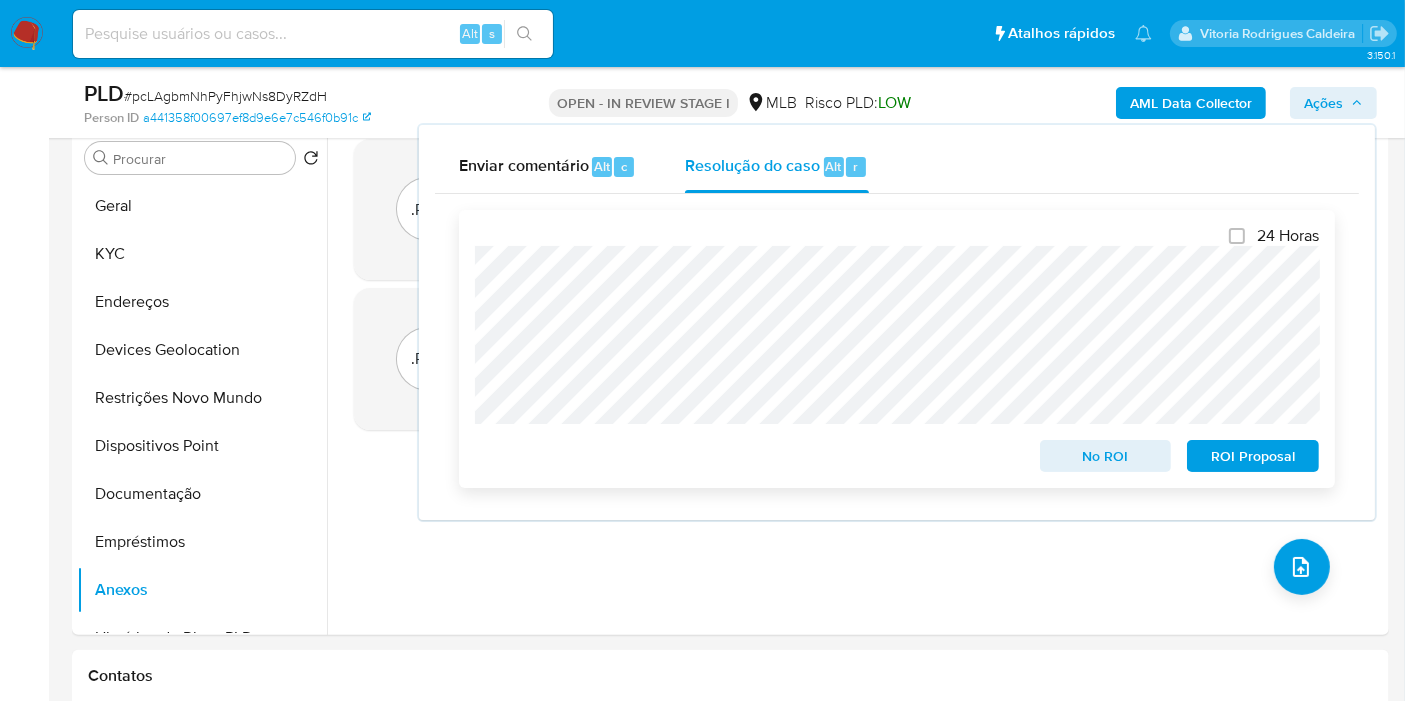 click on "No ROI" at bounding box center [1106, 456] 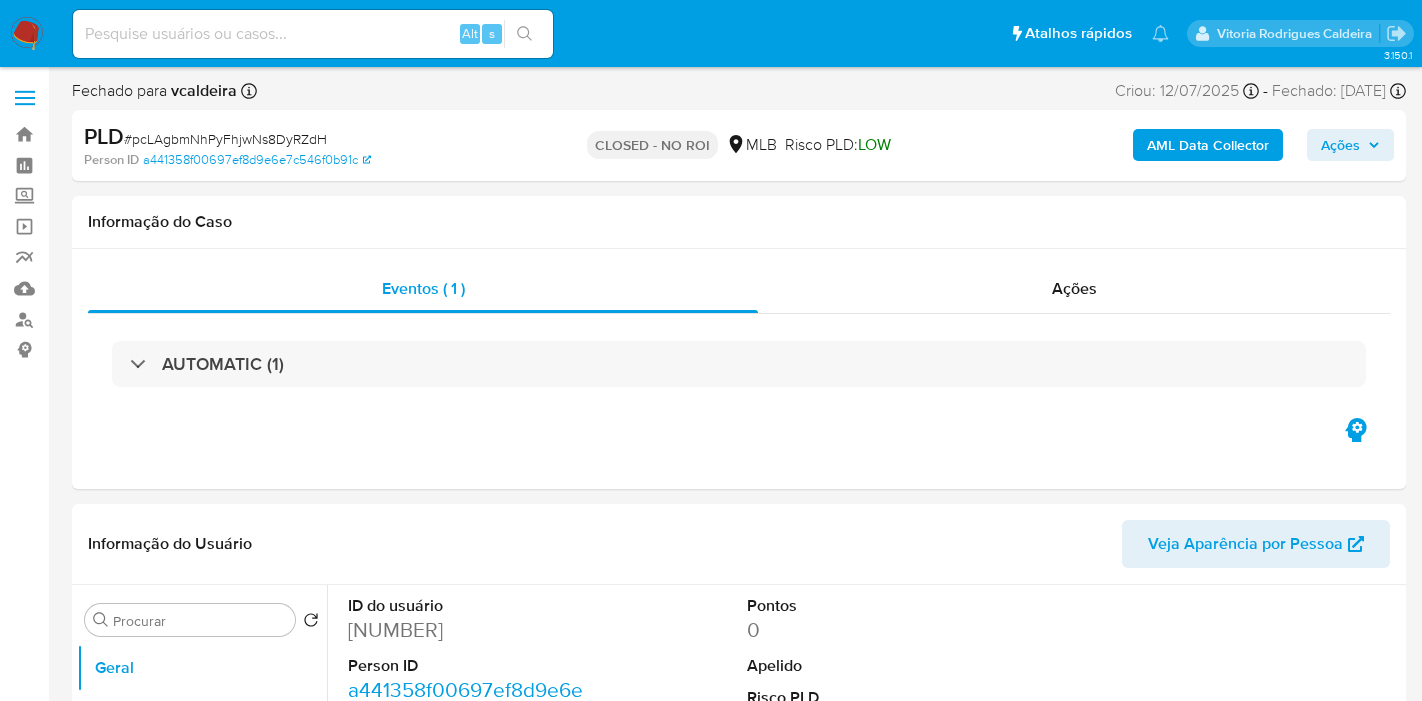 select on "10" 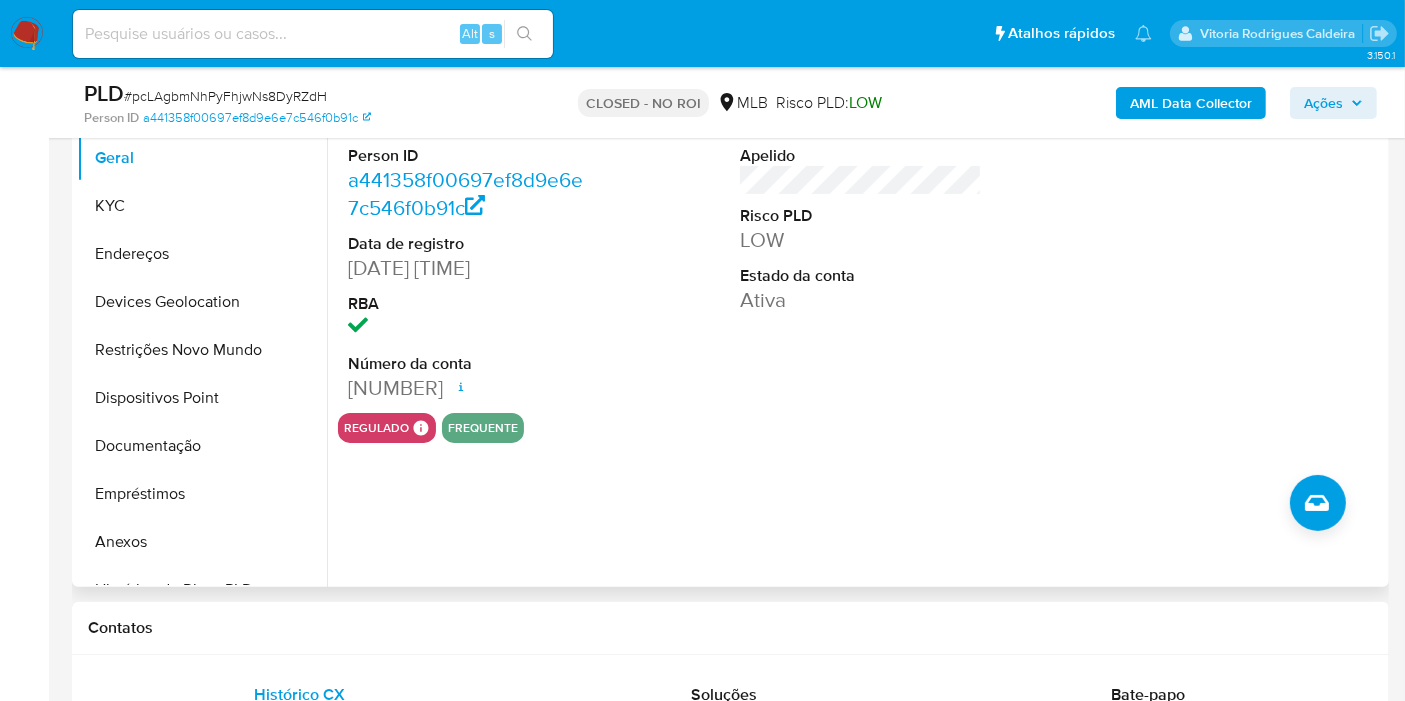 scroll, scrollTop: 444, scrollLeft: 0, axis: vertical 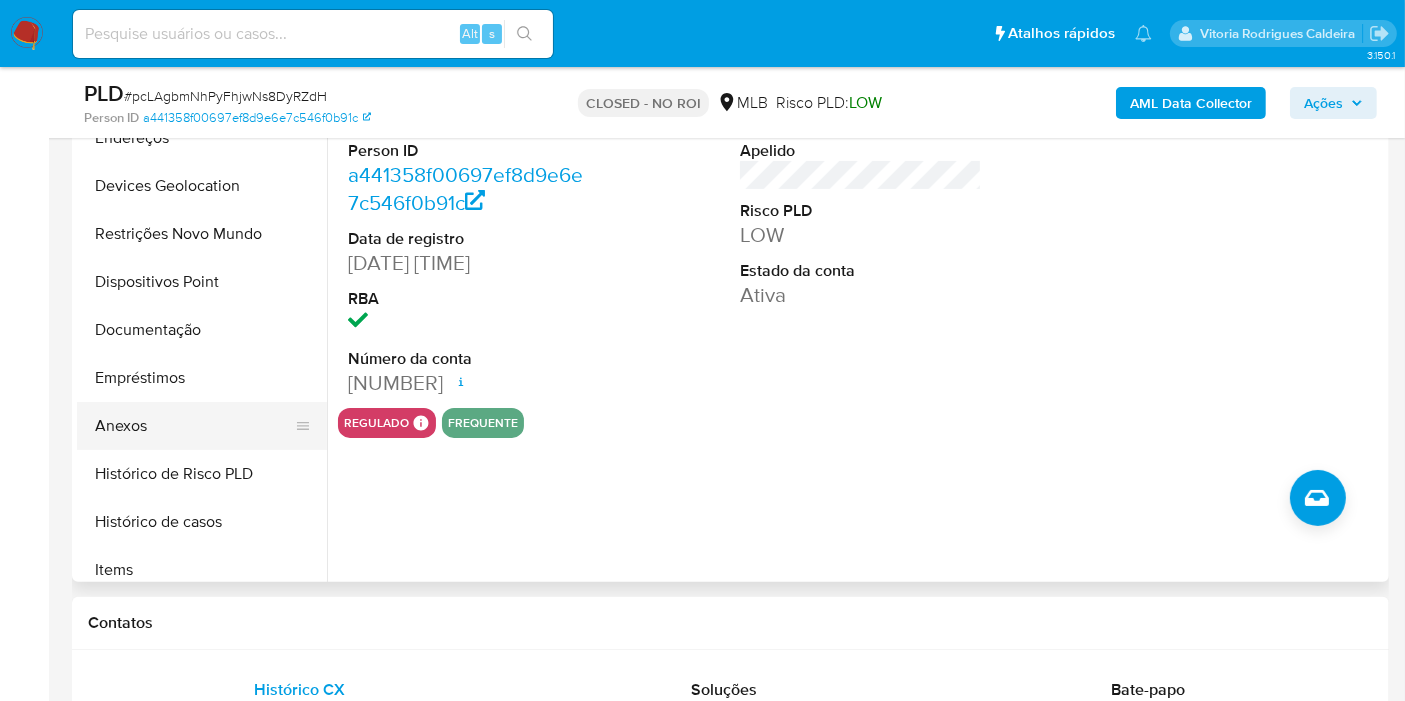 click on "Anexos" at bounding box center (194, 426) 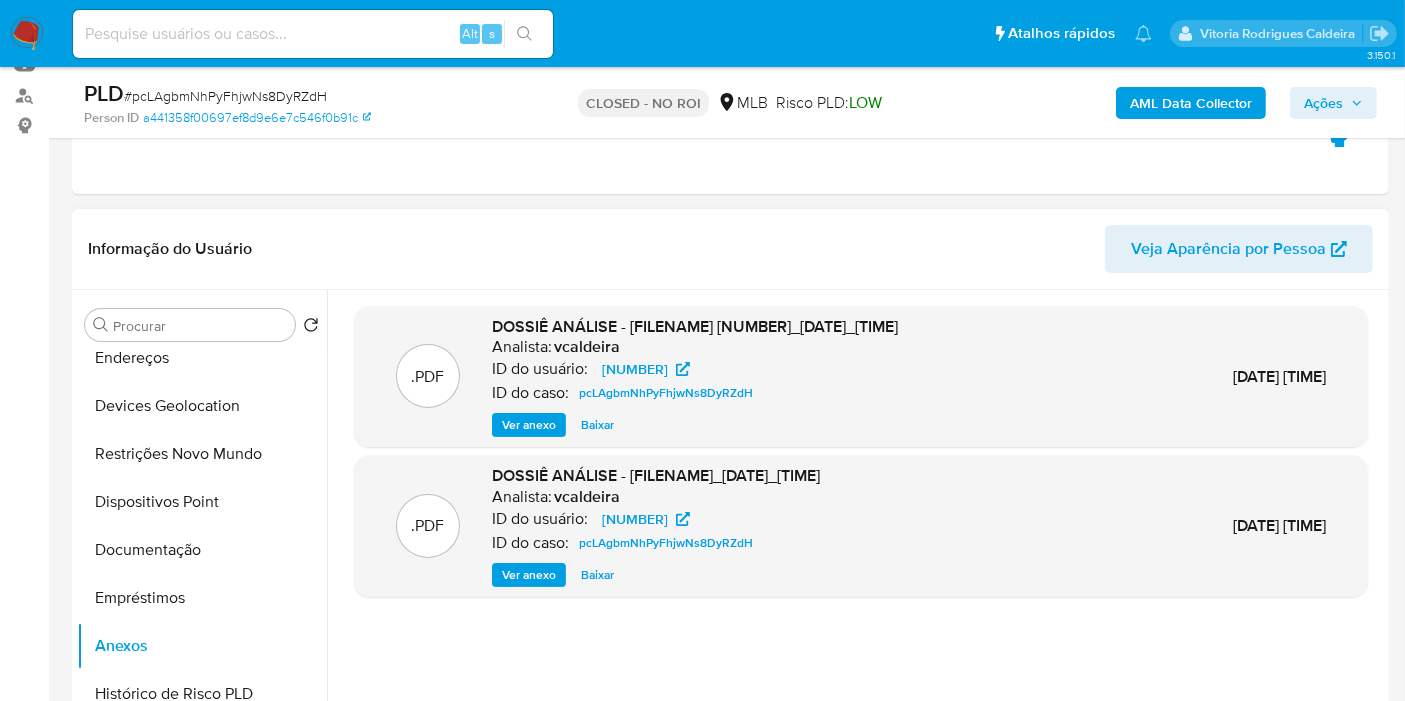 scroll, scrollTop: 222, scrollLeft: 0, axis: vertical 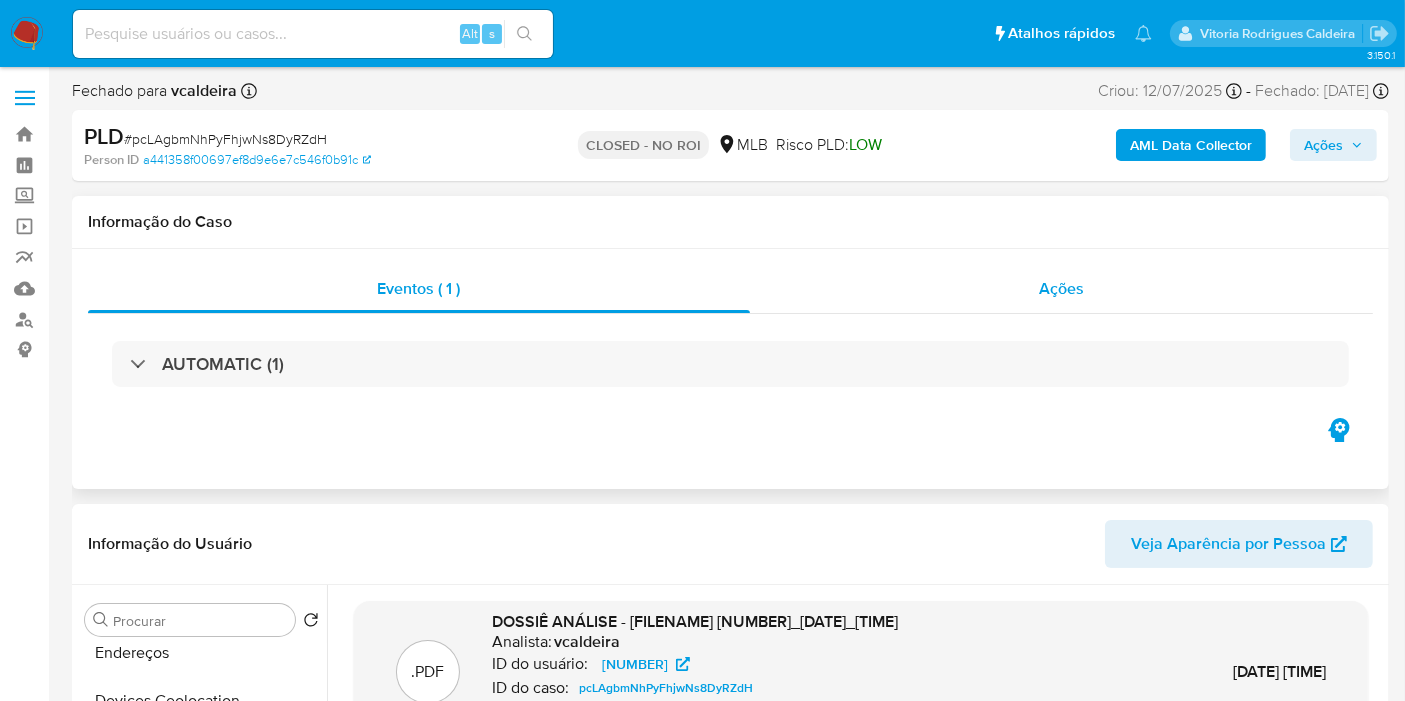 click on "Ações" at bounding box center (1061, 288) 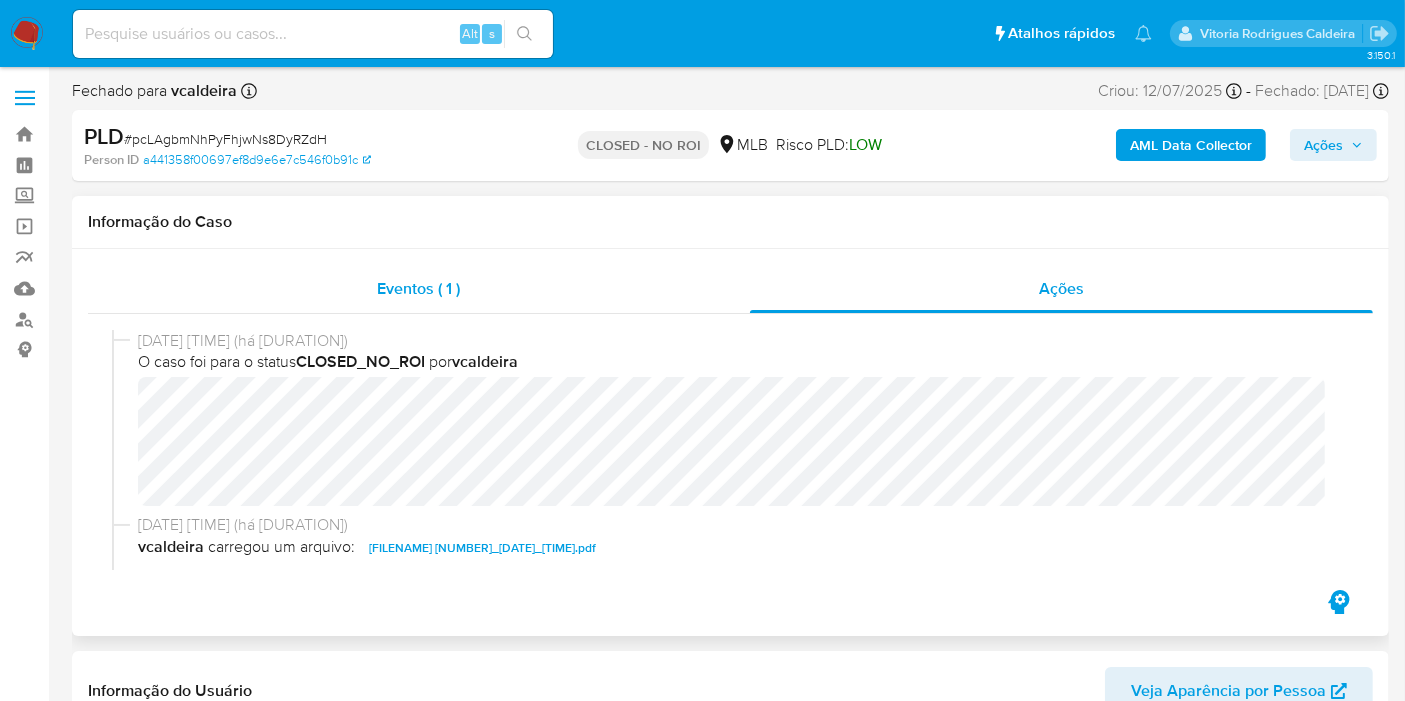click on "Eventos ( 1 )" at bounding box center [418, 288] 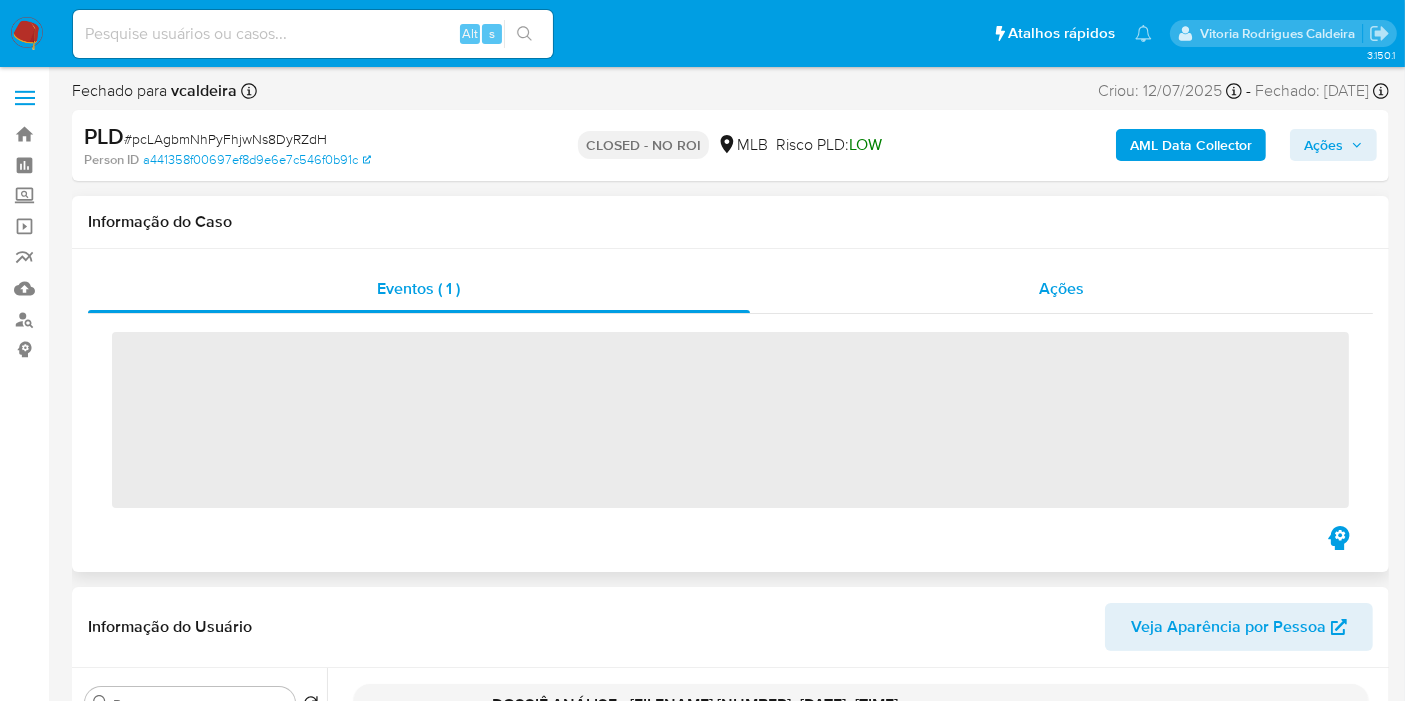 click on "Ações" at bounding box center [1061, 288] 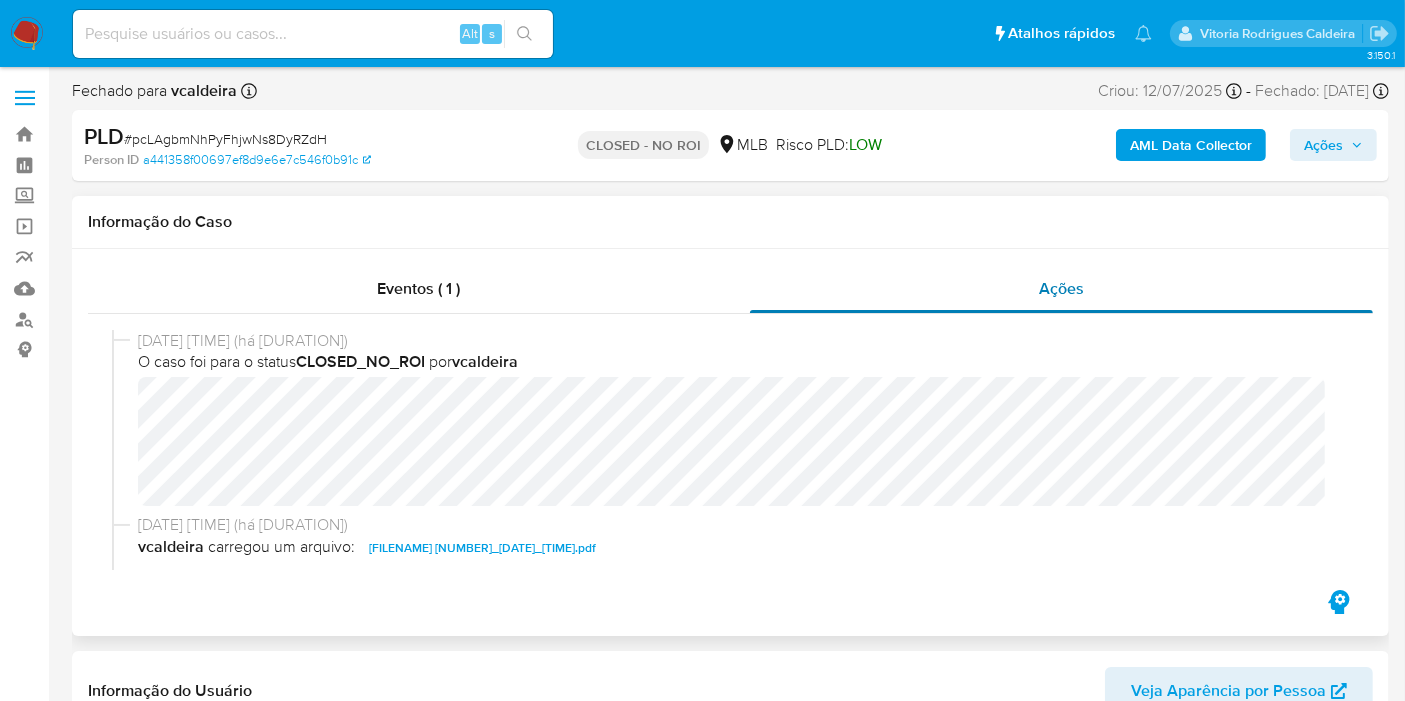 drag, startPoint x: 454, startPoint y: 290, endPoint x: 1008, endPoint y: 272, distance: 554.29236 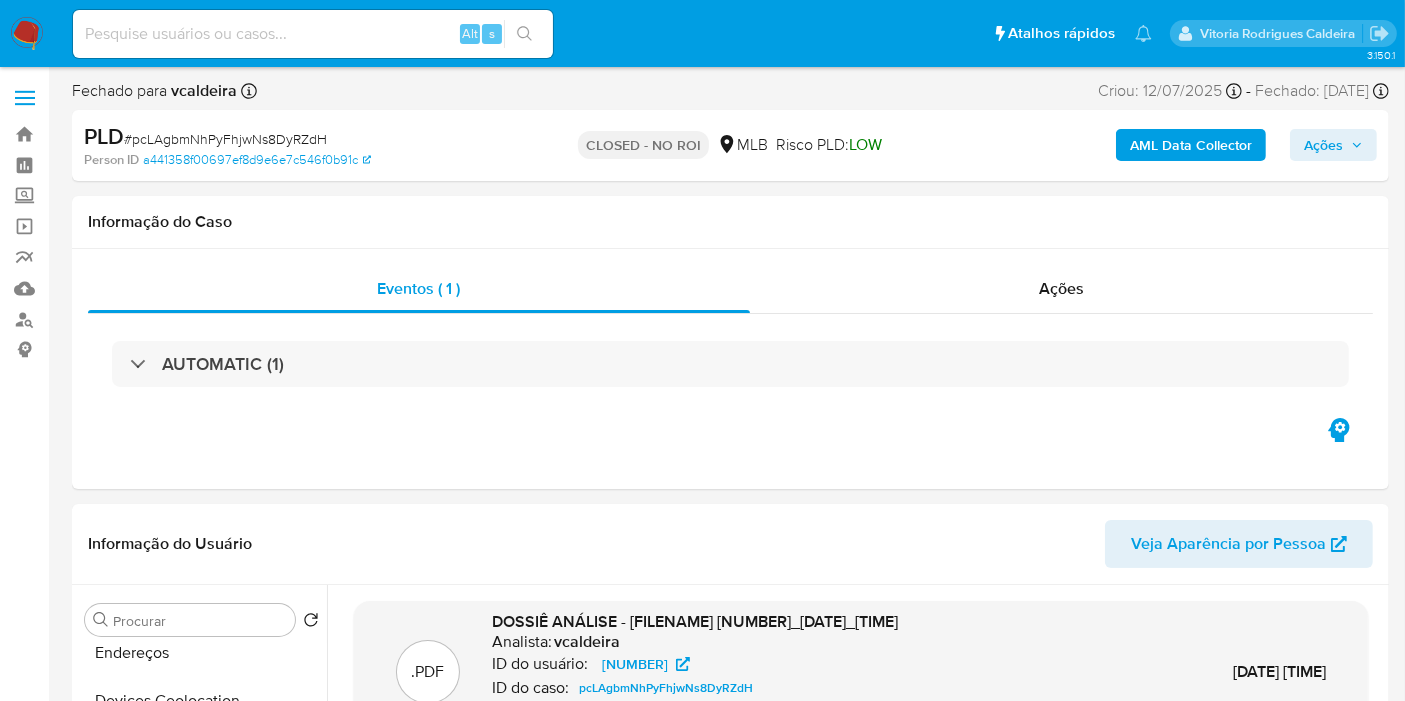 click on "Ações" at bounding box center [1323, 145] 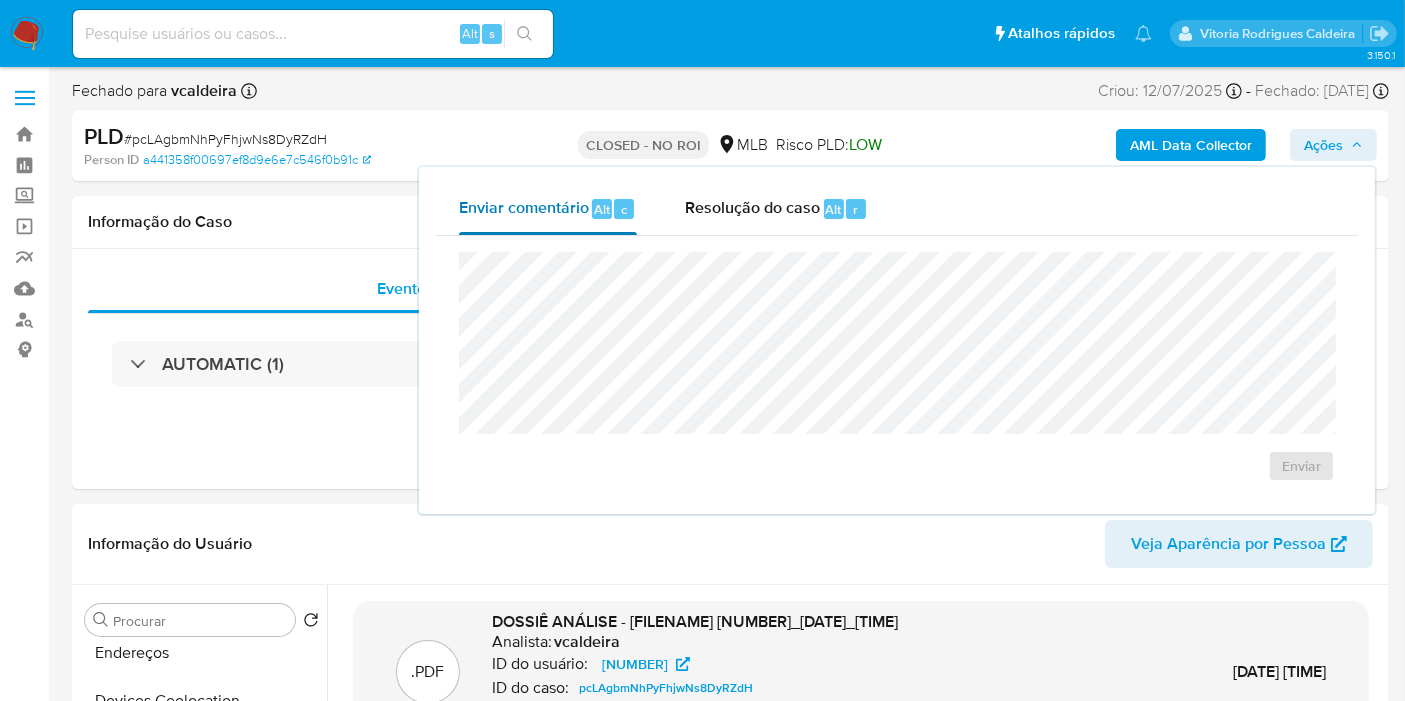 click on "Enviar comentário" at bounding box center (524, 208) 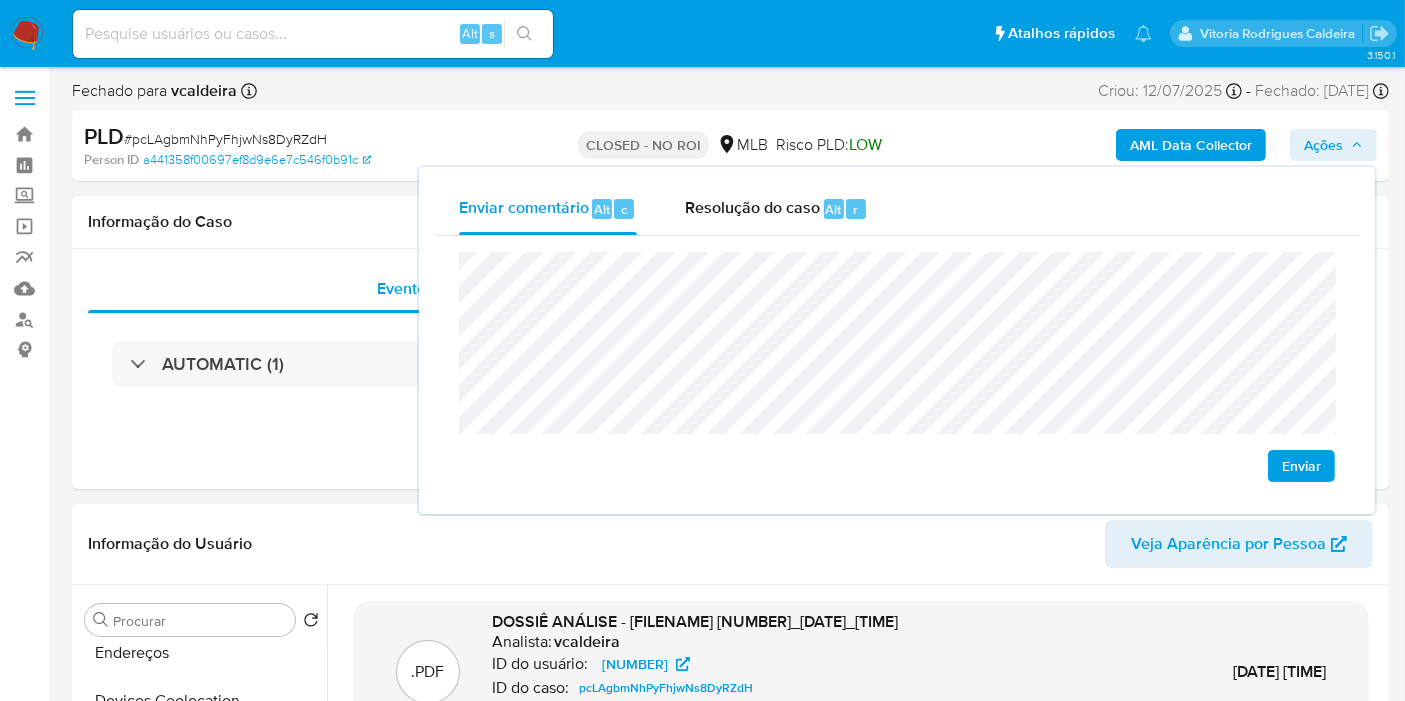 click on "Enviar" at bounding box center (1301, 466) 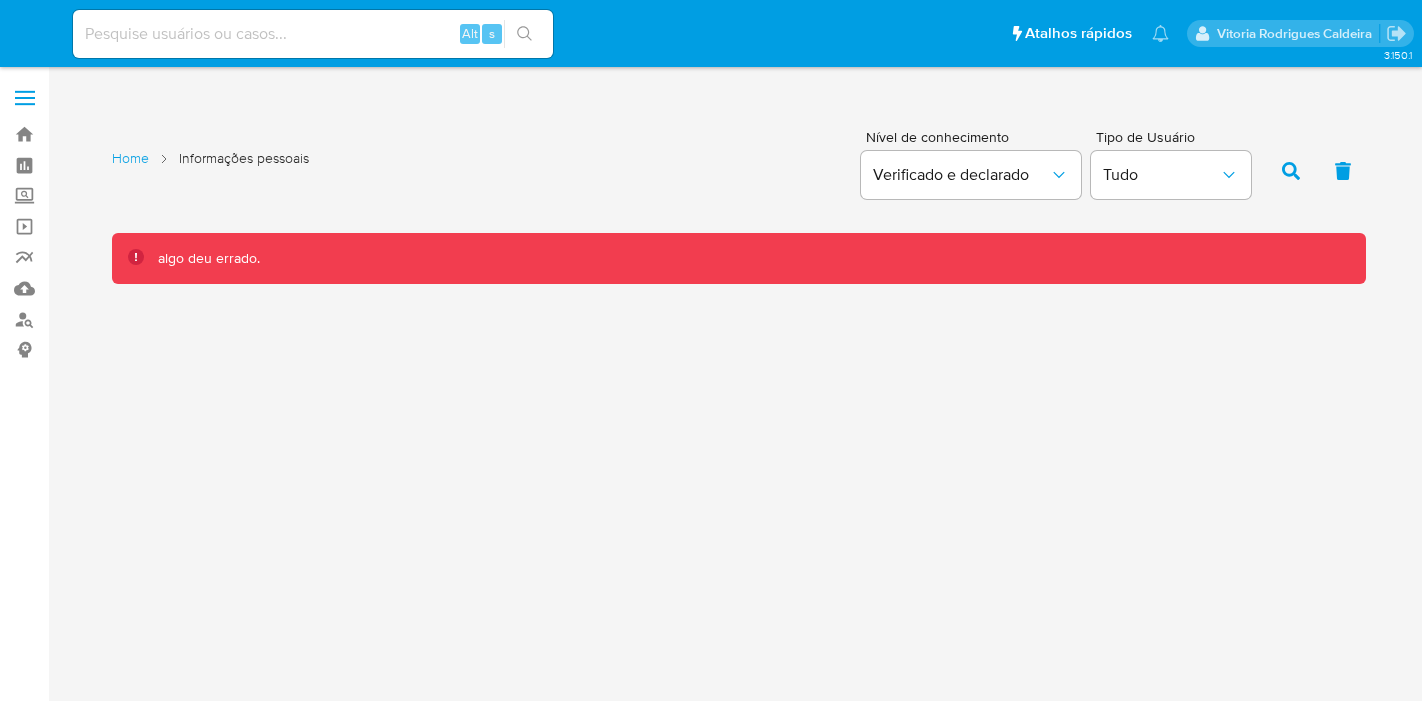 scroll, scrollTop: 0, scrollLeft: 0, axis: both 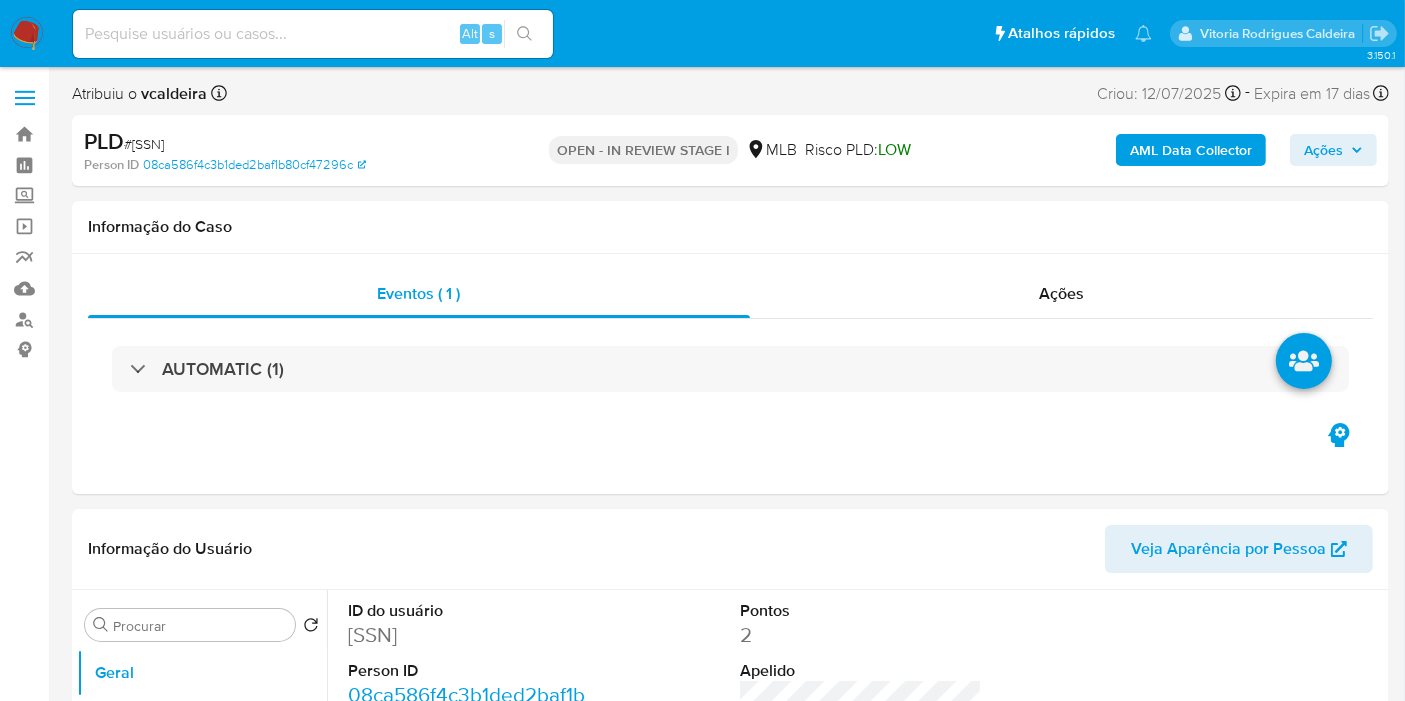 select on "10" 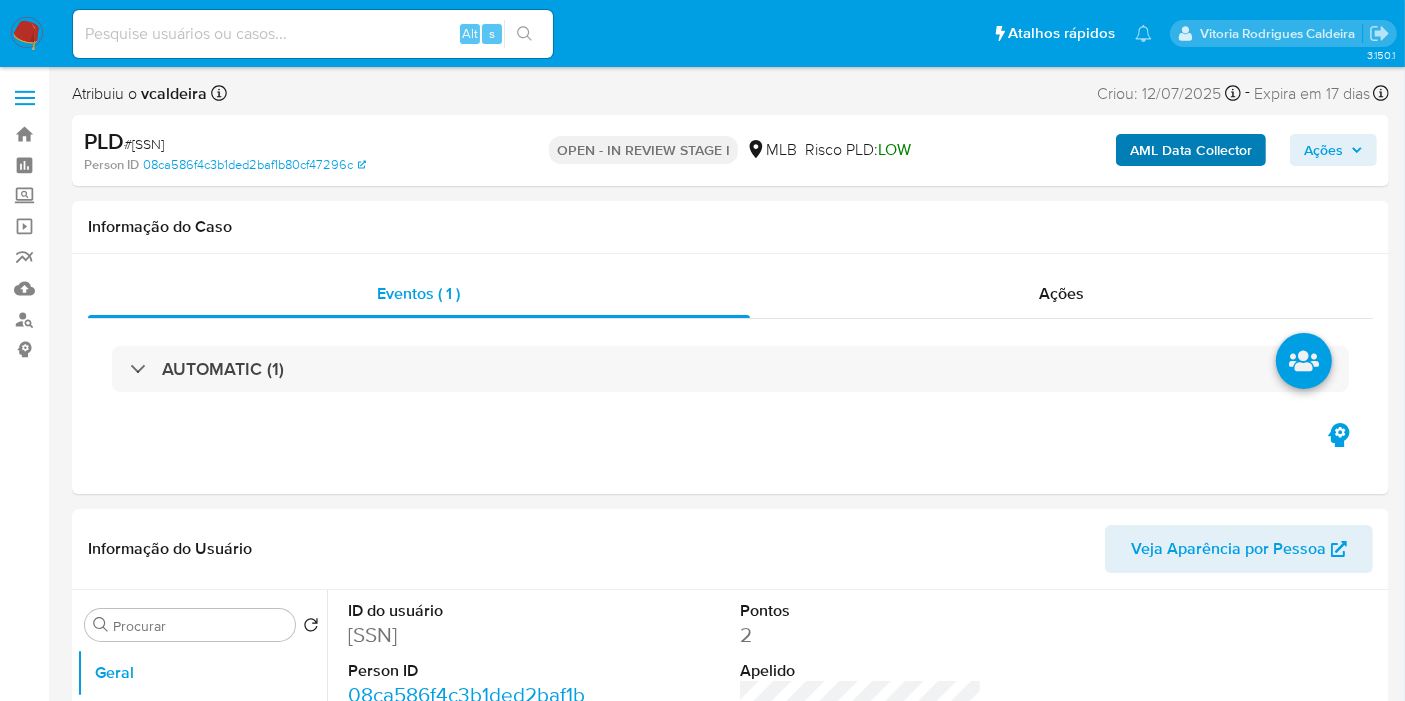 drag, startPoint x: 1313, startPoint y: 147, endPoint x: 1177, endPoint y: 165, distance: 137.186 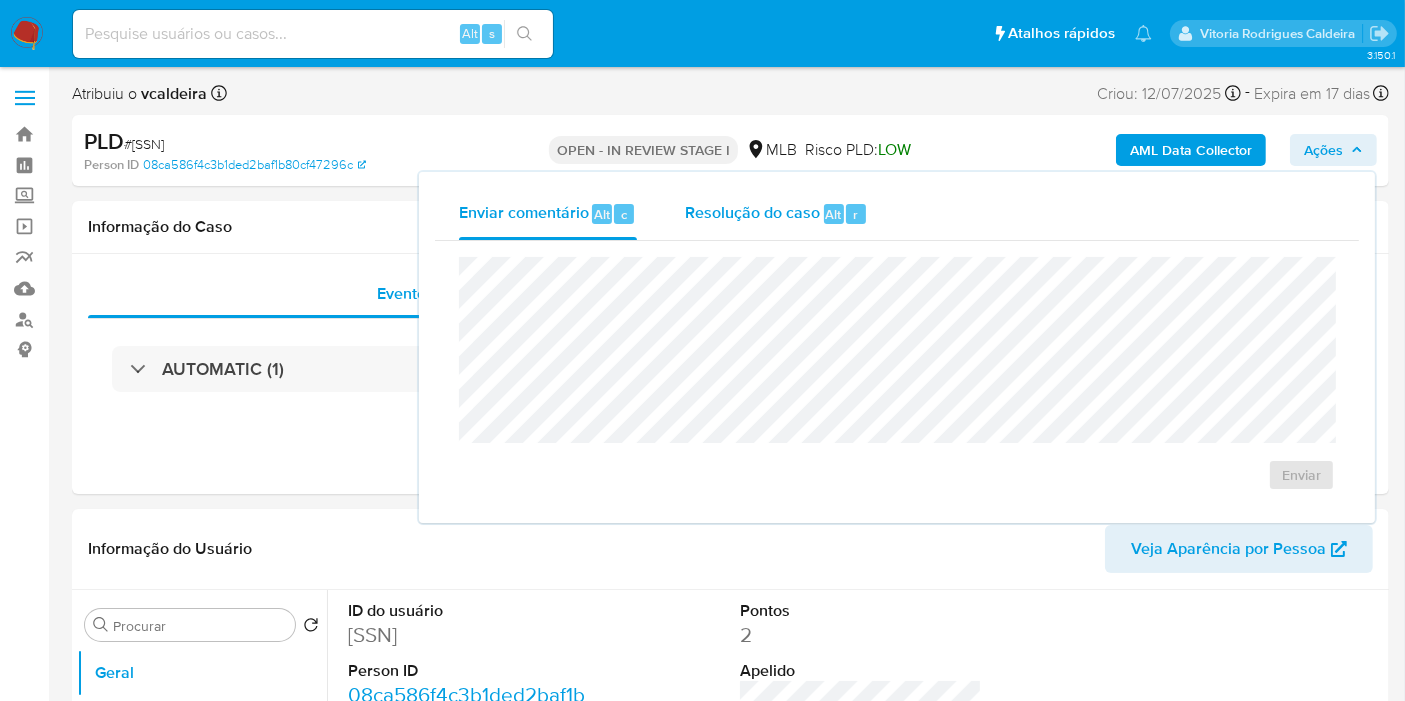 click on "Resolução do caso Alt r" at bounding box center (776, 214) 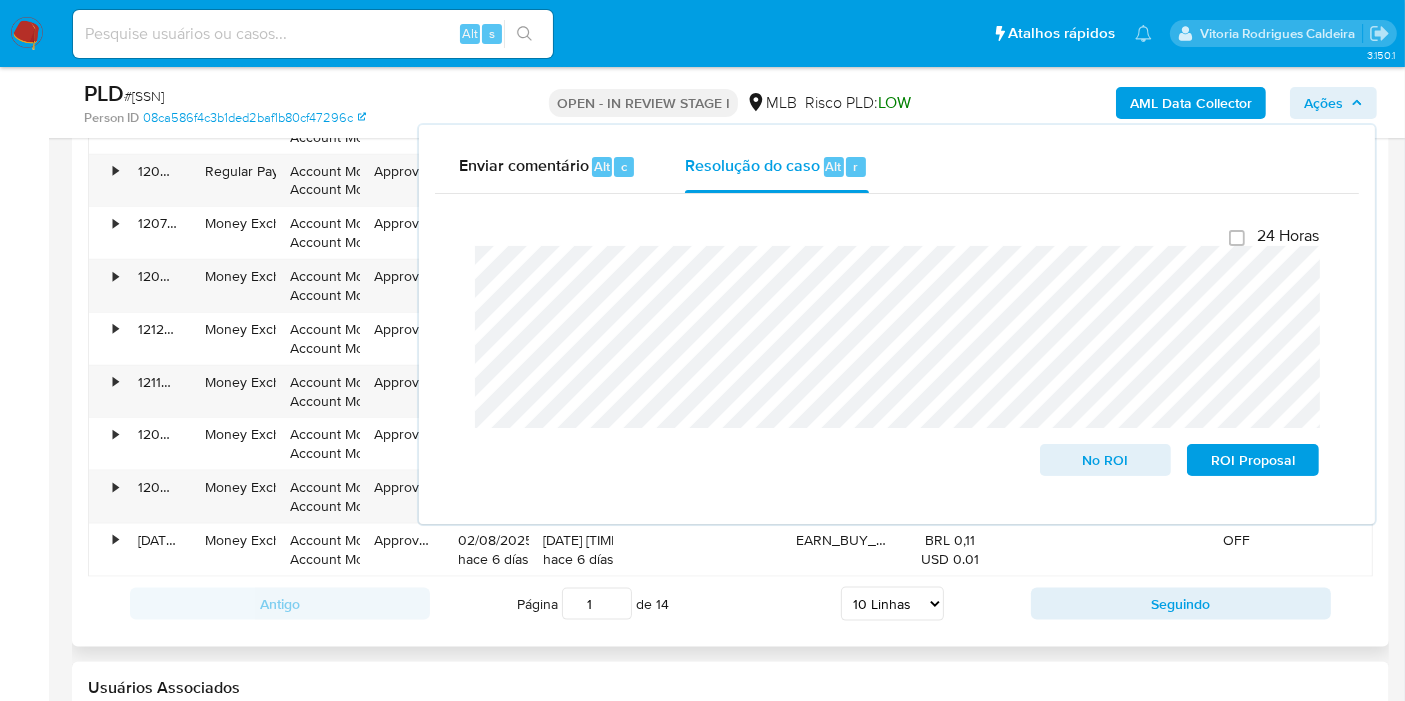 scroll, scrollTop: 2444, scrollLeft: 0, axis: vertical 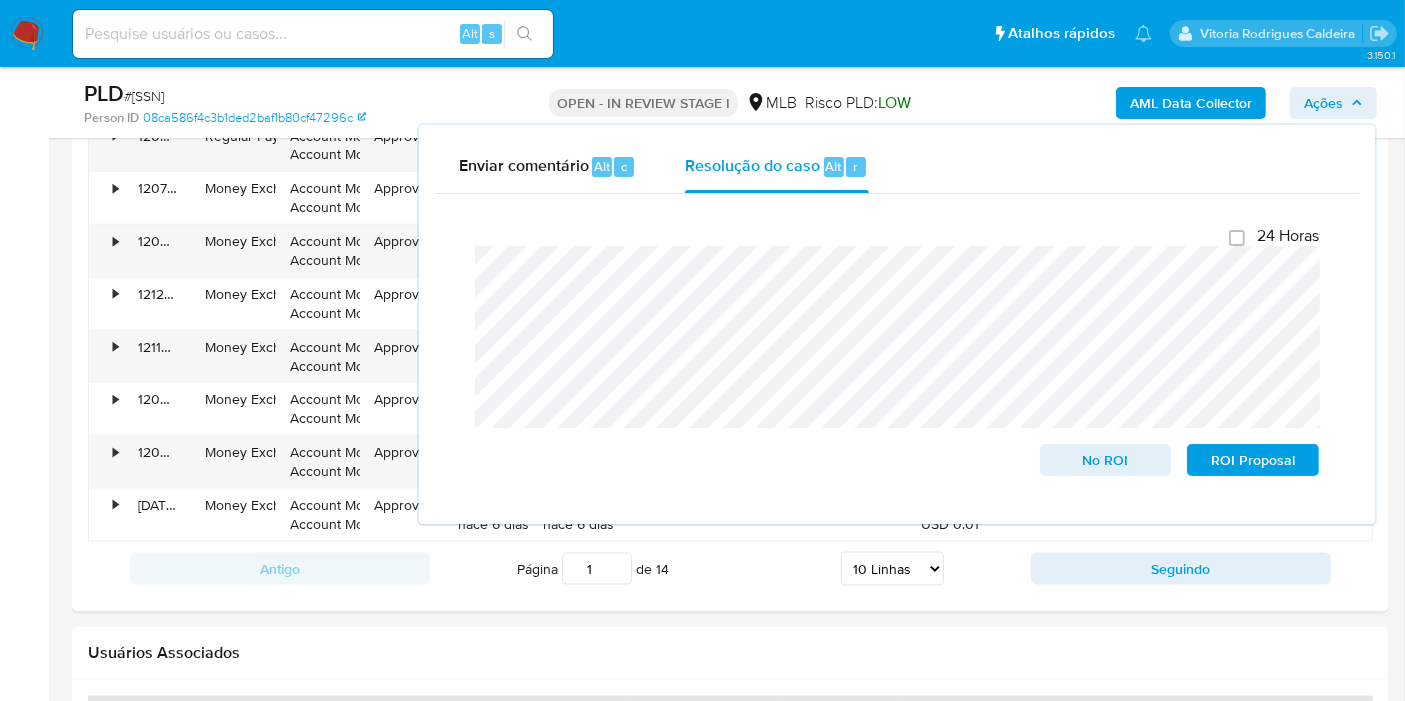 click on "Usuários Associados" at bounding box center [730, 653] 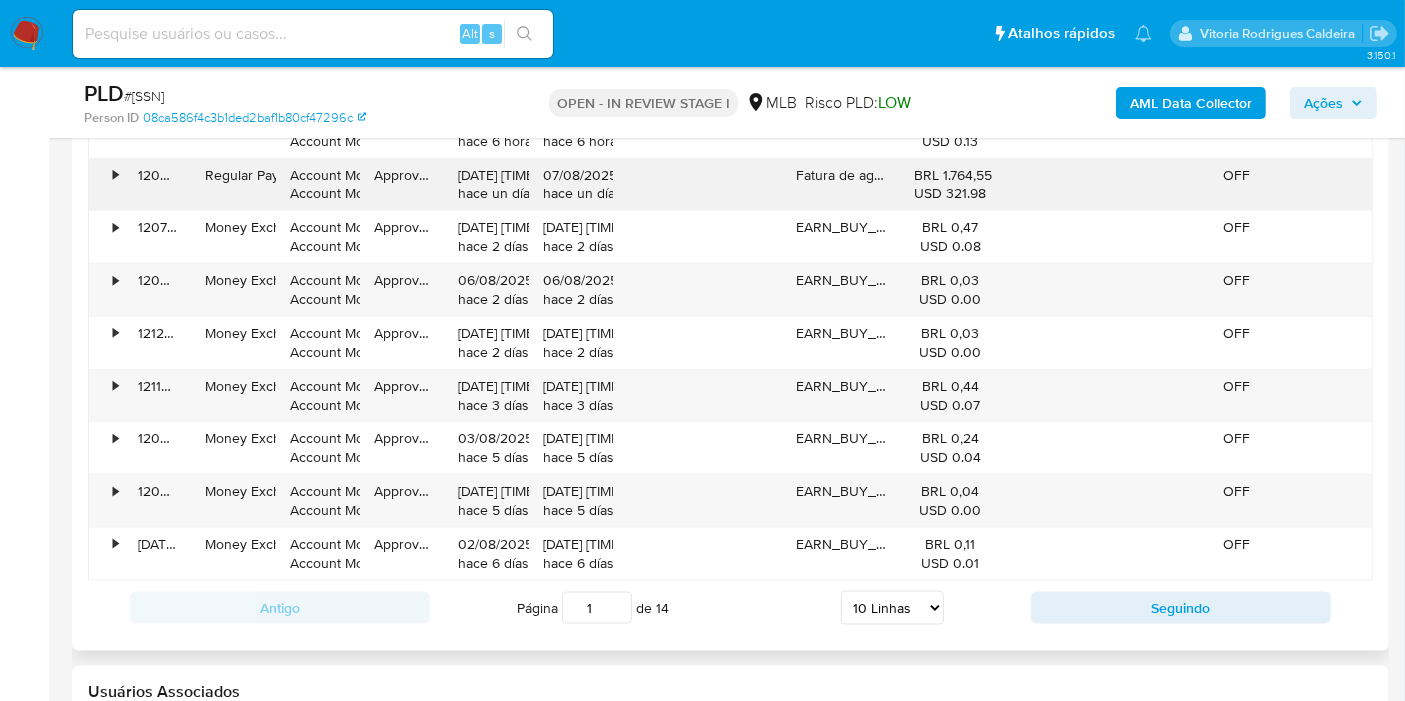 scroll, scrollTop: 2444, scrollLeft: 0, axis: vertical 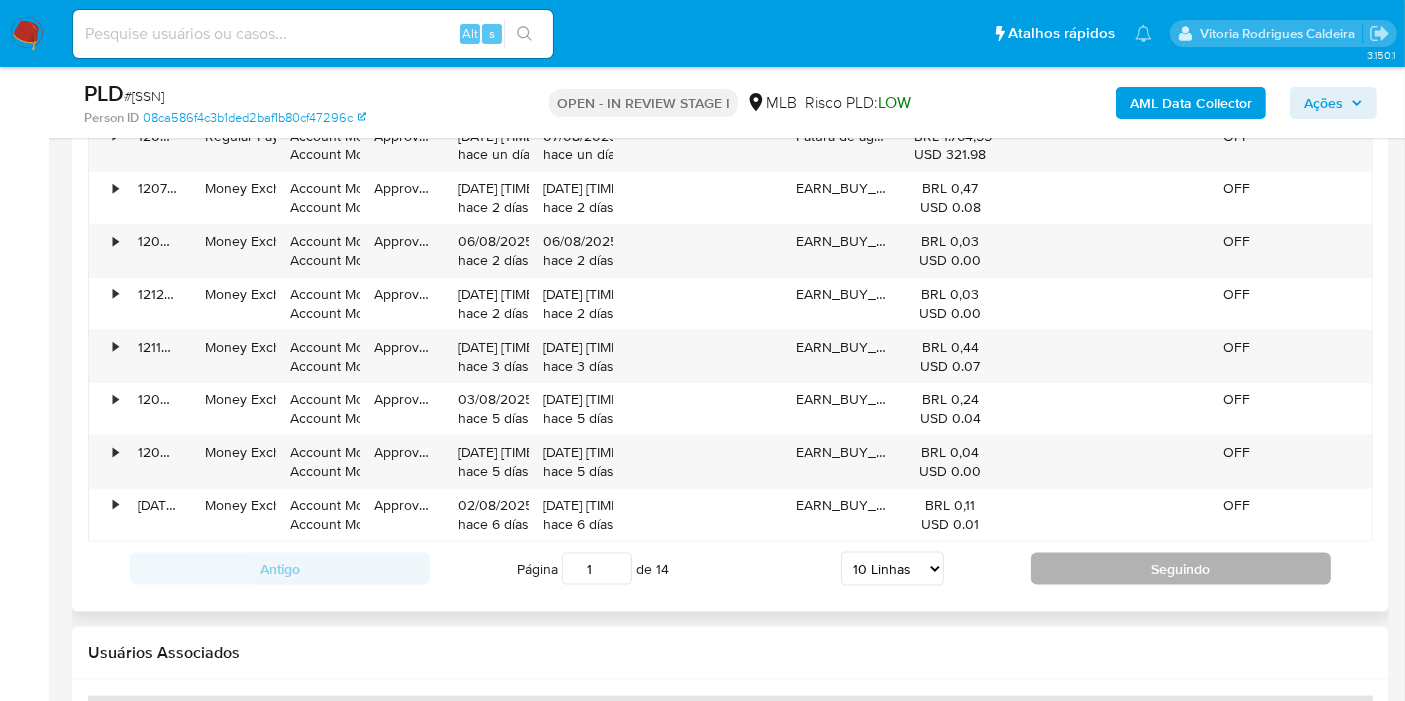 click on "Seguindo" at bounding box center [1181, 569] 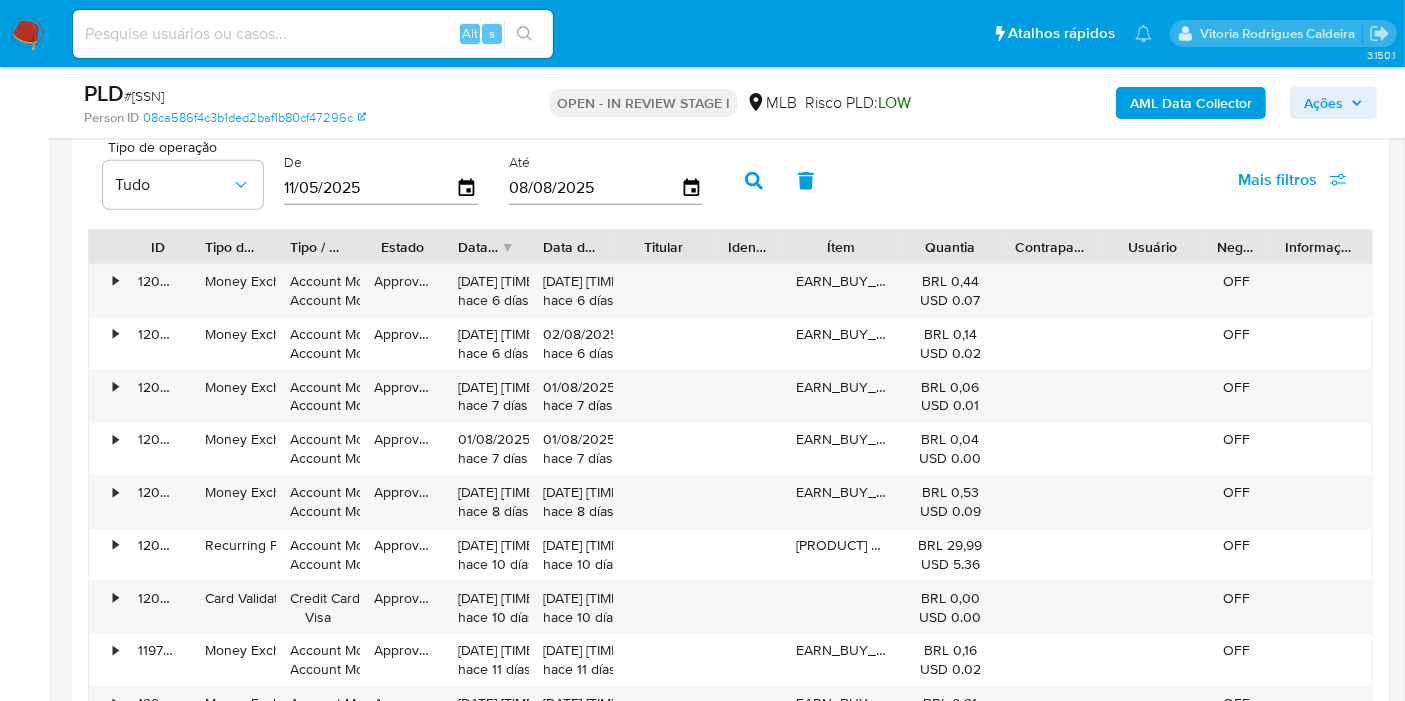 scroll, scrollTop: 2333, scrollLeft: 0, axis: vertical 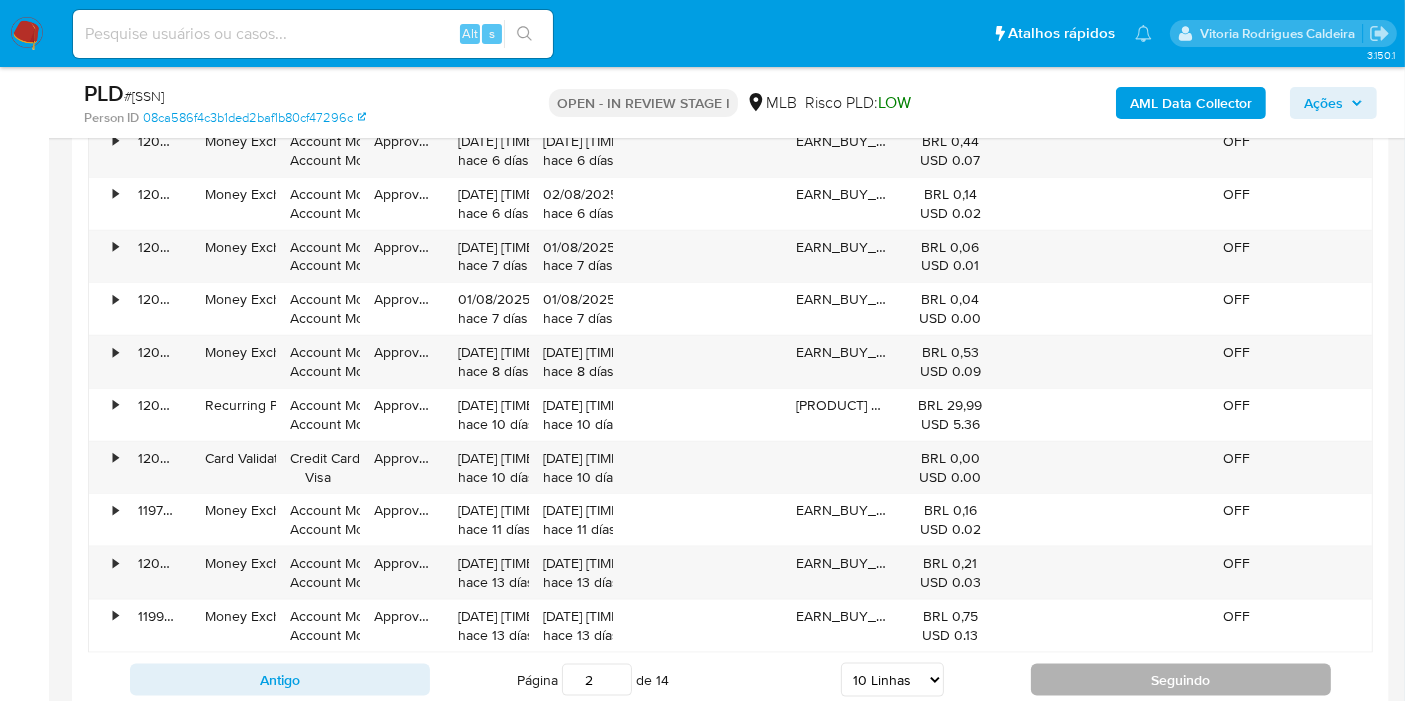 click on "Seguindo" at bounding box center (1181, 680) 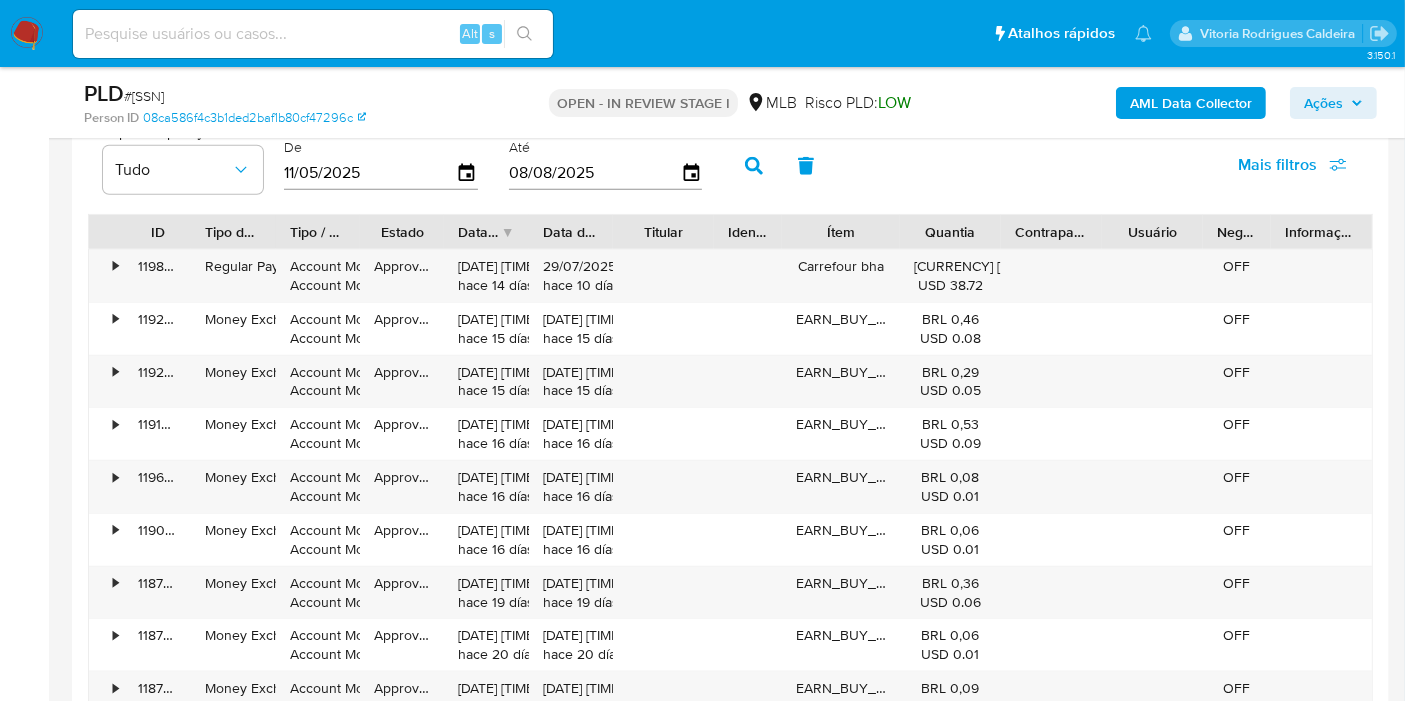 scroll, scrollTop: 2444, scrollLeft: 0, axis: vertical 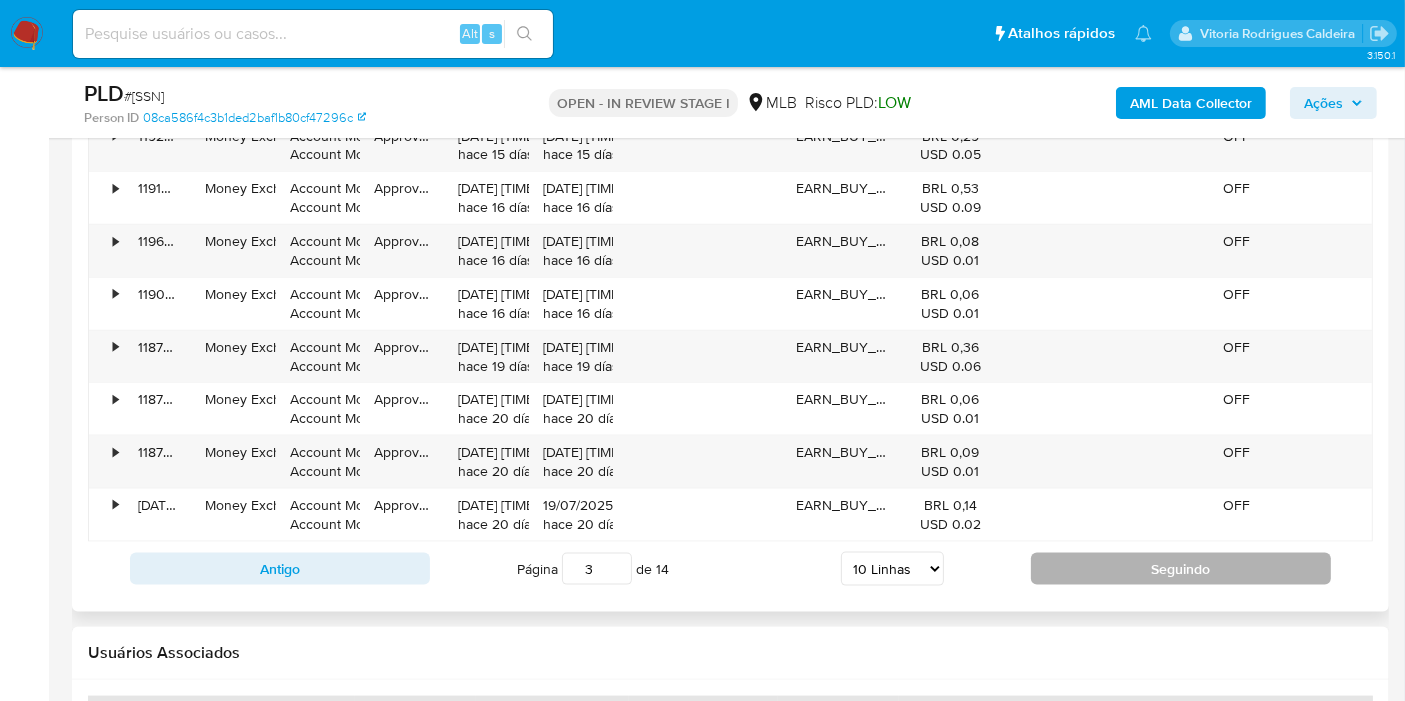 click on "Seguindo" at bounding box center [1181, 569] 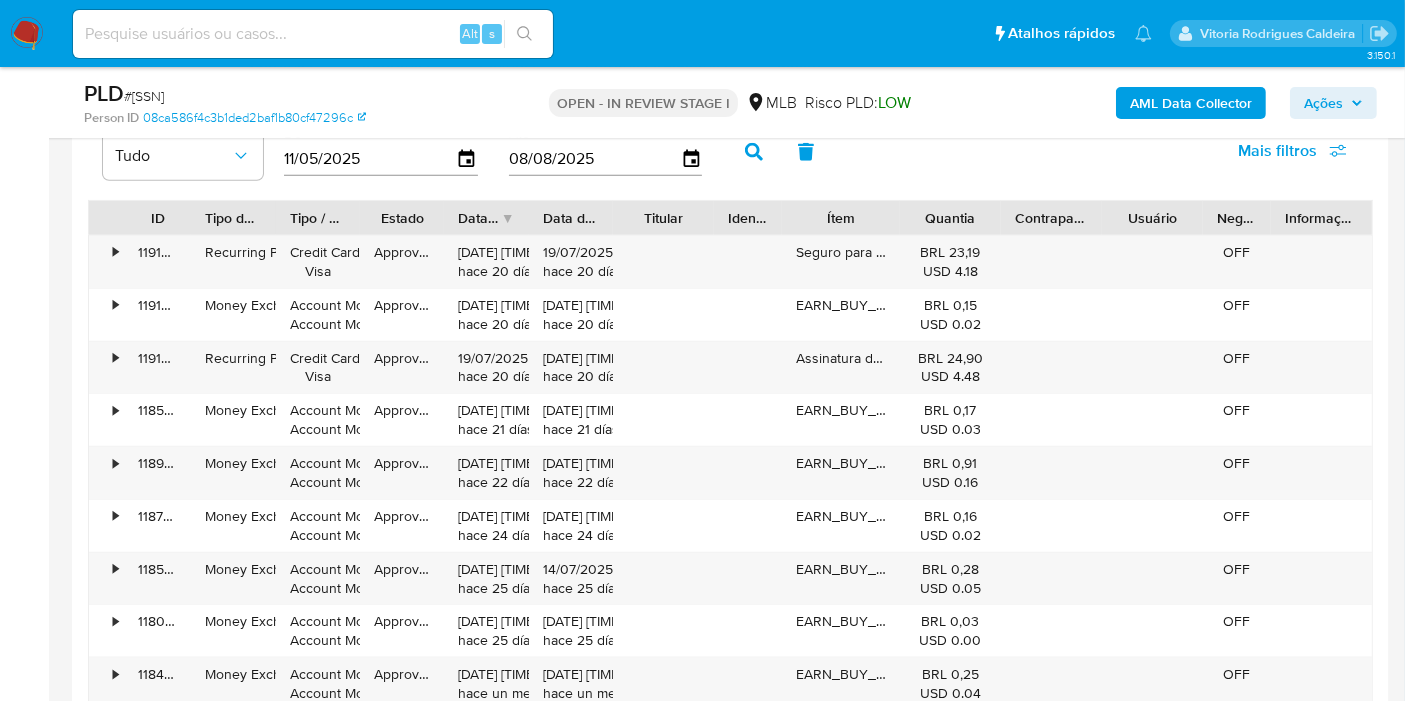 scroll, scrollTop: 2444, scrollLeft: 0, axis: vertical 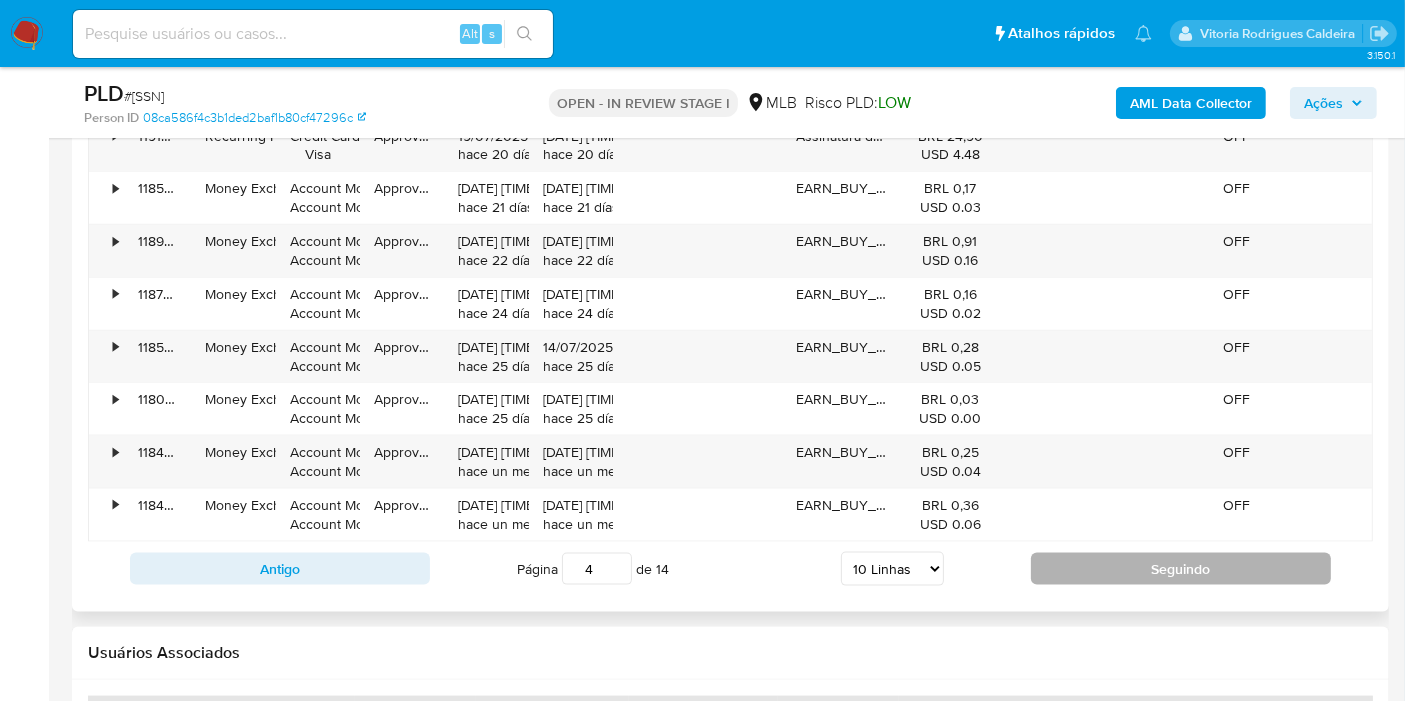 click on "Seguindo" at bounding box center [1181, 569] 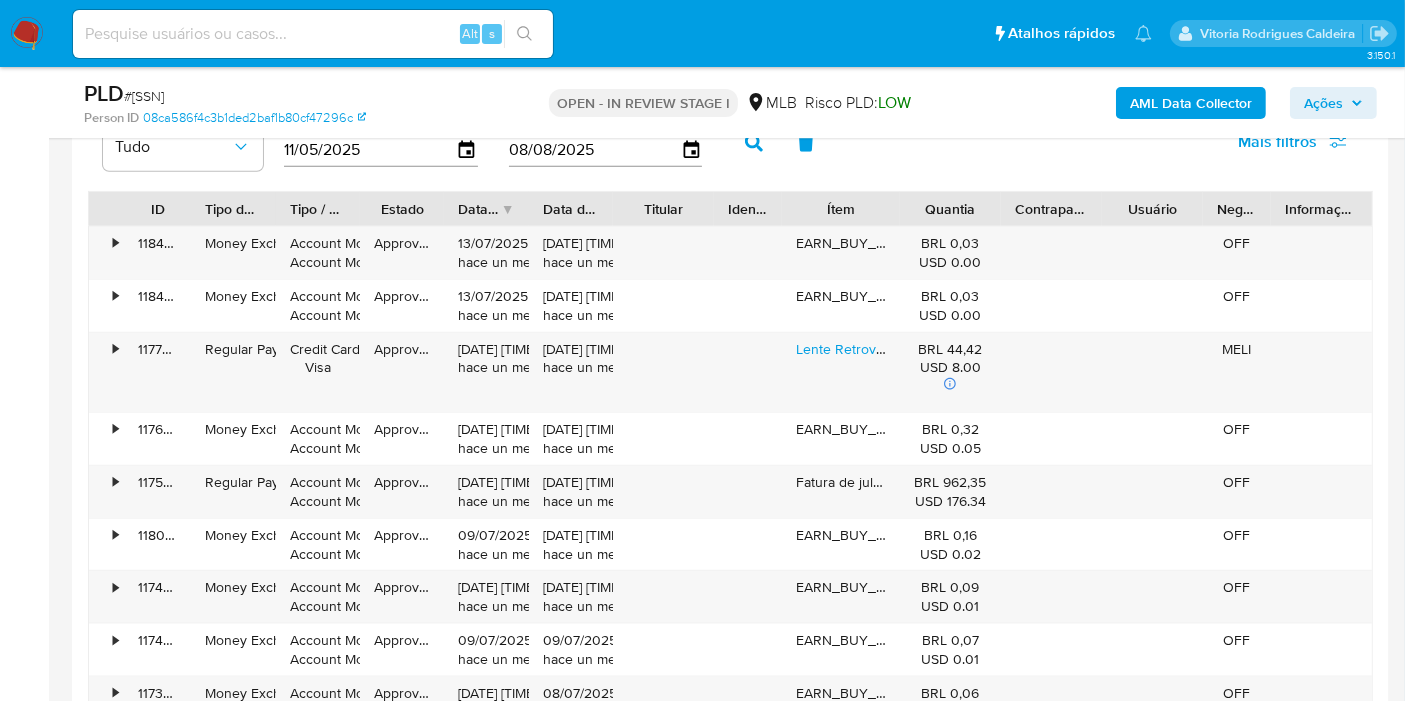 scroll, scrollTop: 2222, scrollLeft: 0, axis: vertical 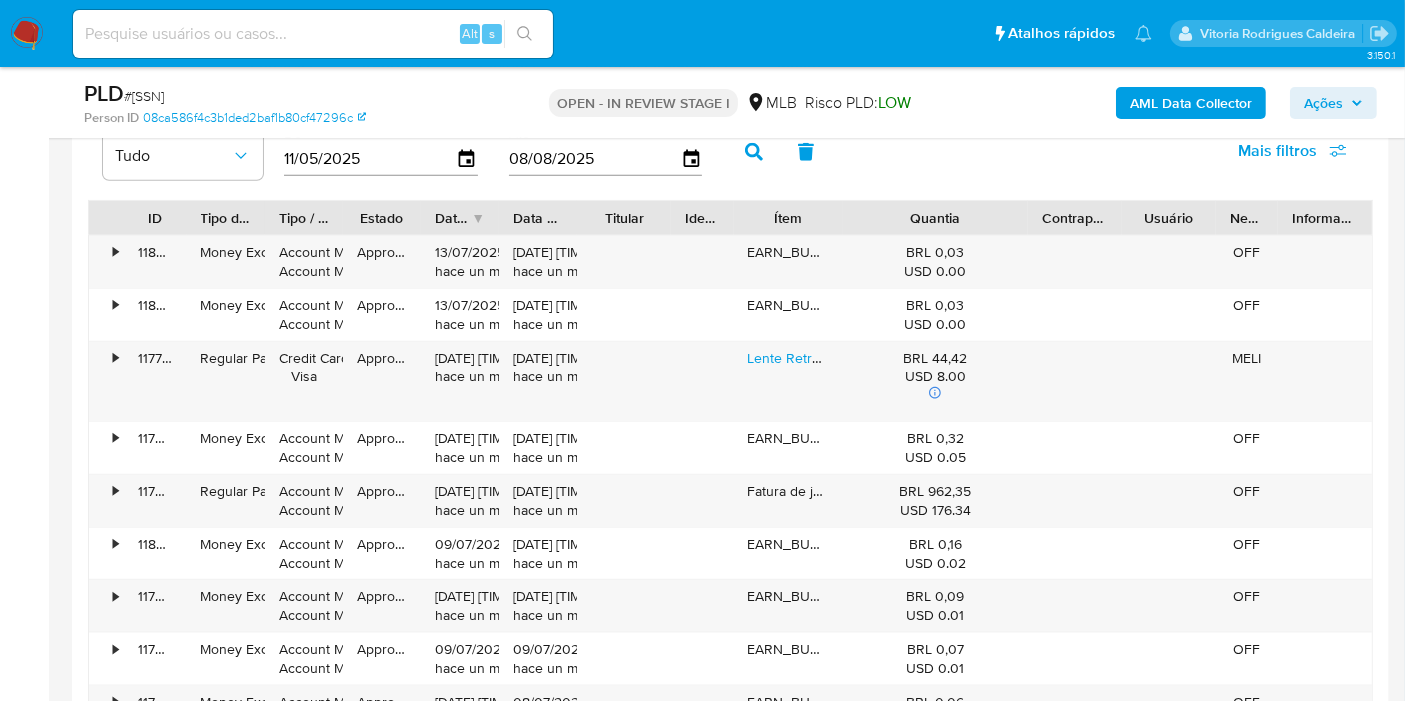 drag, startPoint x: 1000, startPoint y: 209, endPoint x: 1084, endPoint y: 207, distance: 84.0238 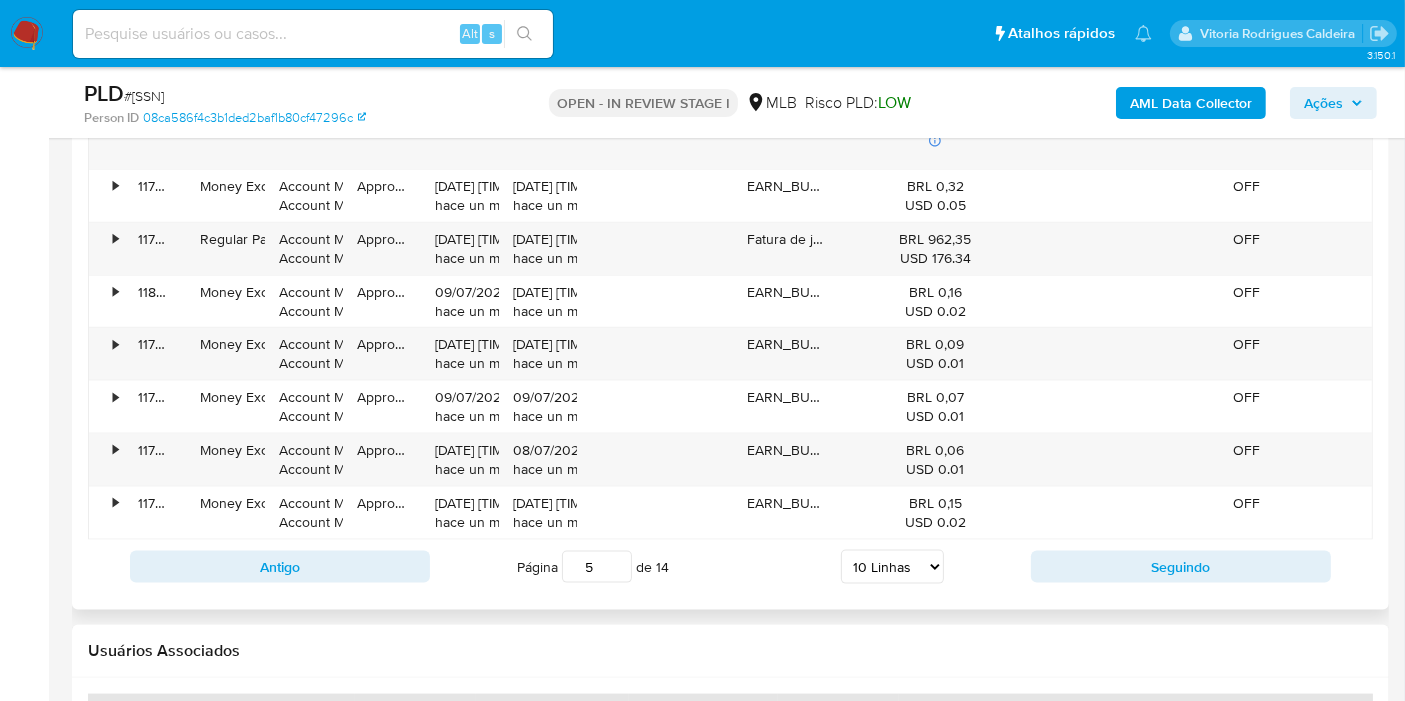 scroll, scrollTop: 2444, scrollLeft: 0, axis: vertical 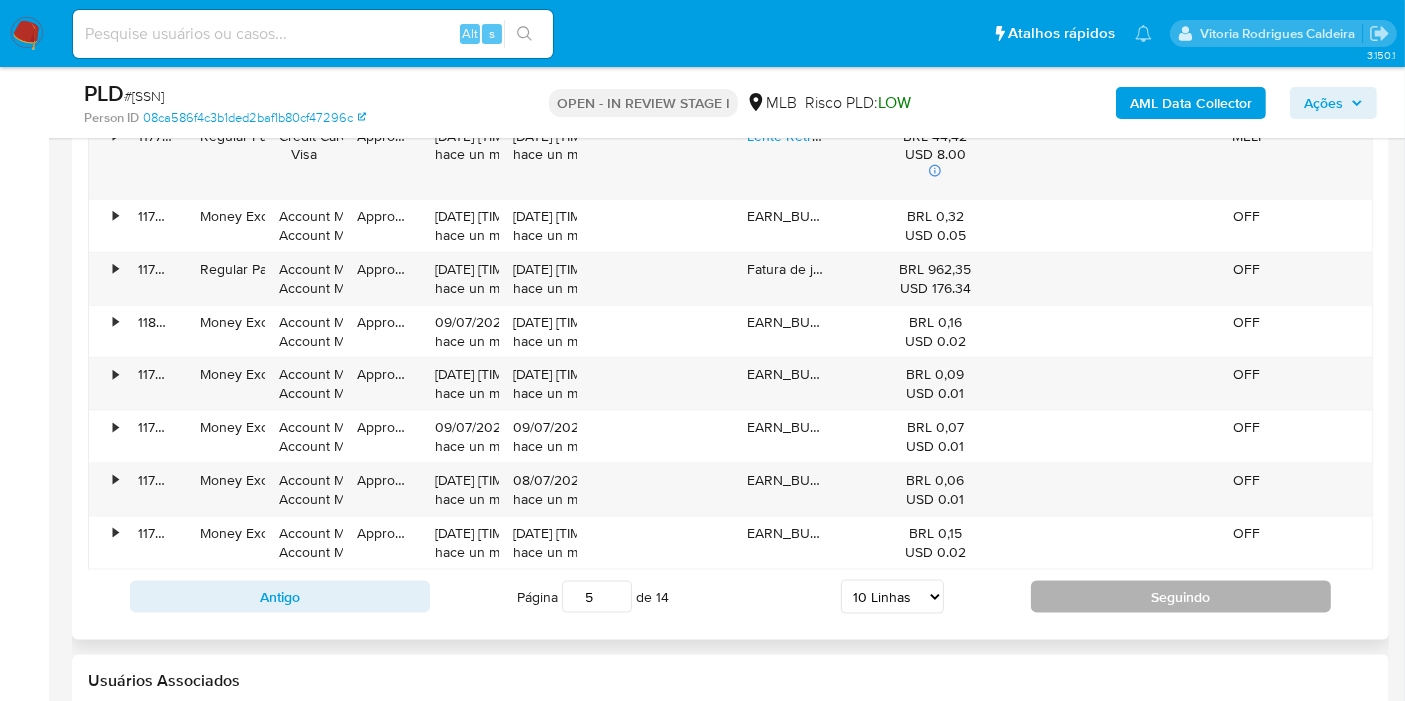 click on "Seguindo" at bounding box center (1181, 597) 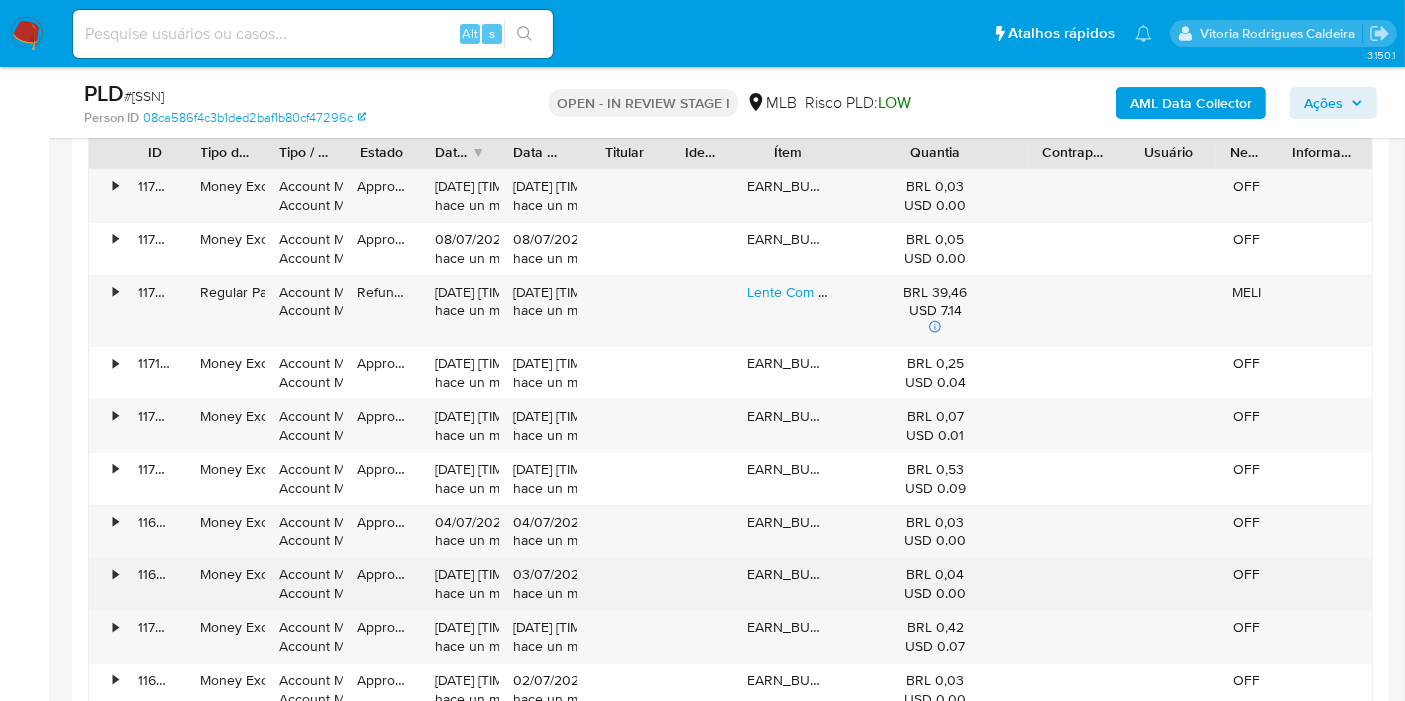 scroll, scrollTop: 2444, scrollLeft: 0, axis: vertical 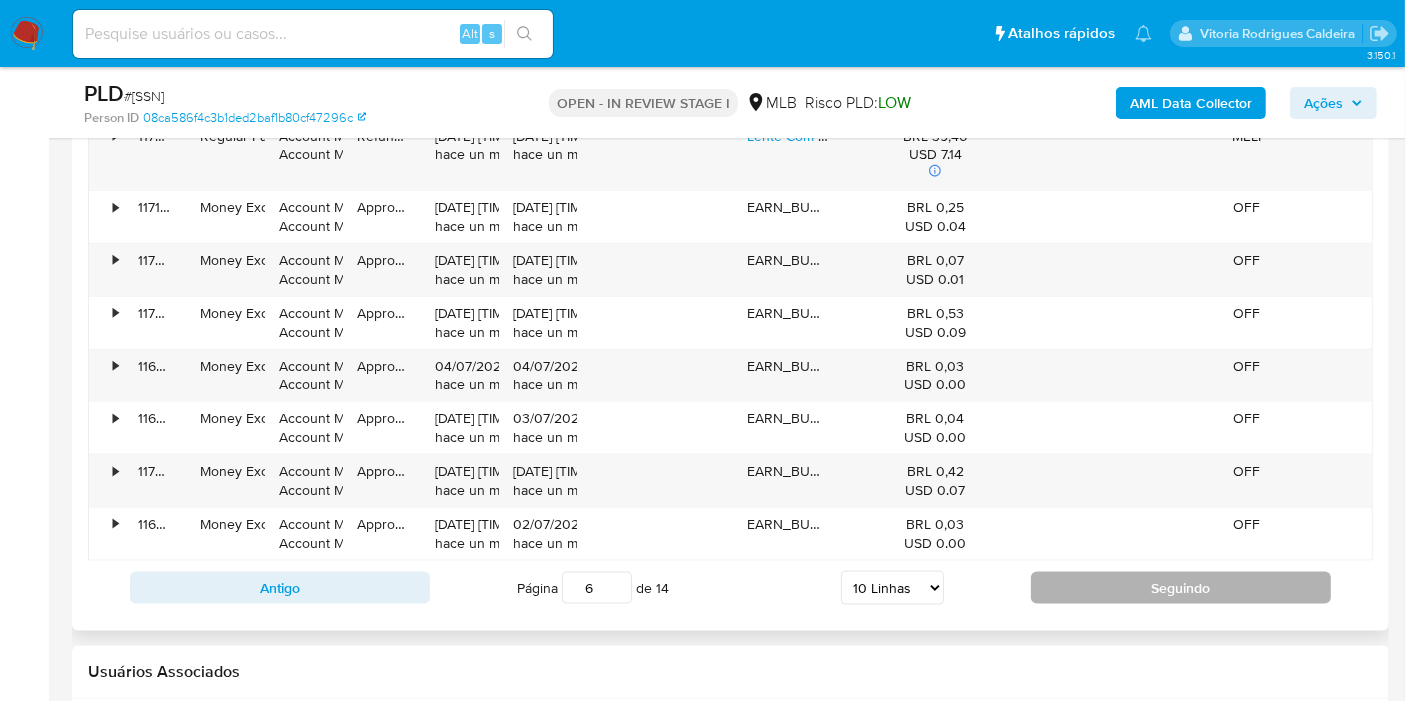 click on "Seguindo" at bounding box center (1181, 588) 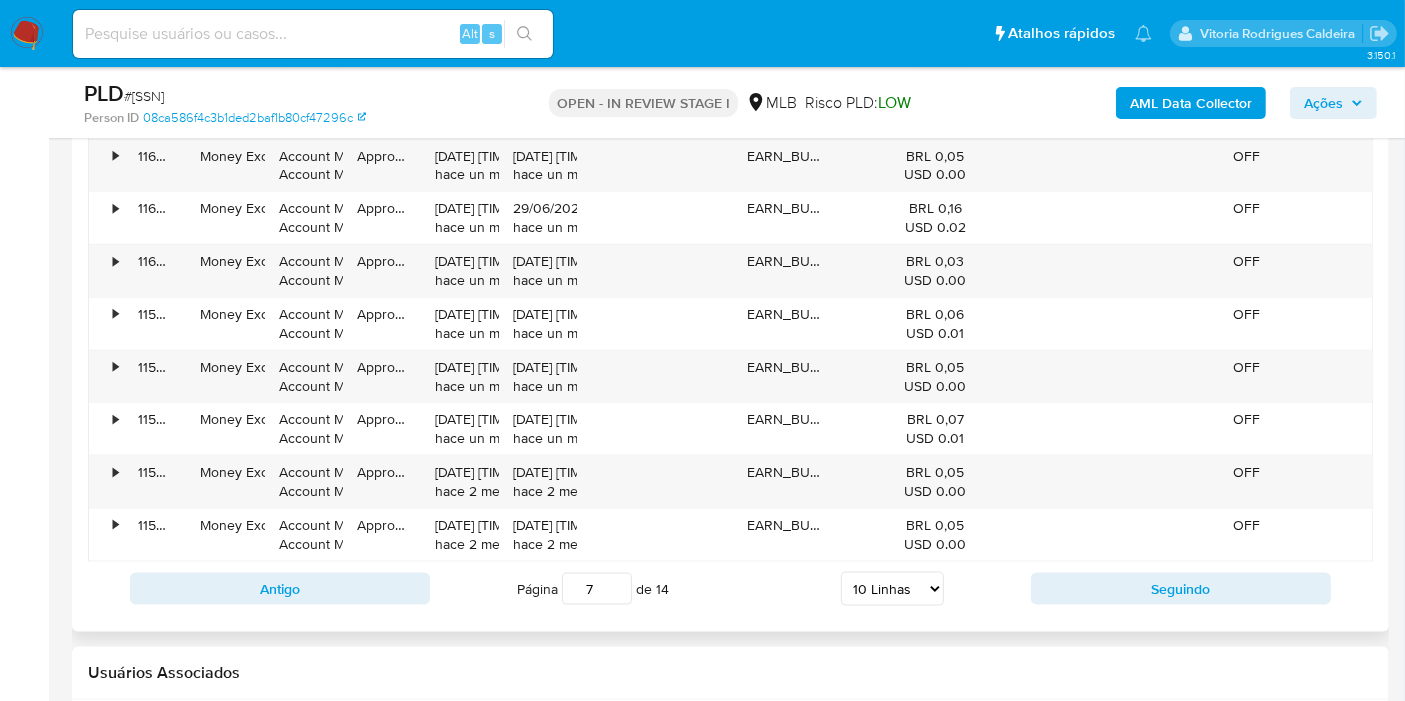 scroll, scrollTop: 2444, scrollLeft: 0, axis: vertical 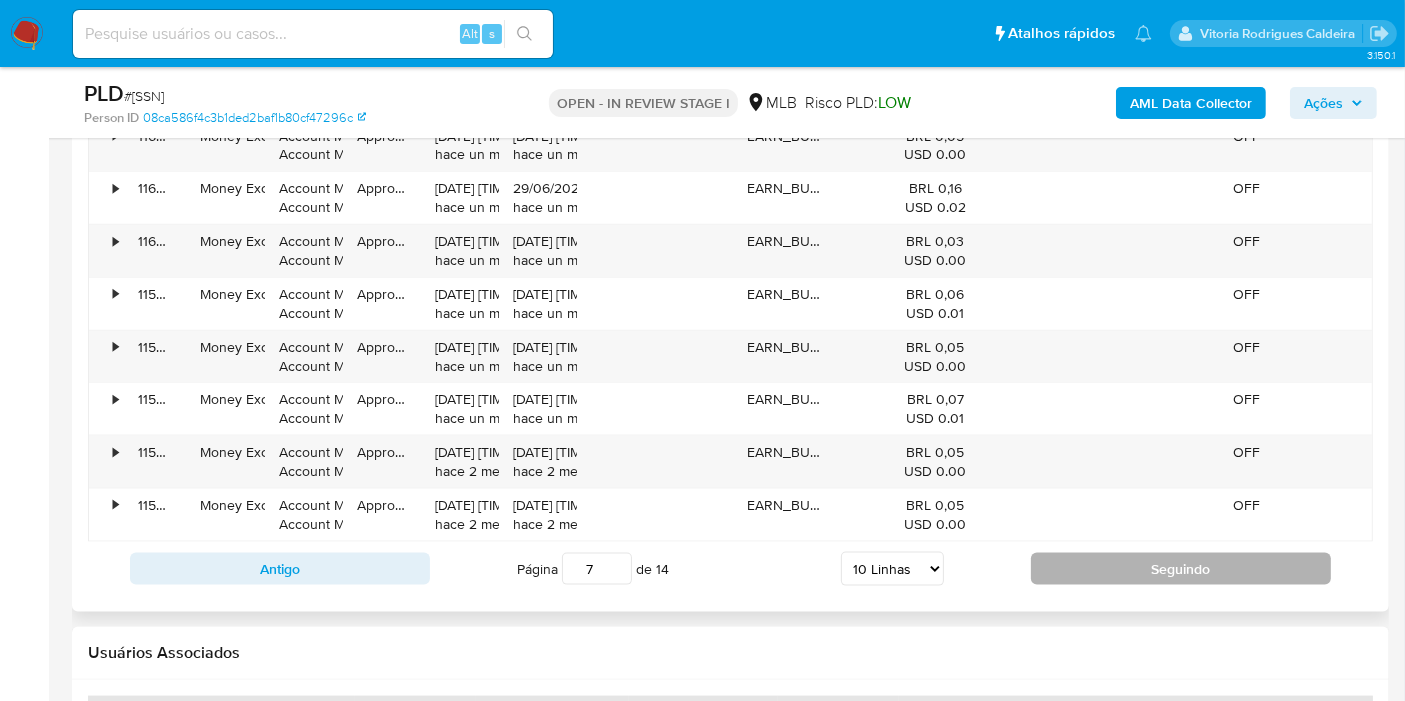 click on "Seguindo" at bounding box center [1181, 569] 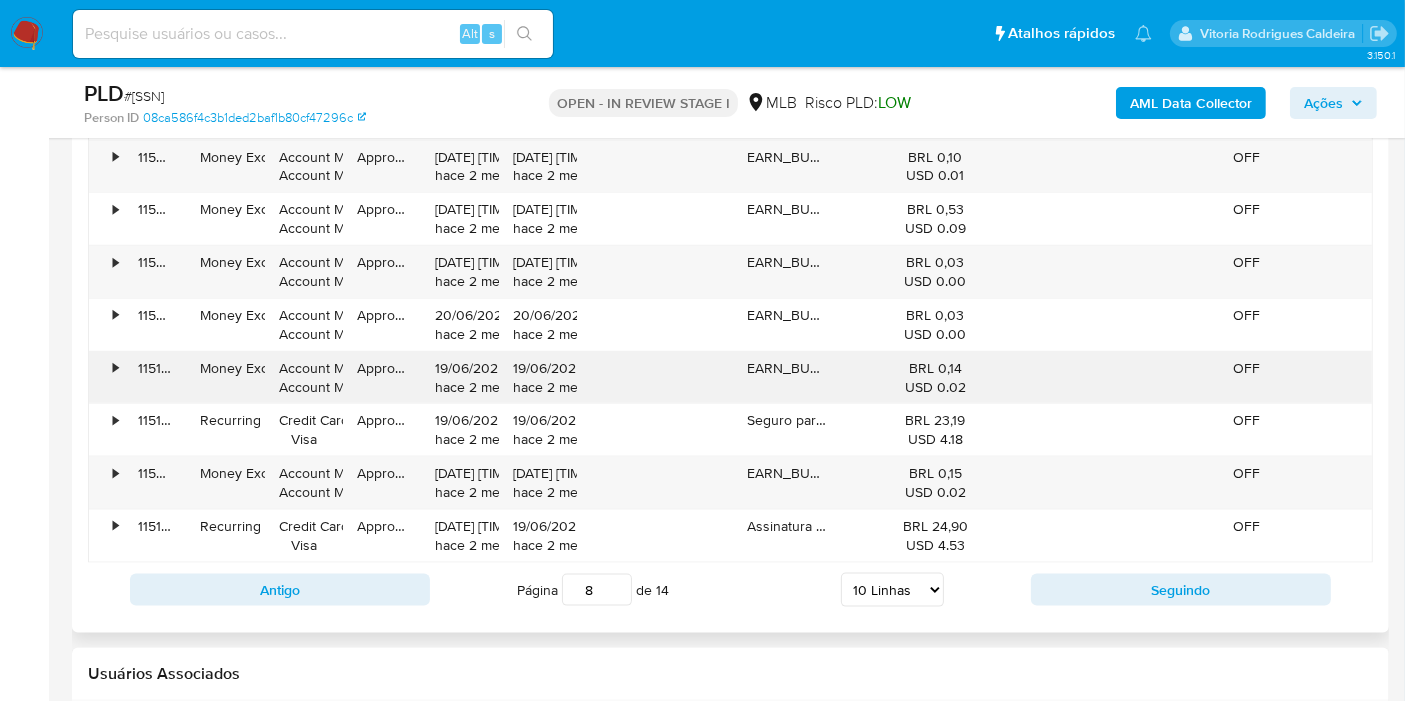 scroll, scrollTop: 2444, scrollLeft: 0, axis: vertical 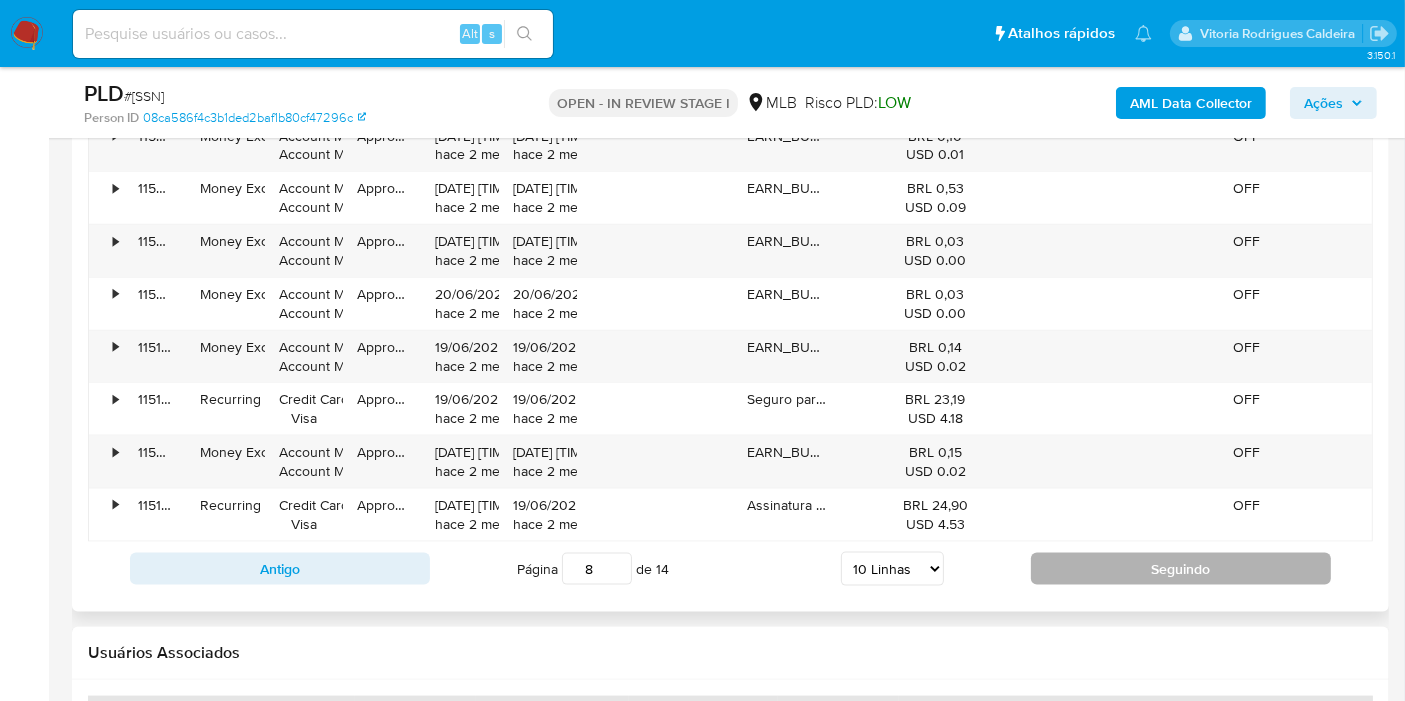 click on "Seguindo" at bounding box center [1181, 569] 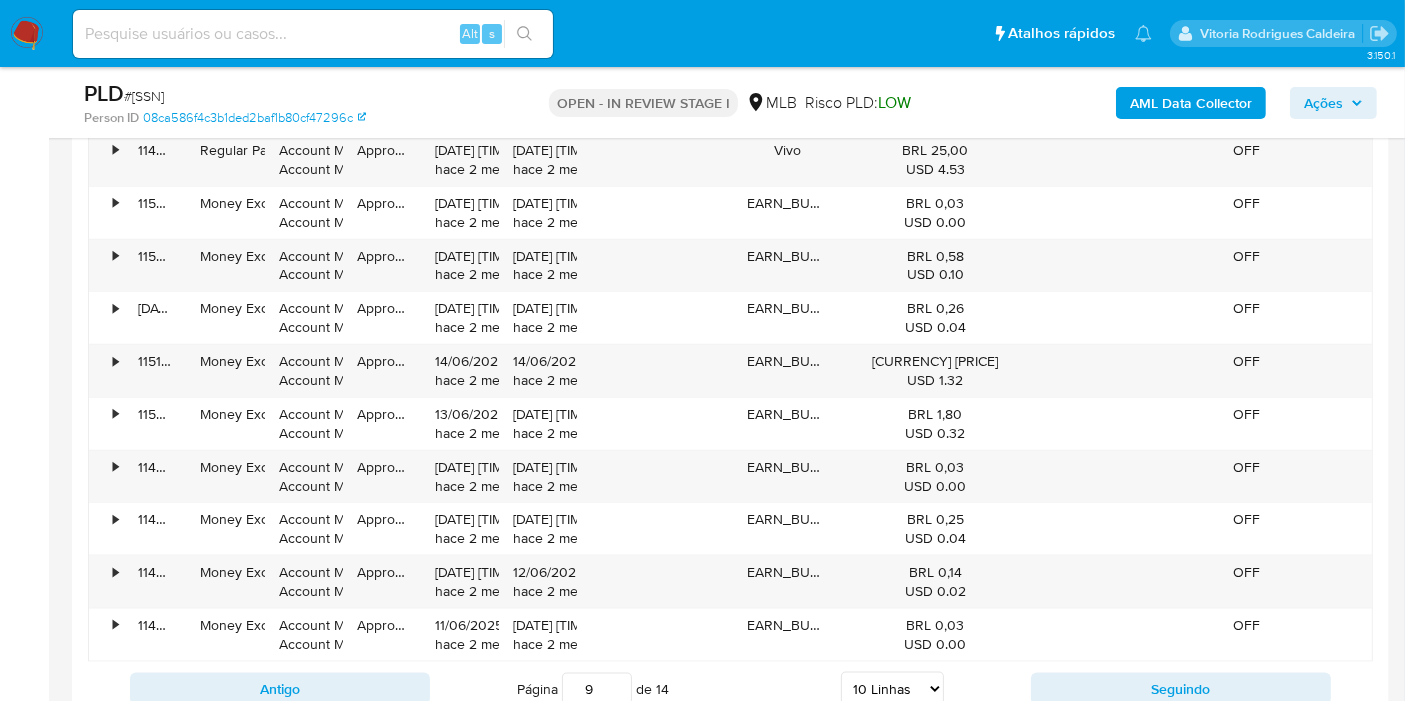 scroll, scrollTop: 2444, scrollLeft: 0, axis: vertical 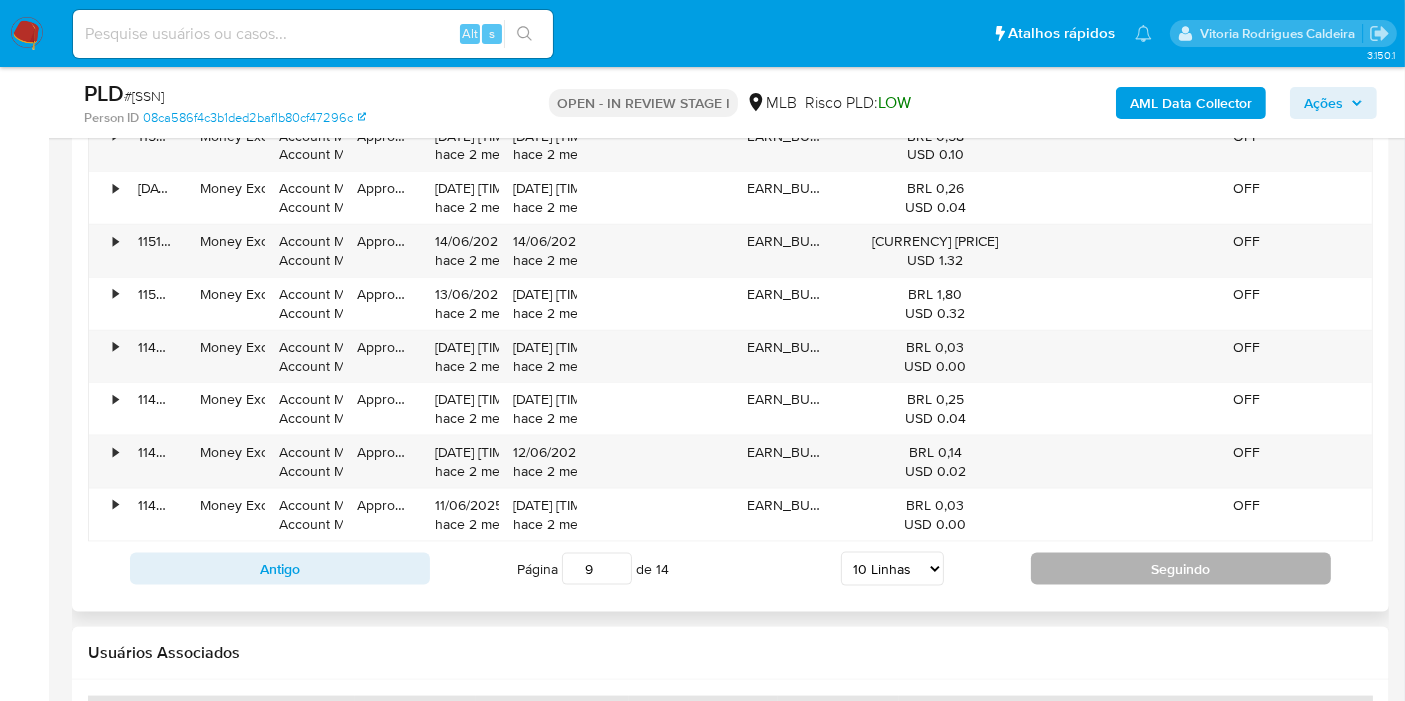 click on "Seguindo" at bounding box center (1181, 569) 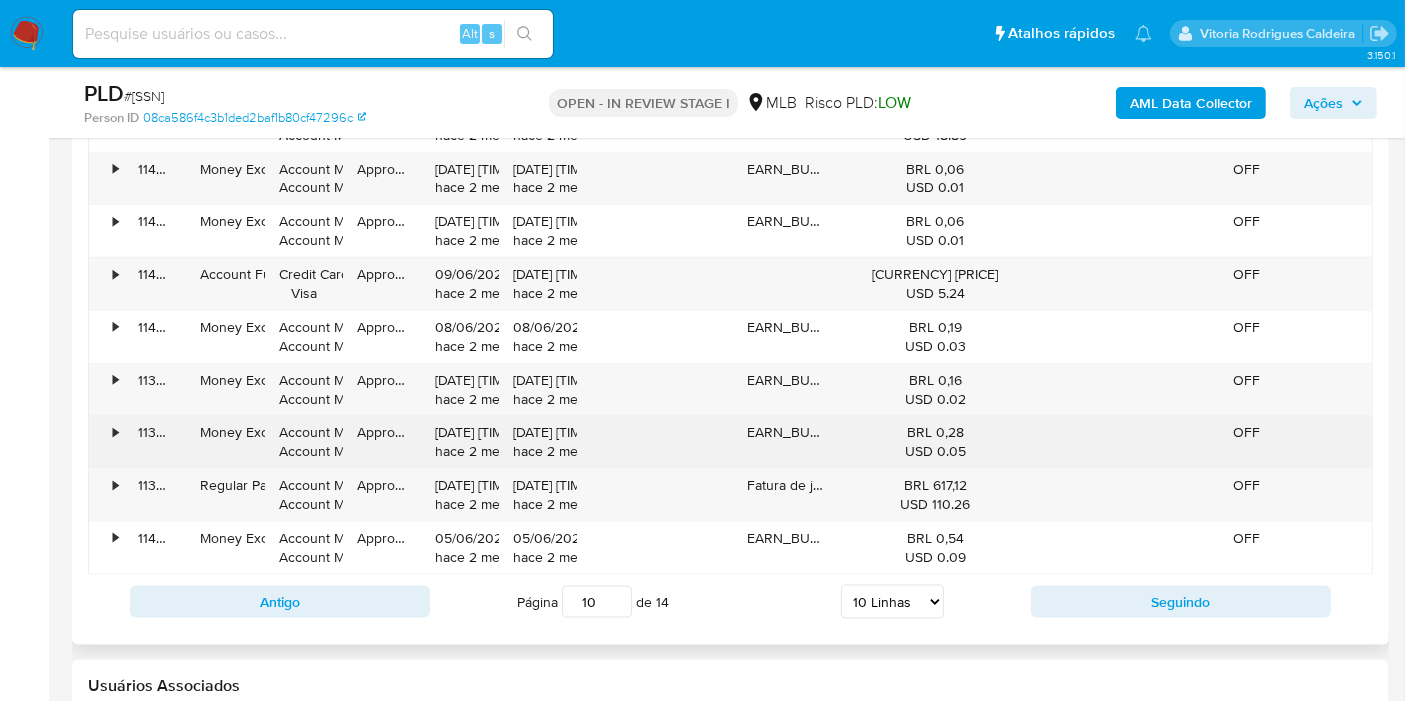 scroll, scrollTop: 2444, scrollLeft: 0, axis: vertical 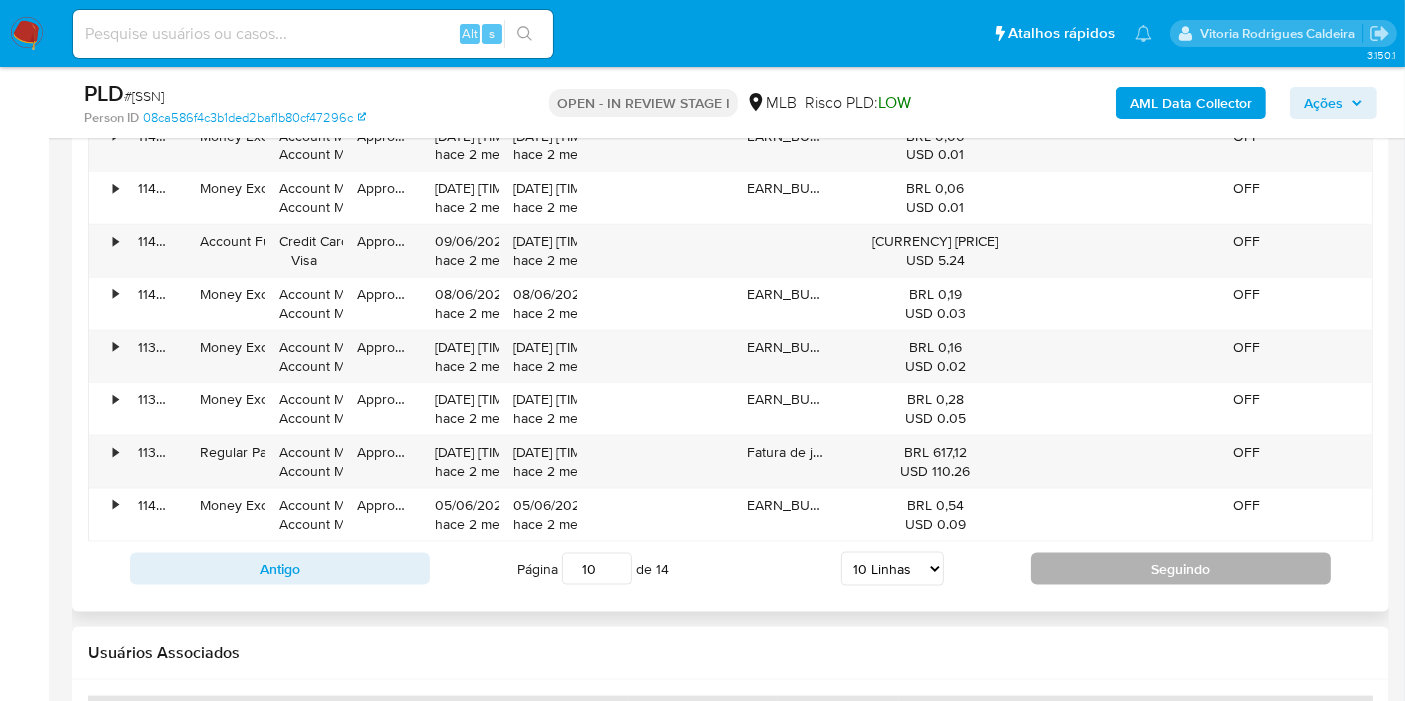 click on "Seguindo" at bounding box center [1181, 569] 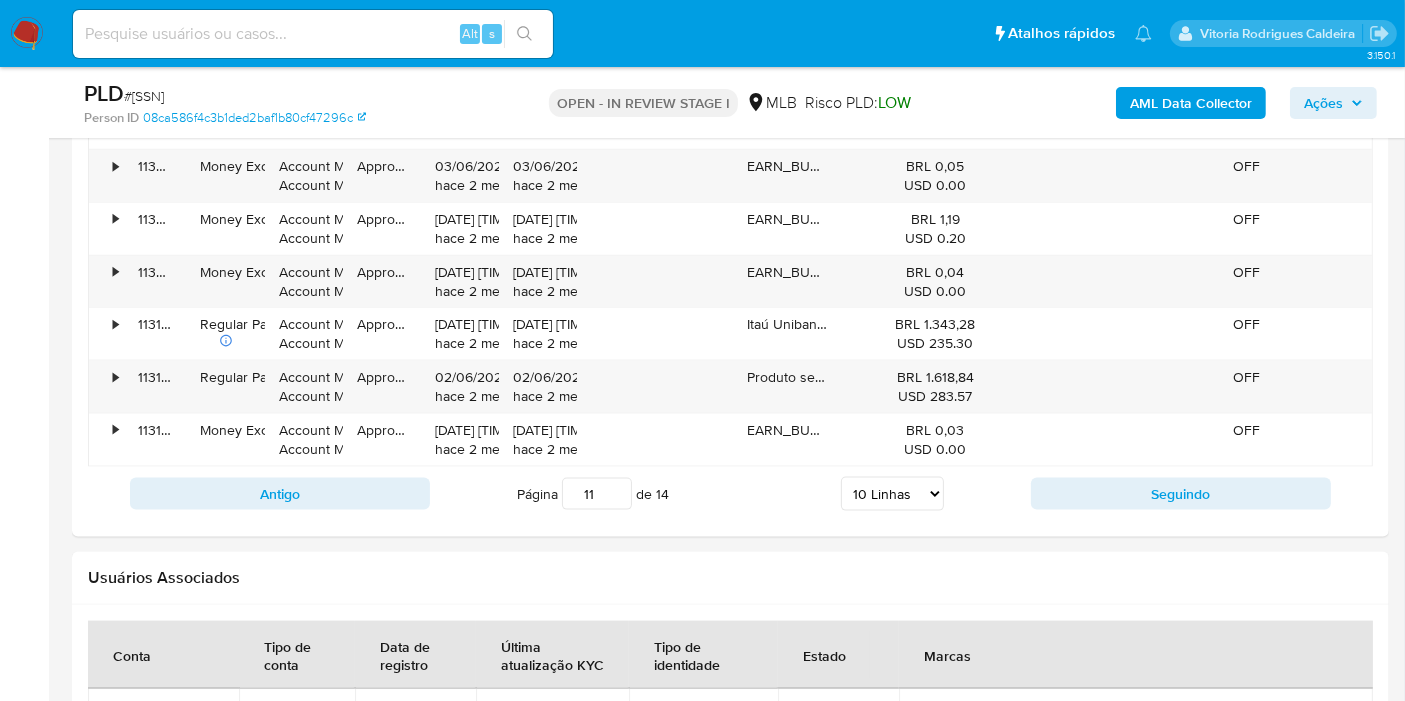 scroll, scrollTop: 2555, scrollLeft: 0, axis: vertical 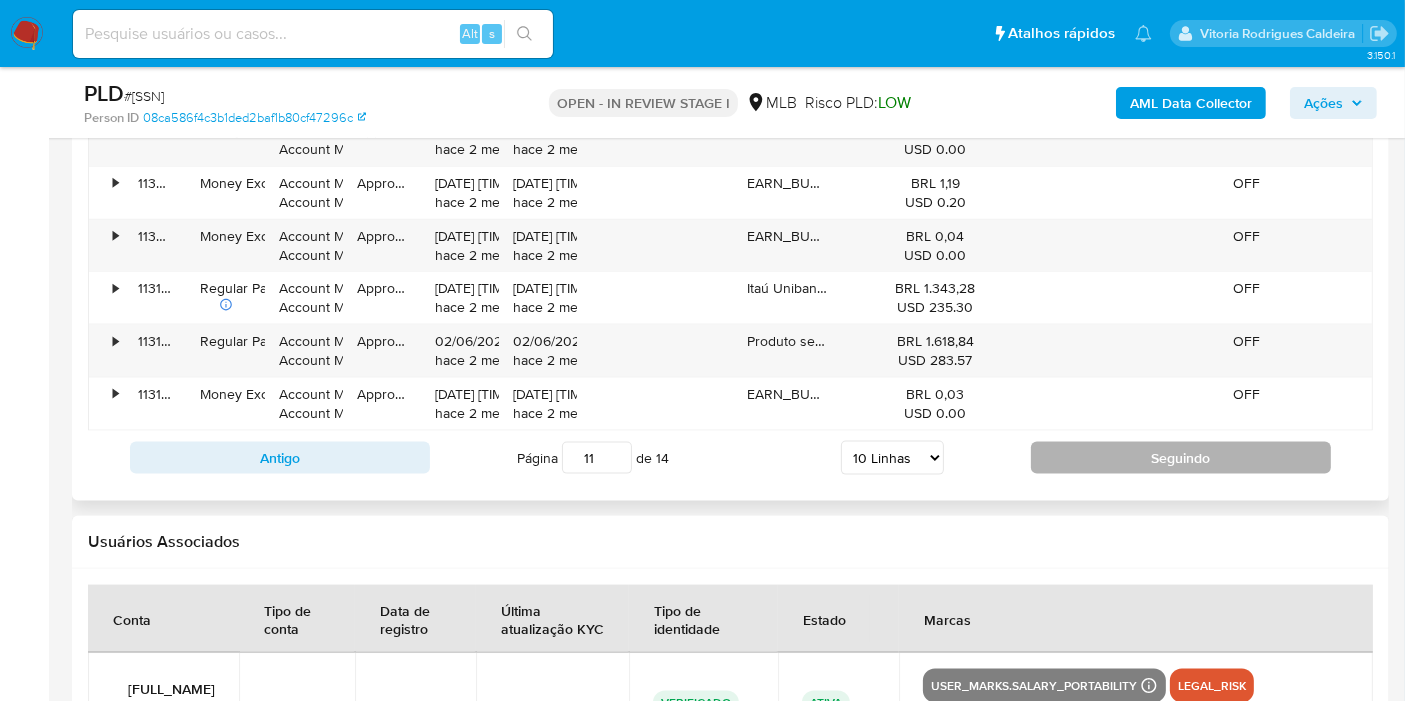 click on "Seguindo" at bounding box center (1181, 458) 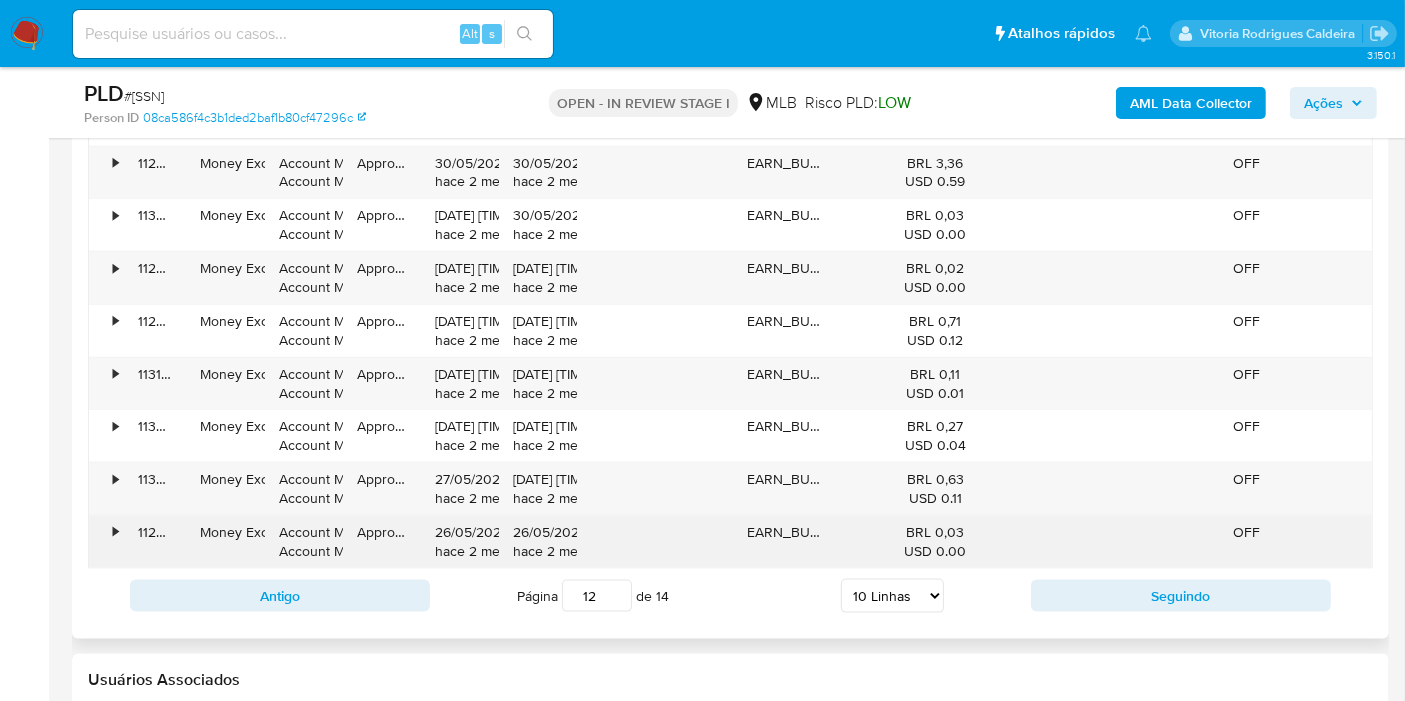 scroll, scrollTop: 2444, scrollLeft: 0, axis: vertical 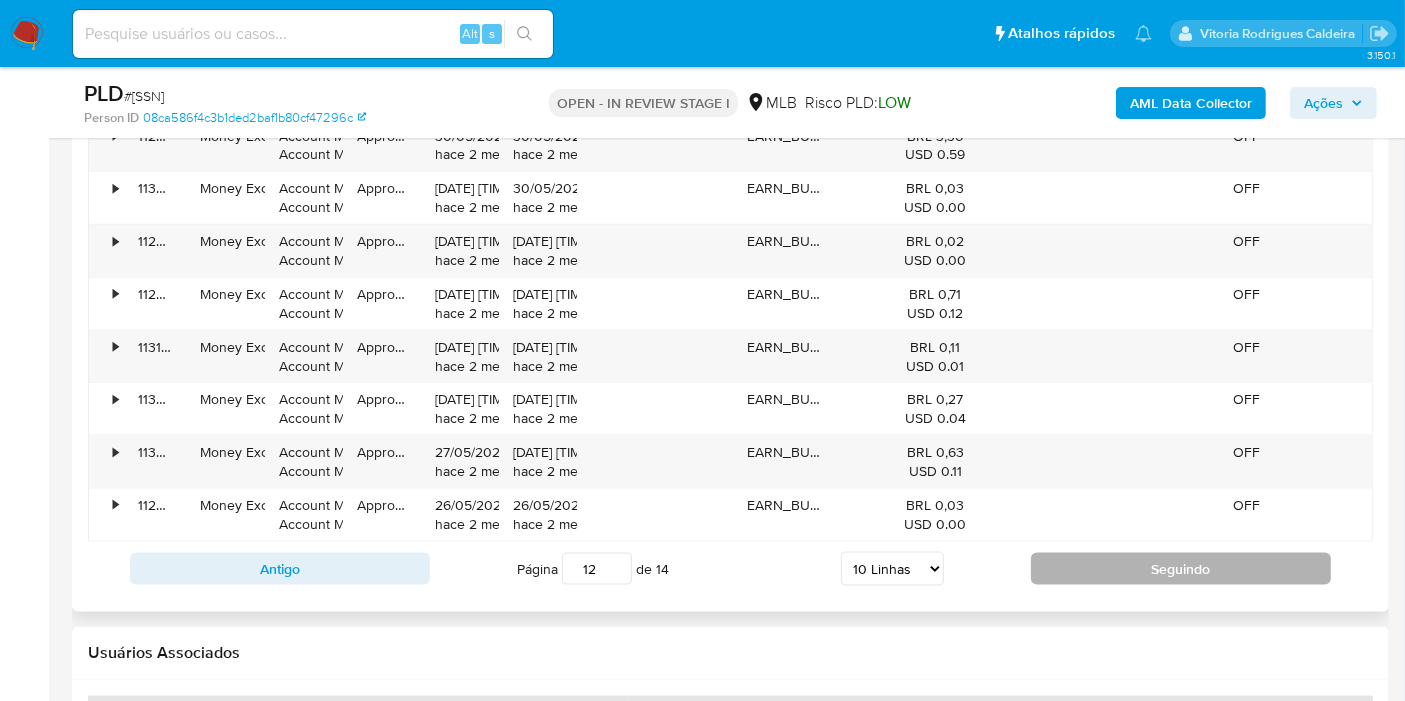 click on "Seguindo" at bounding box center (1181, 569) 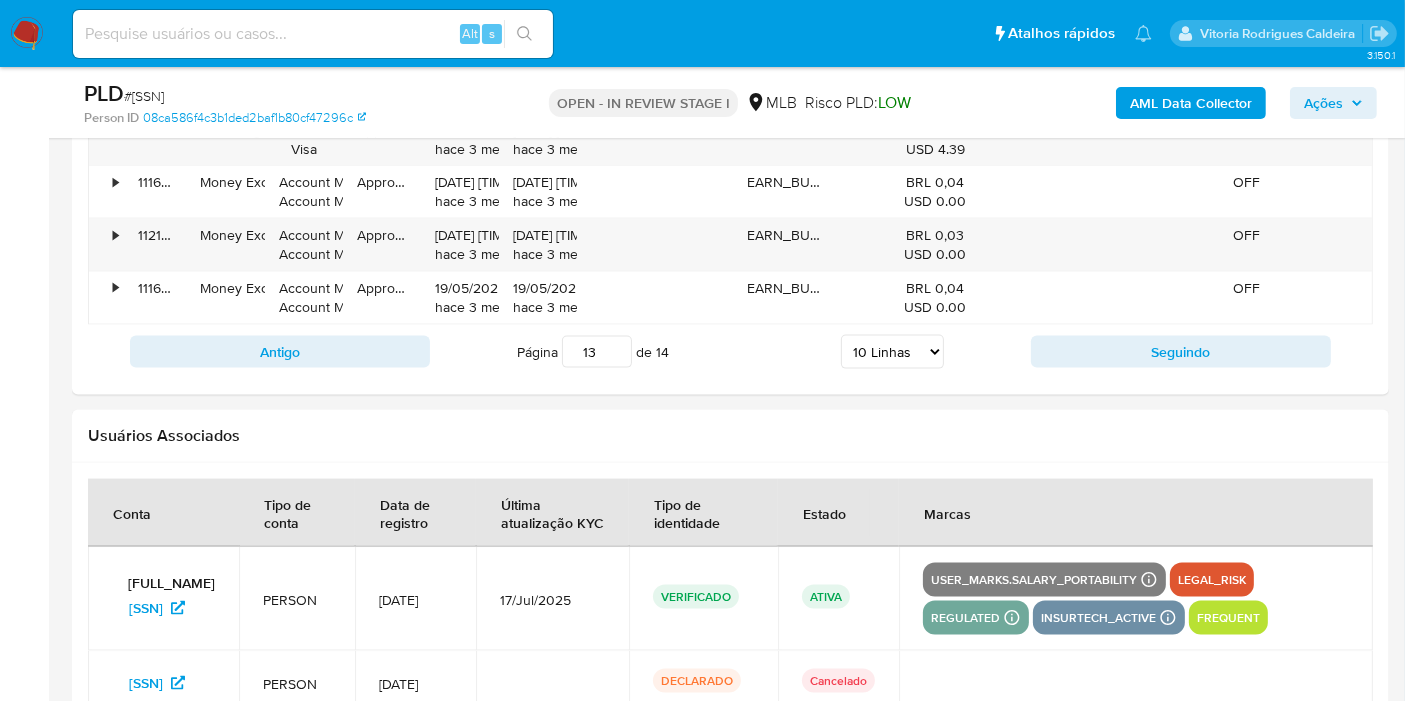 scroll, scrollTop: 2666, scrollLeft: 0, axis: vertical 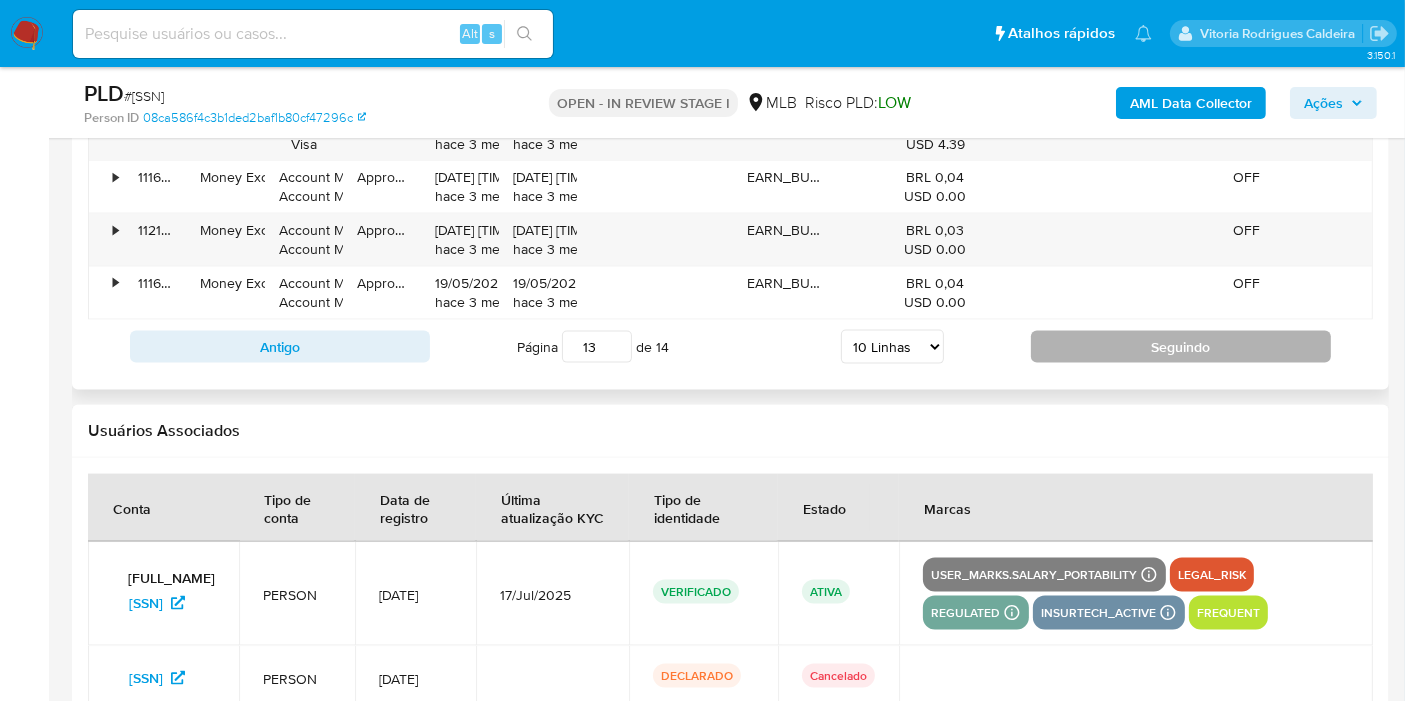 click on "Seguindo" at bounding box center [1181, 347] 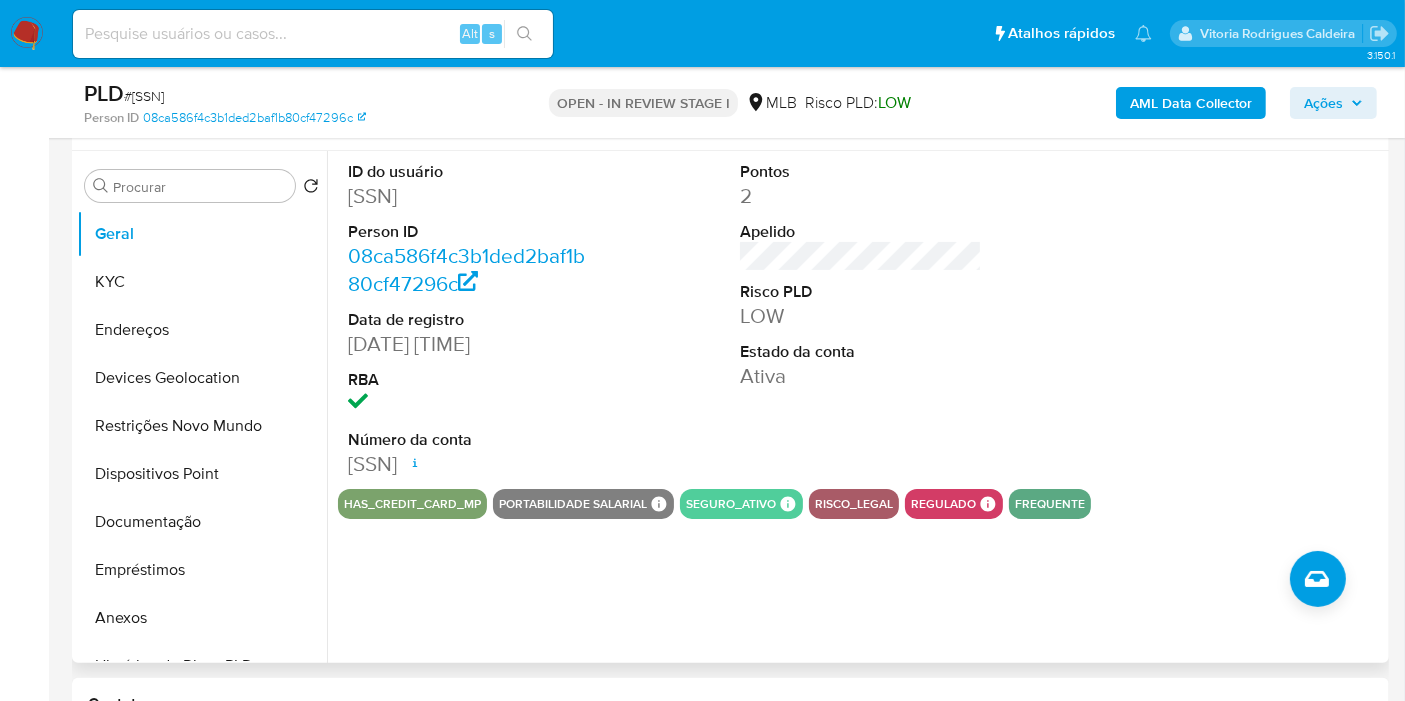 scroll, scrollTop: 333, scrollLeft: 0, axis: vertical 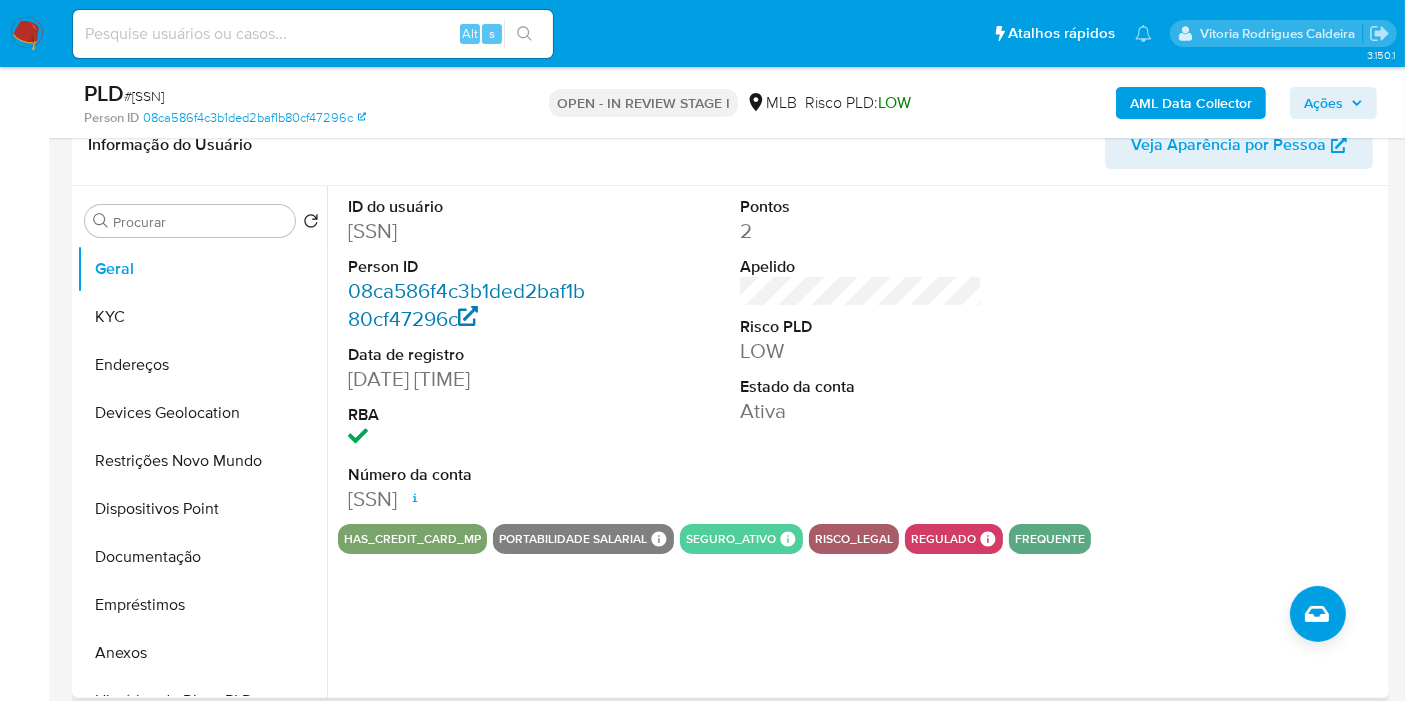 click on "08ca586f4c3b1ded2baf1b80cf47296c" at bounding box center [466, 304] 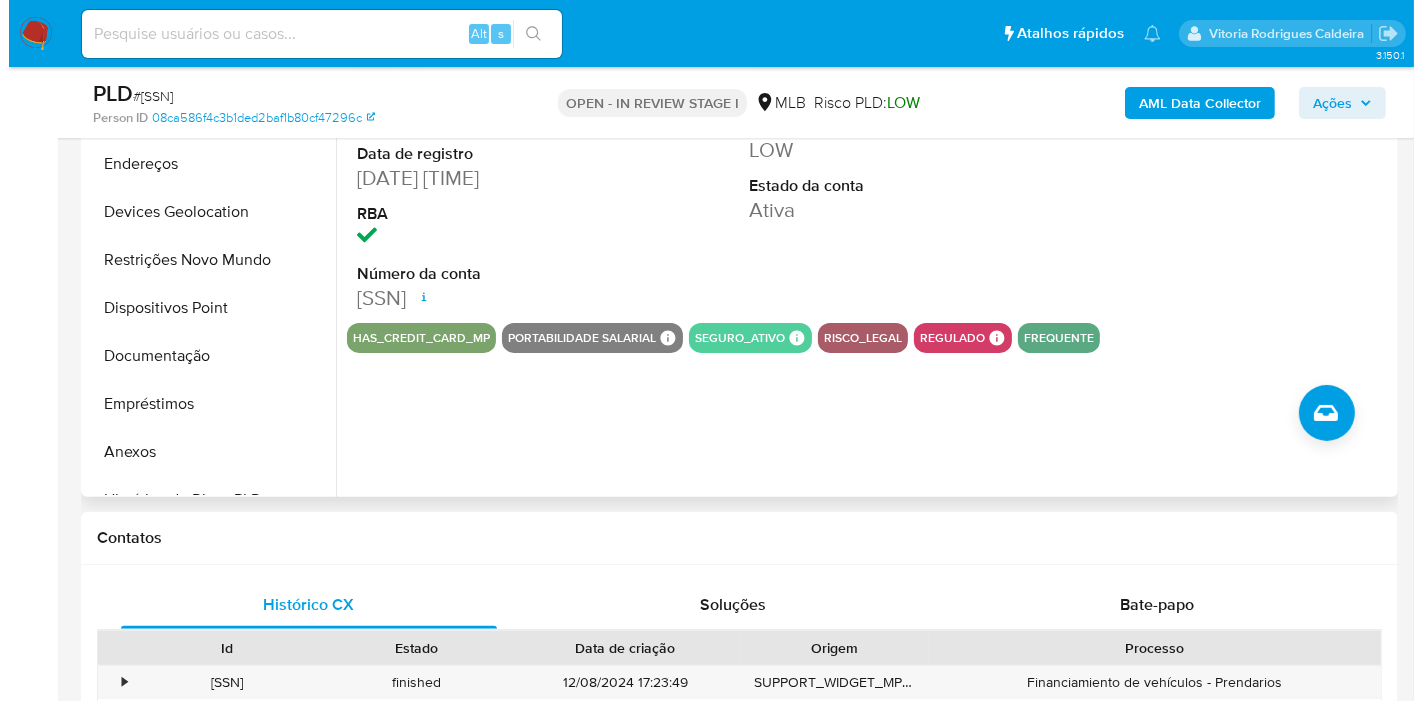 scroll, scrollTop: 555, scrollLeft: 0, axis: vertical 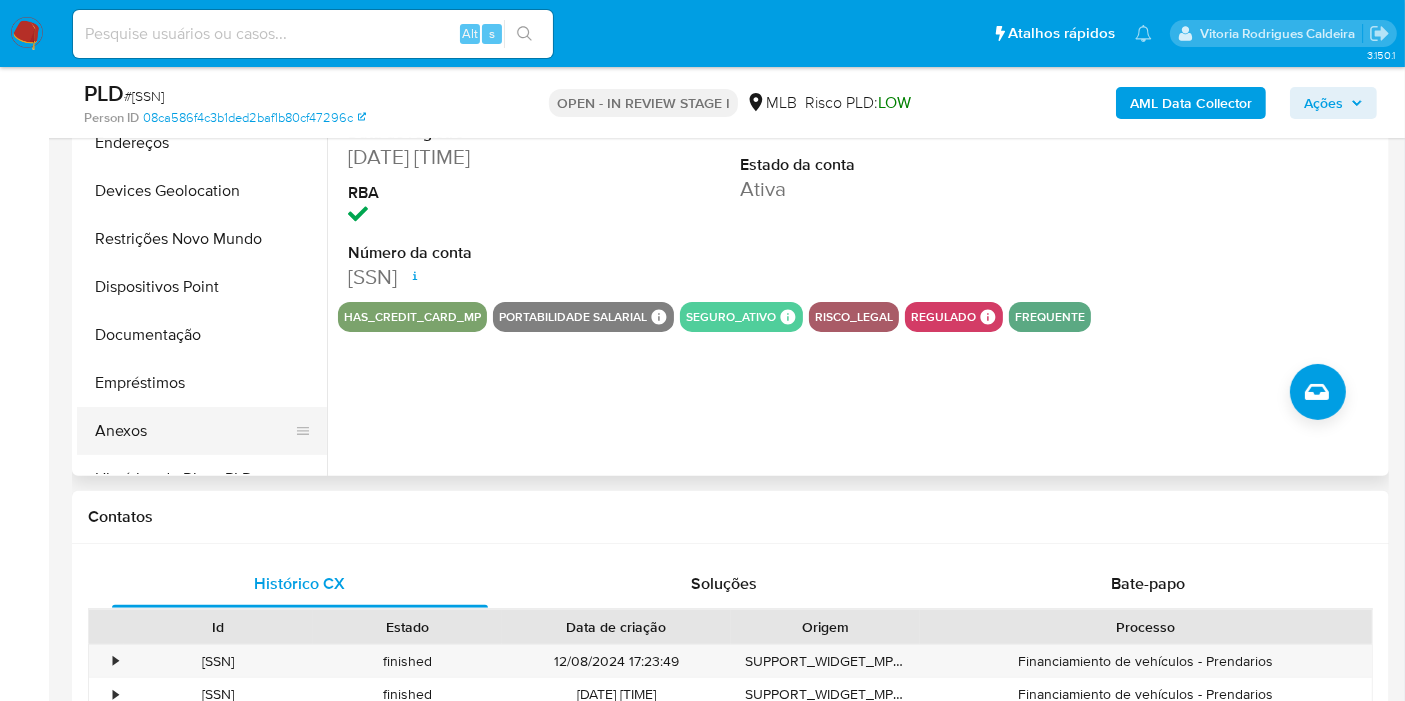 click on "Anexos" at bounding box center [194, 431] 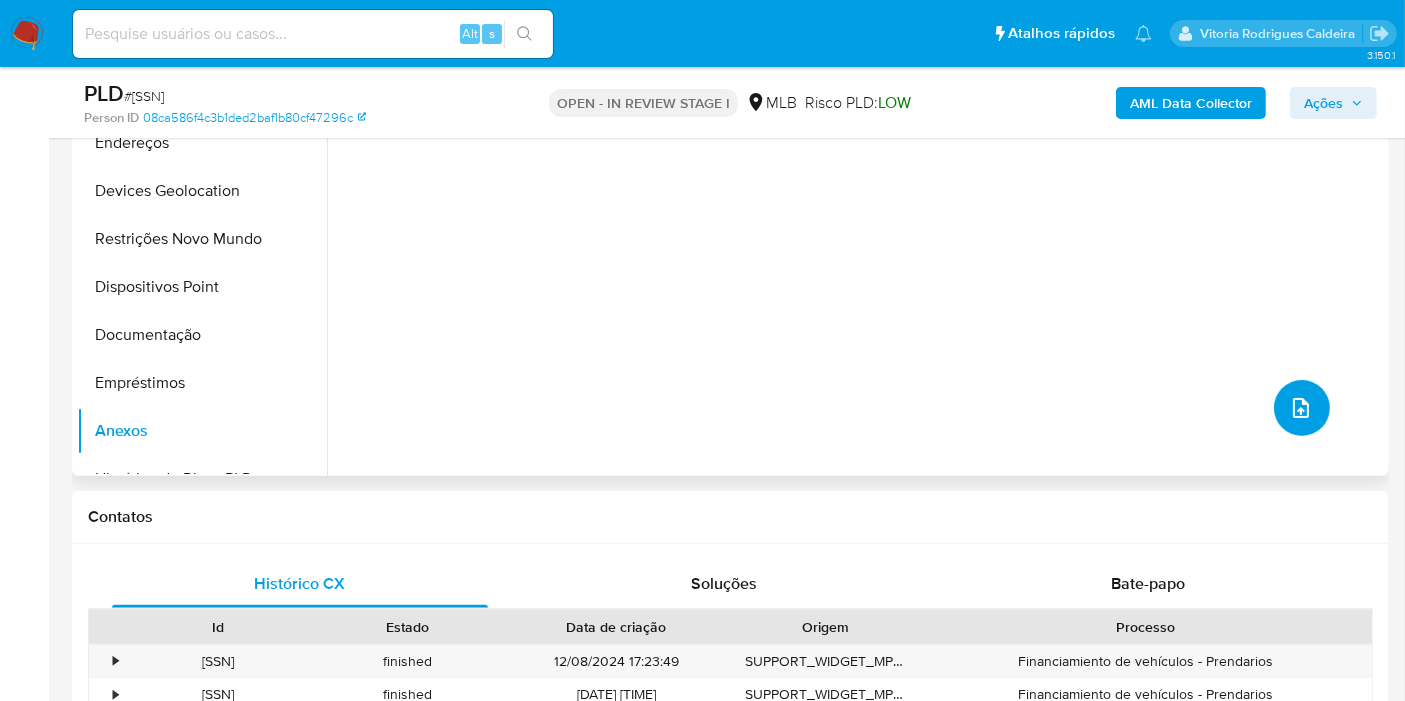 click at bounding box center [1302, 408] 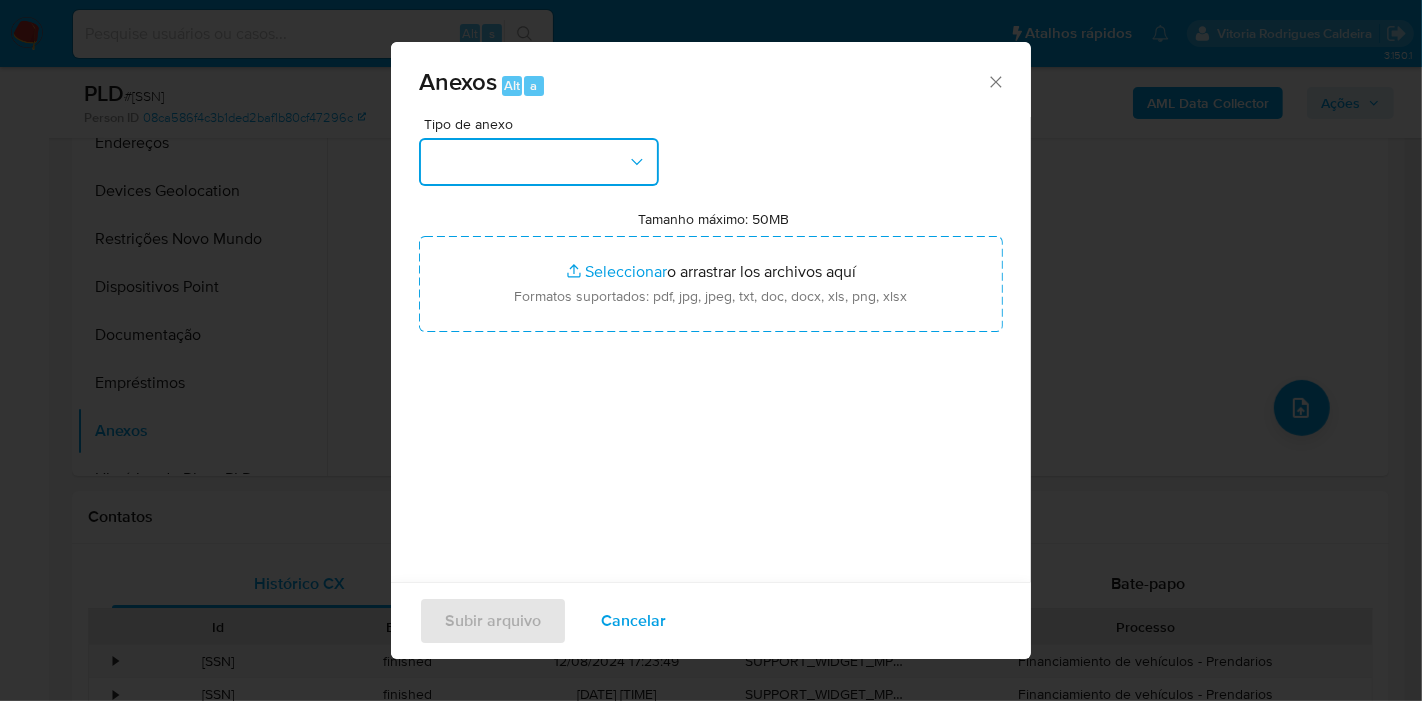 click 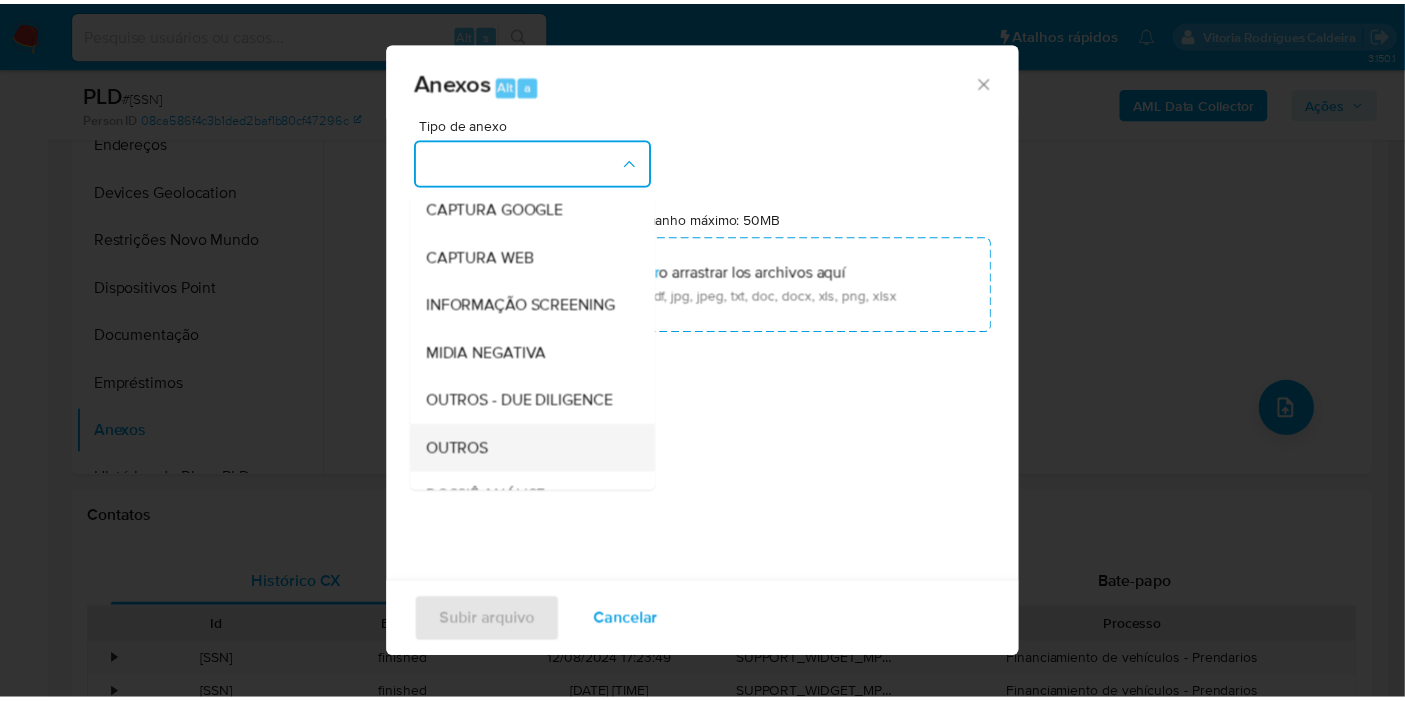 scroll, scrollTop: 222, scrollLeft: 0, axis: vertical 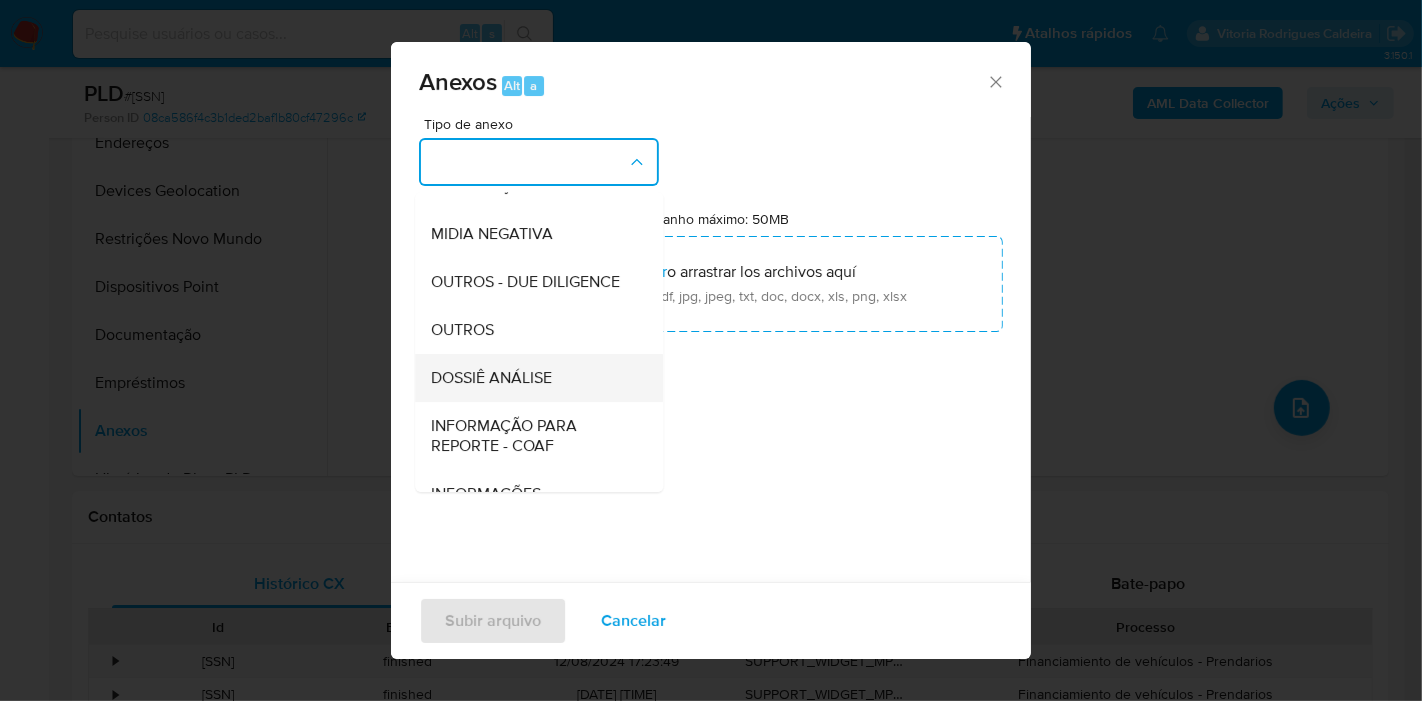 click on "DOSSIÊ ANÁLISE" at bounding box center [491, 378] 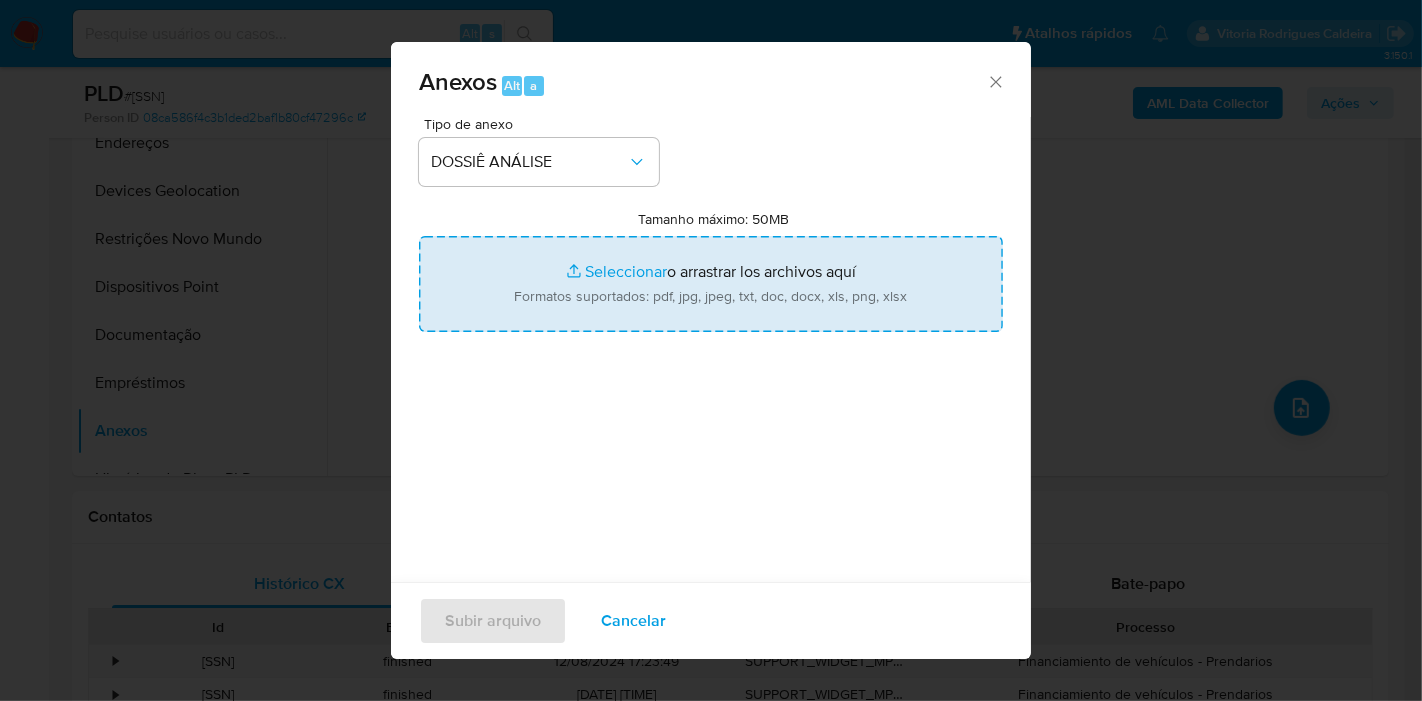 type on "C:\fakepath\Mulan 732984688_2025_08_08_07_27_05.pdf" 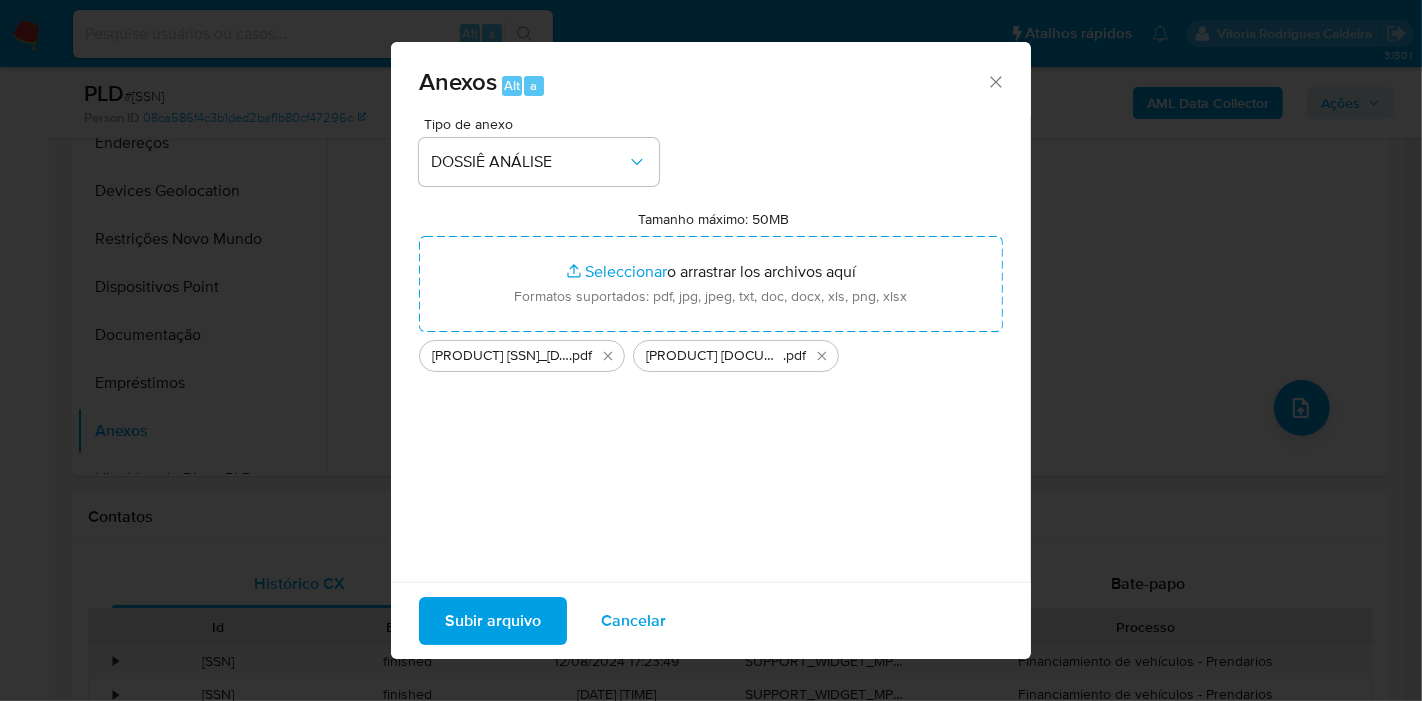 click on "Subir arquivo" at bounding box center (493, 621) 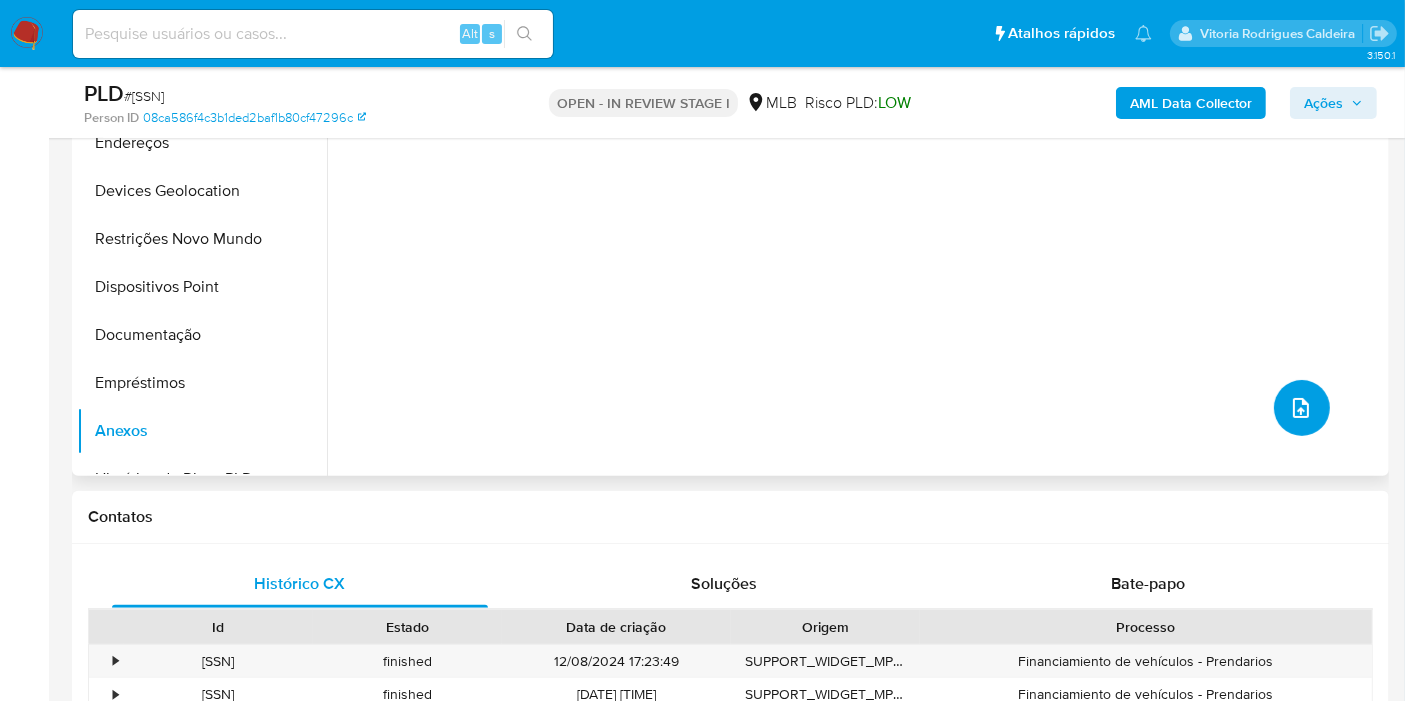 scroll, scrollTop: 333, scrollLeft: 0, axis: vertical 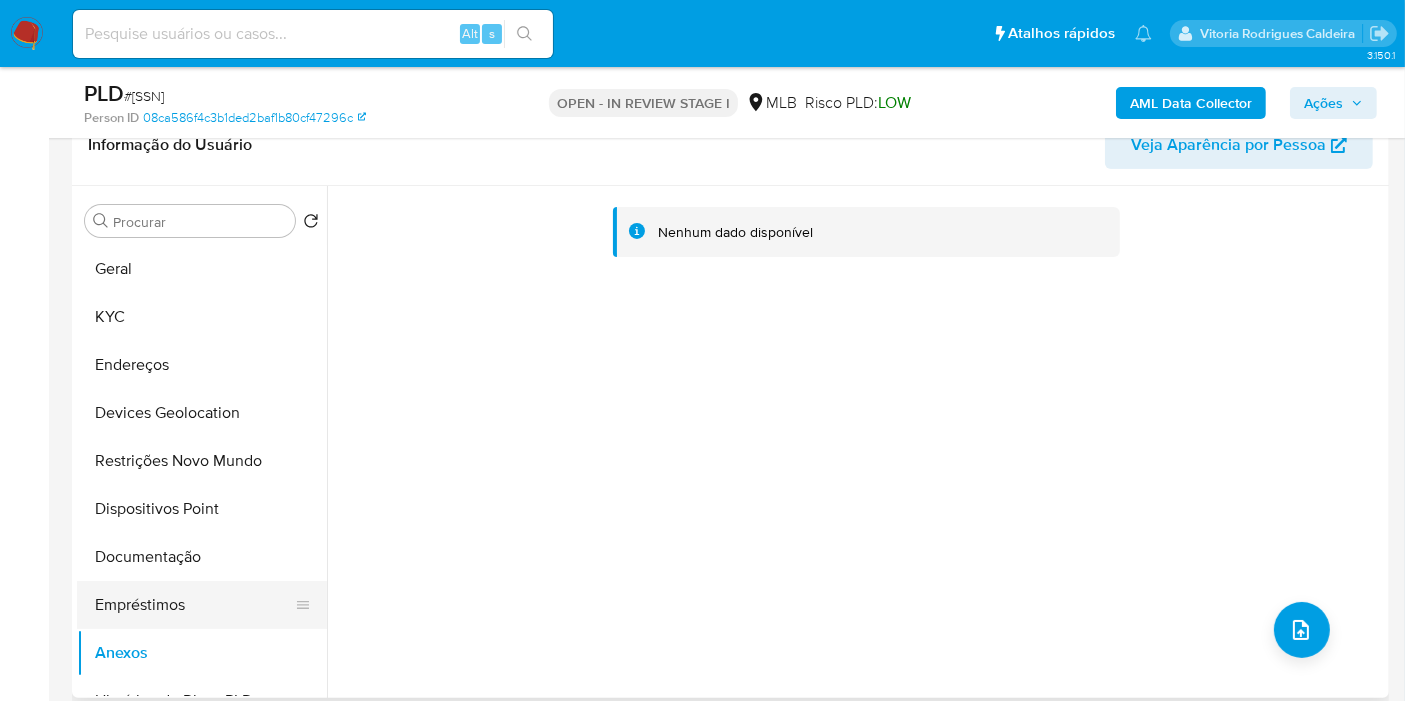 click on "Empréstimos" at bounding box center (194, 605) 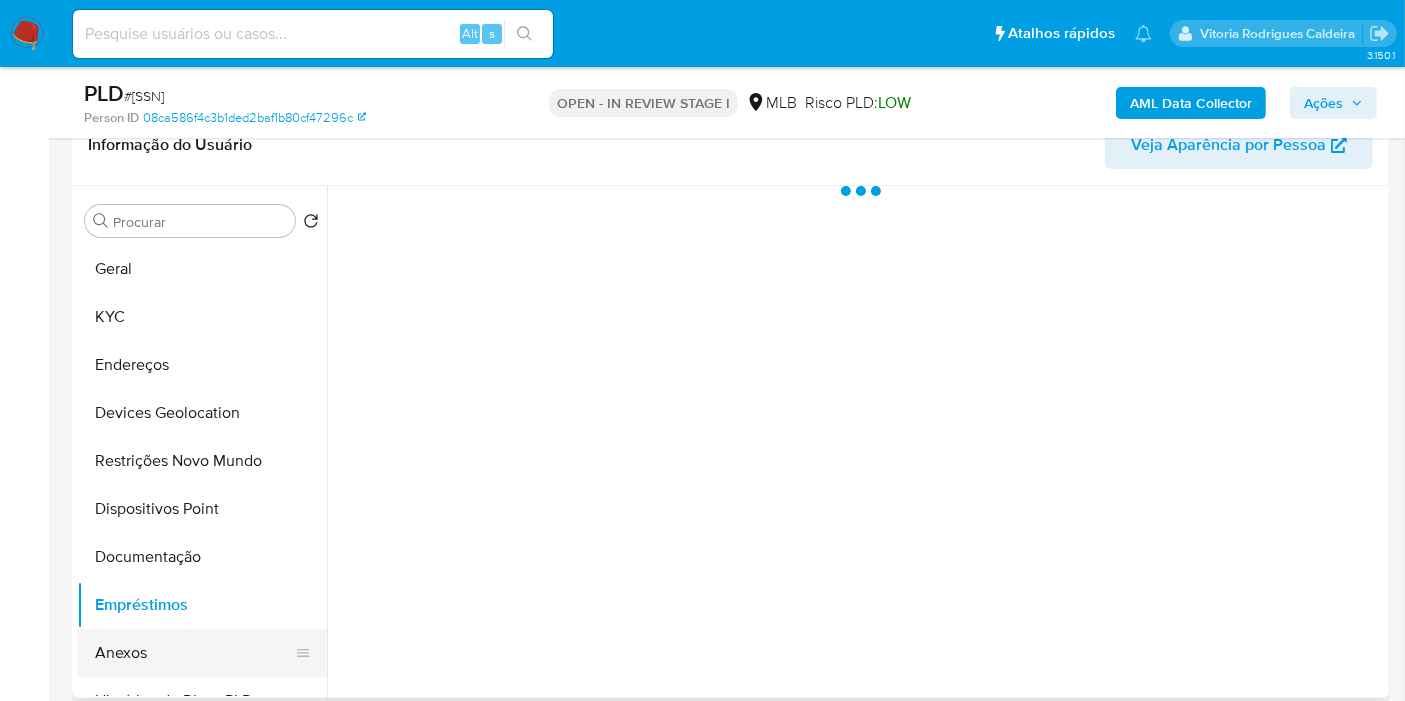 click on "Anexos" at bounding box center [194, 653] 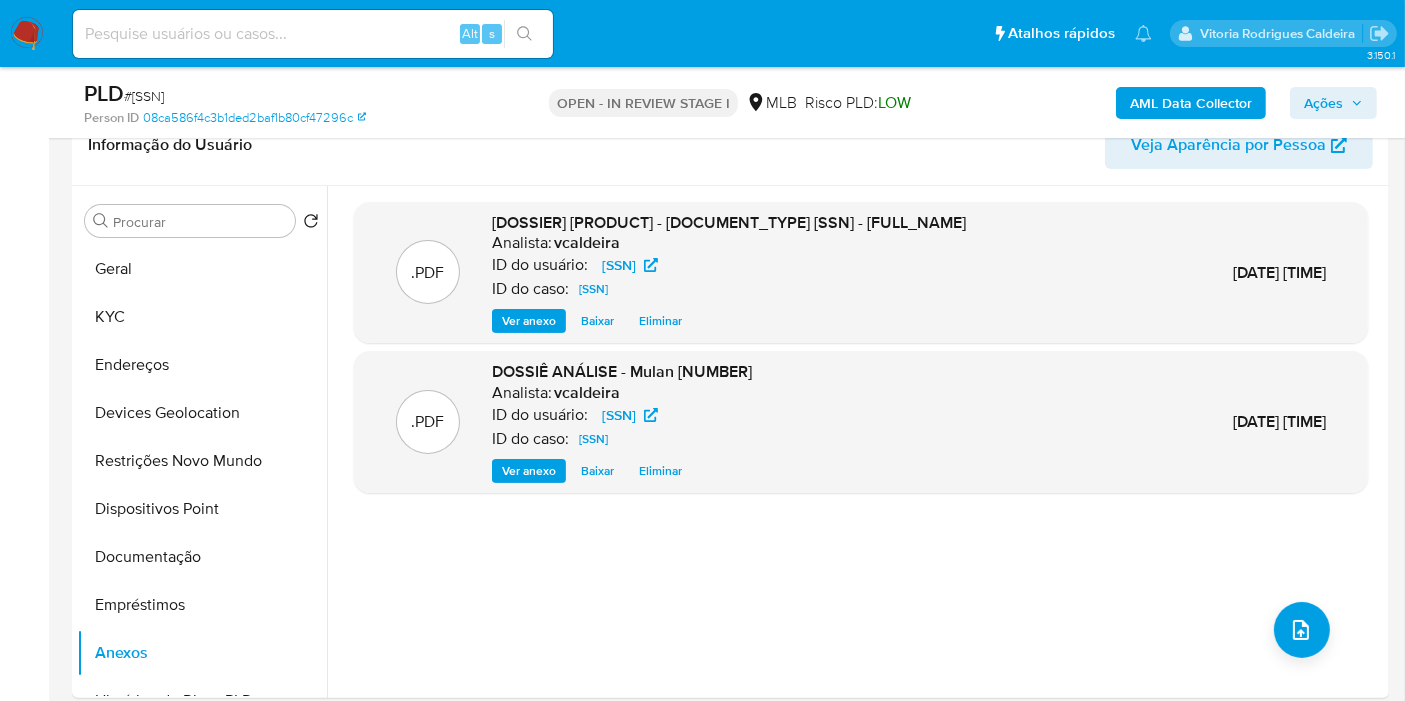 click on "Ações" at bounding box center (1323, 103) 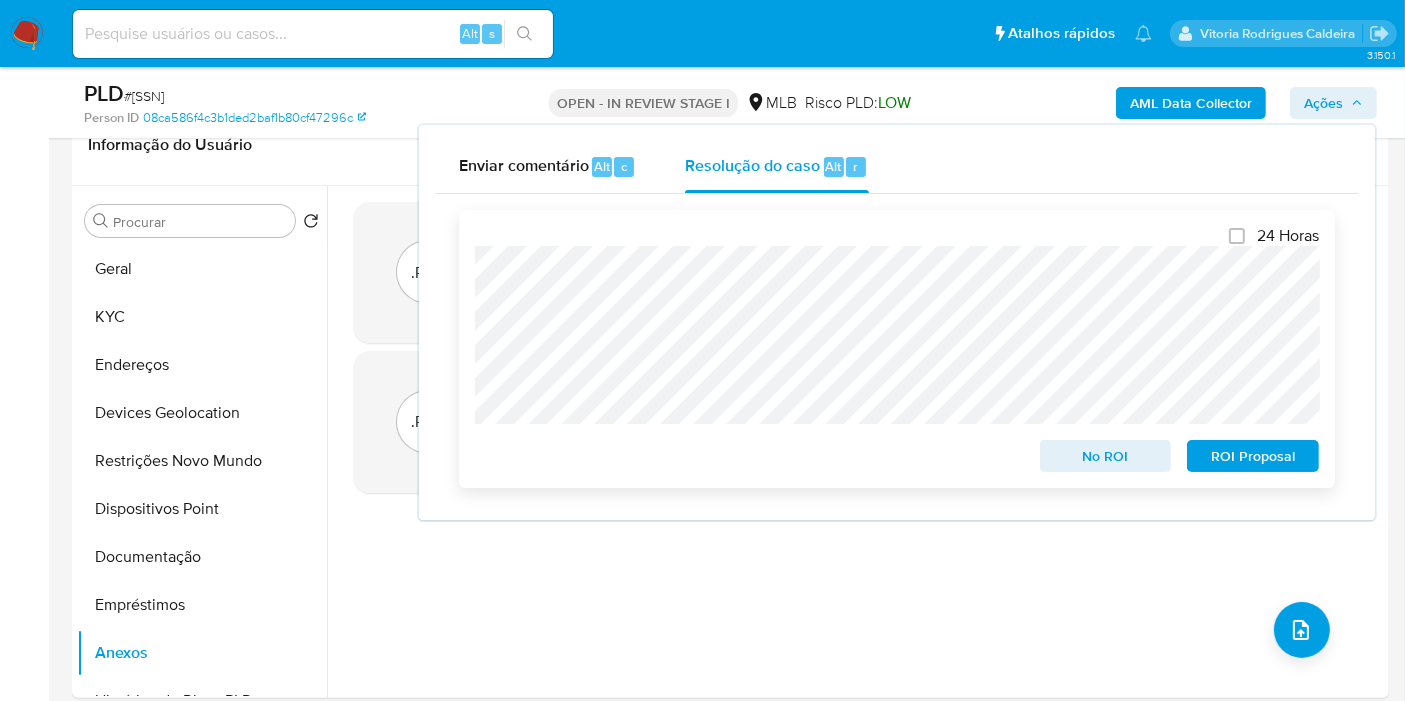 click on "ROI Proposal" at bounding box center (1253, 456) 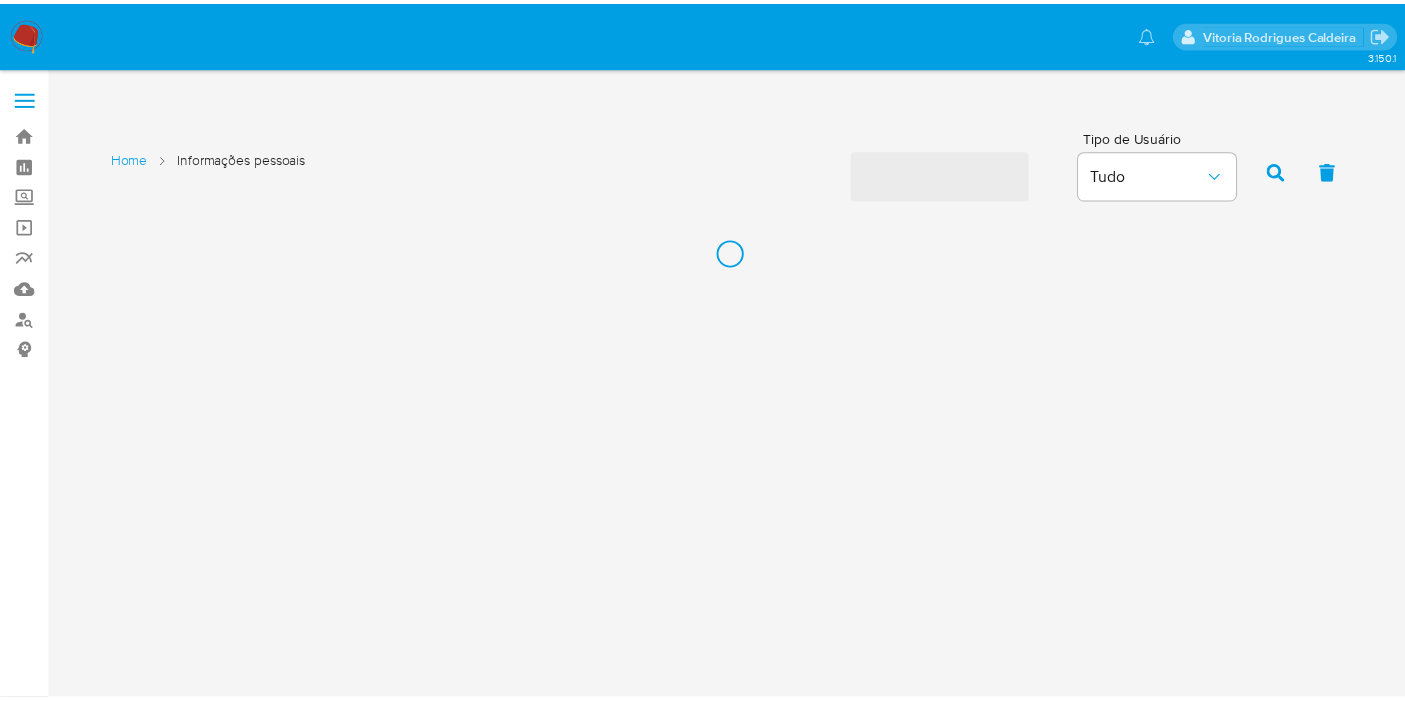 scroll, scrollTop: 0, scrollLeft: 0, axis: both 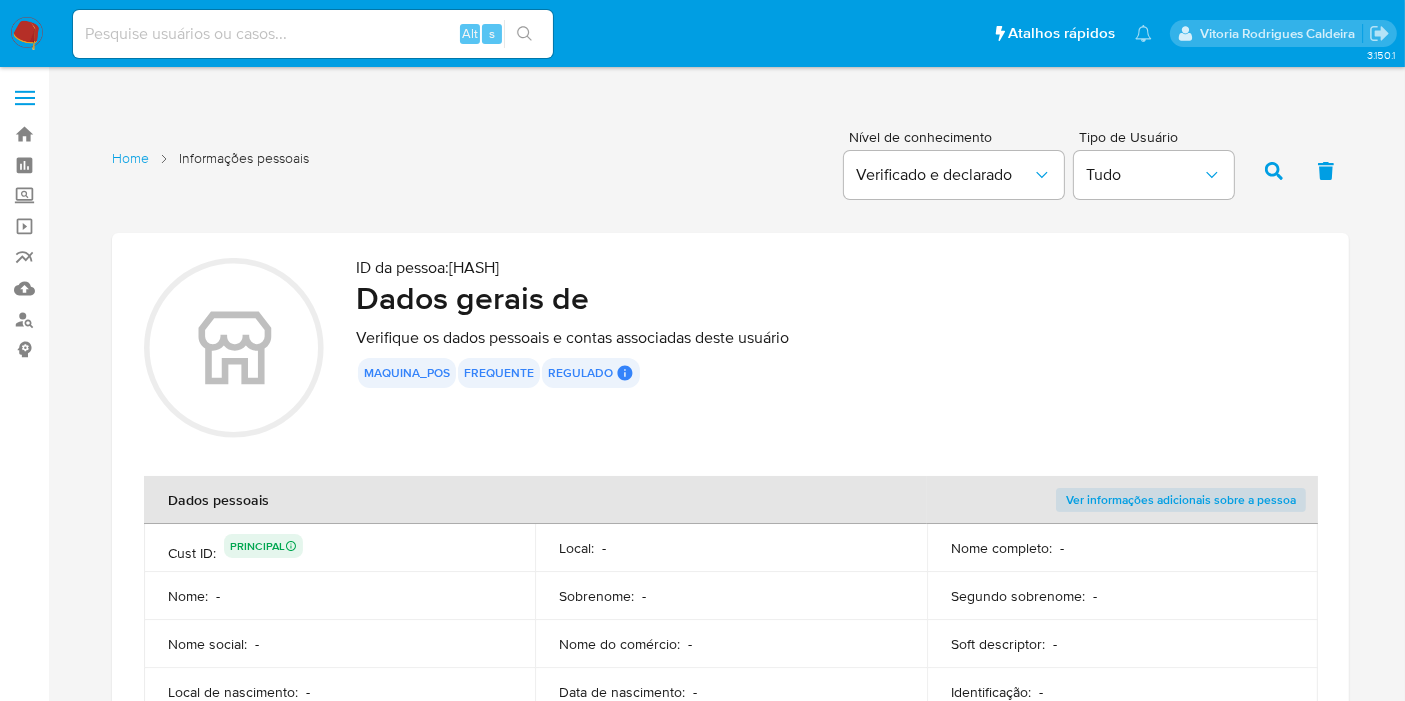 click on "ID da pessoa :  [HASH]   Dados gerais de     Verifique os dados pessoais e contas associadas deste usuário maquina_pos frequente regulado" at bounding box center [730, 351] 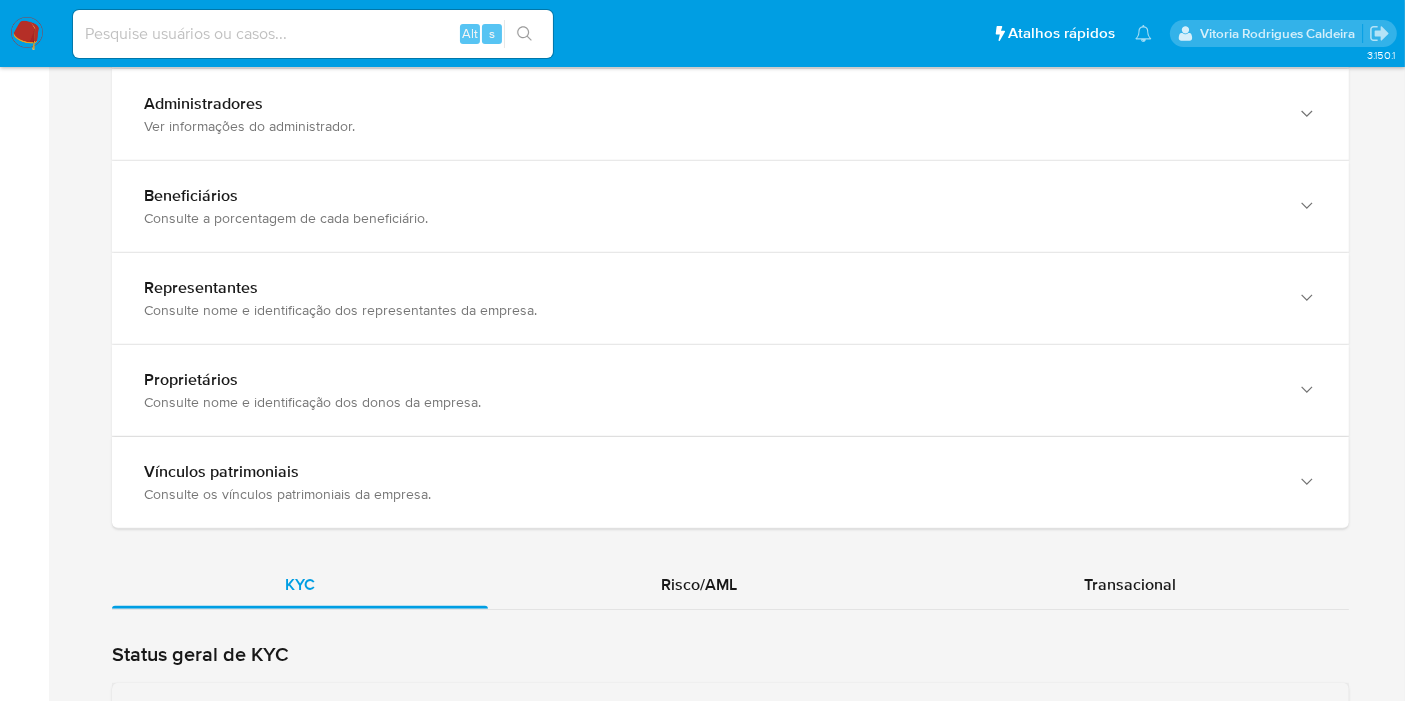 scroll, scrollTop: 1777, scrollLeft: 0, axis: vertical 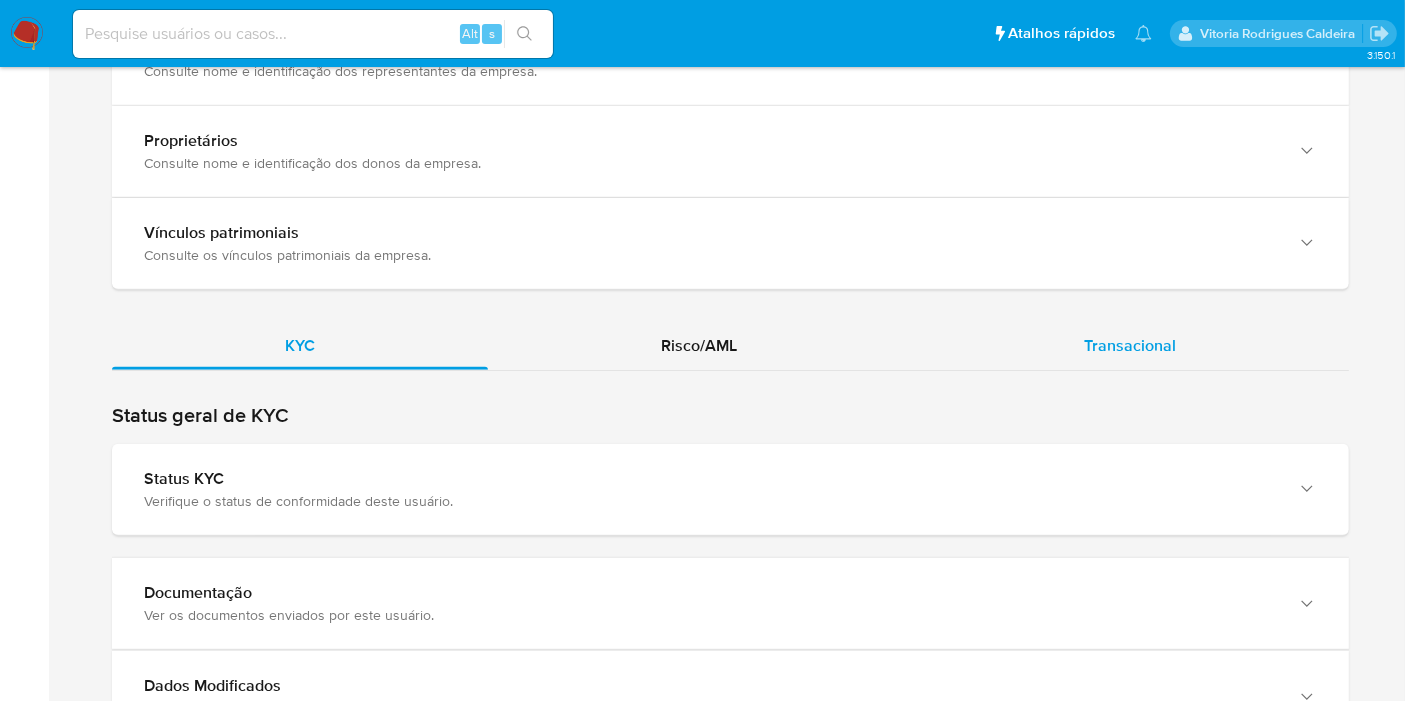 click on "Transacional" at bounding box center [1130, 346] 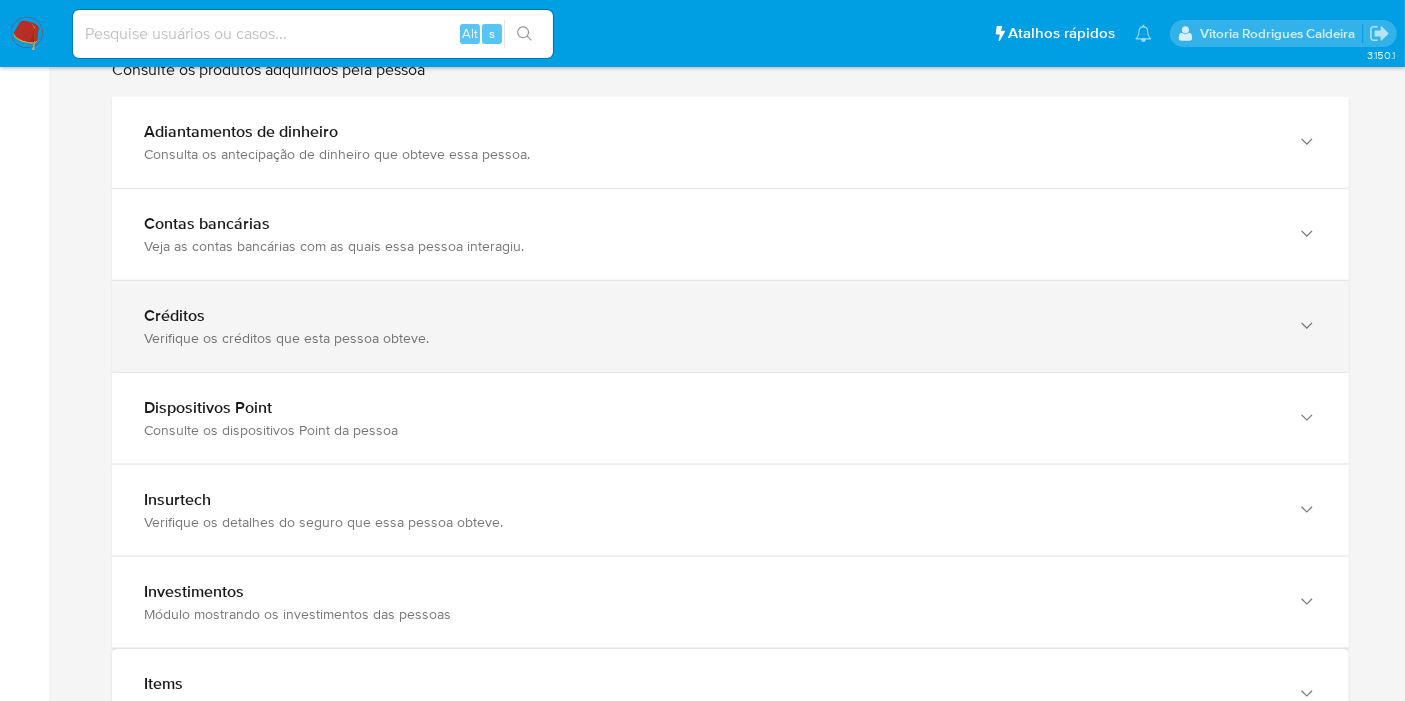 scroll, scrollTop: 2444, scrollLeft: 0, axis: vertical 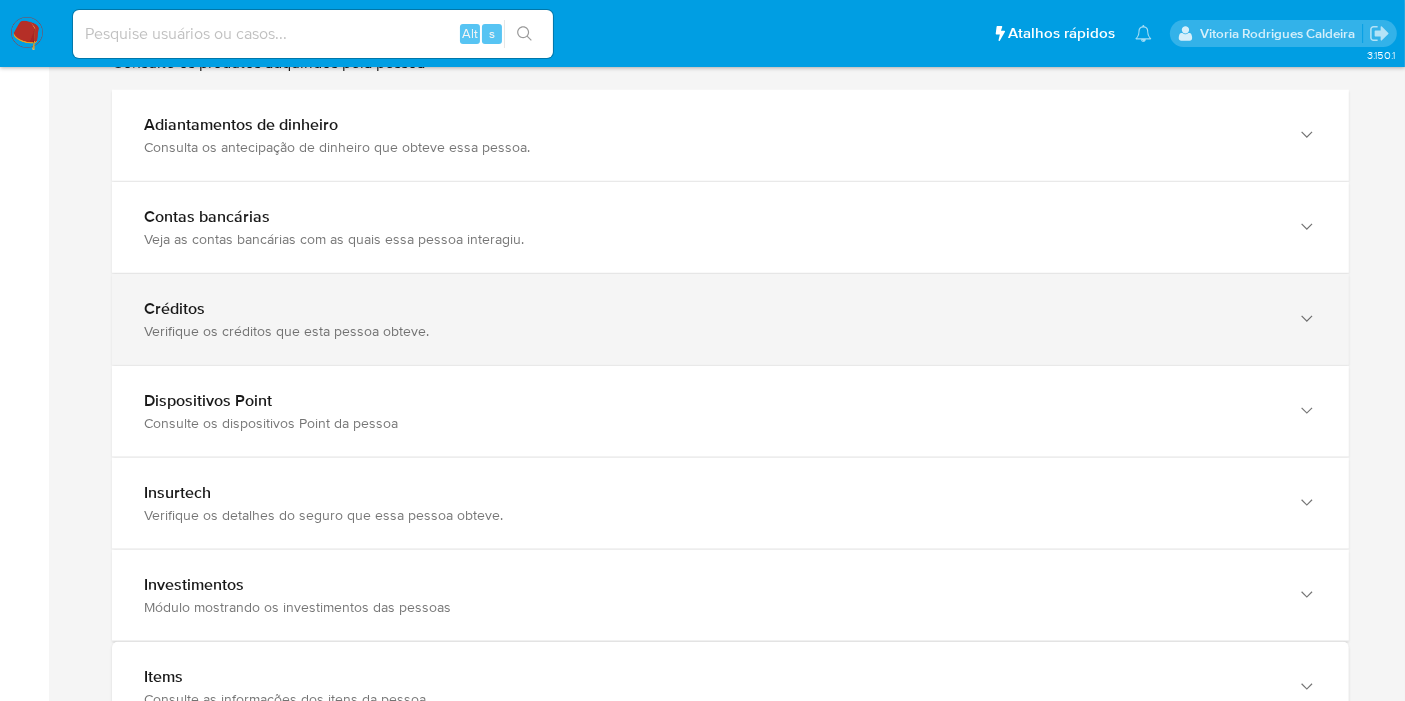 click on "Créditos" at bounding box center [710, 309] 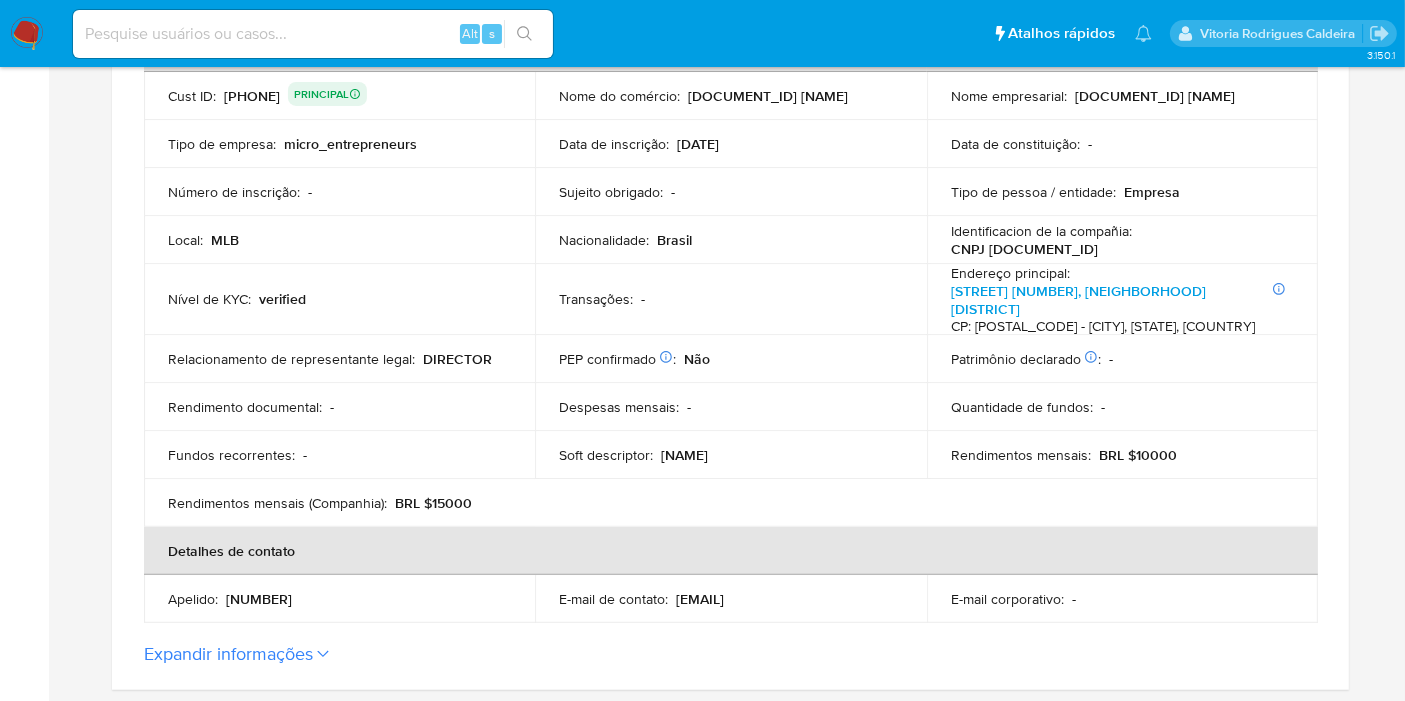 scroll, scrollTop: 444, scrollLeft: 0, axis: vertical 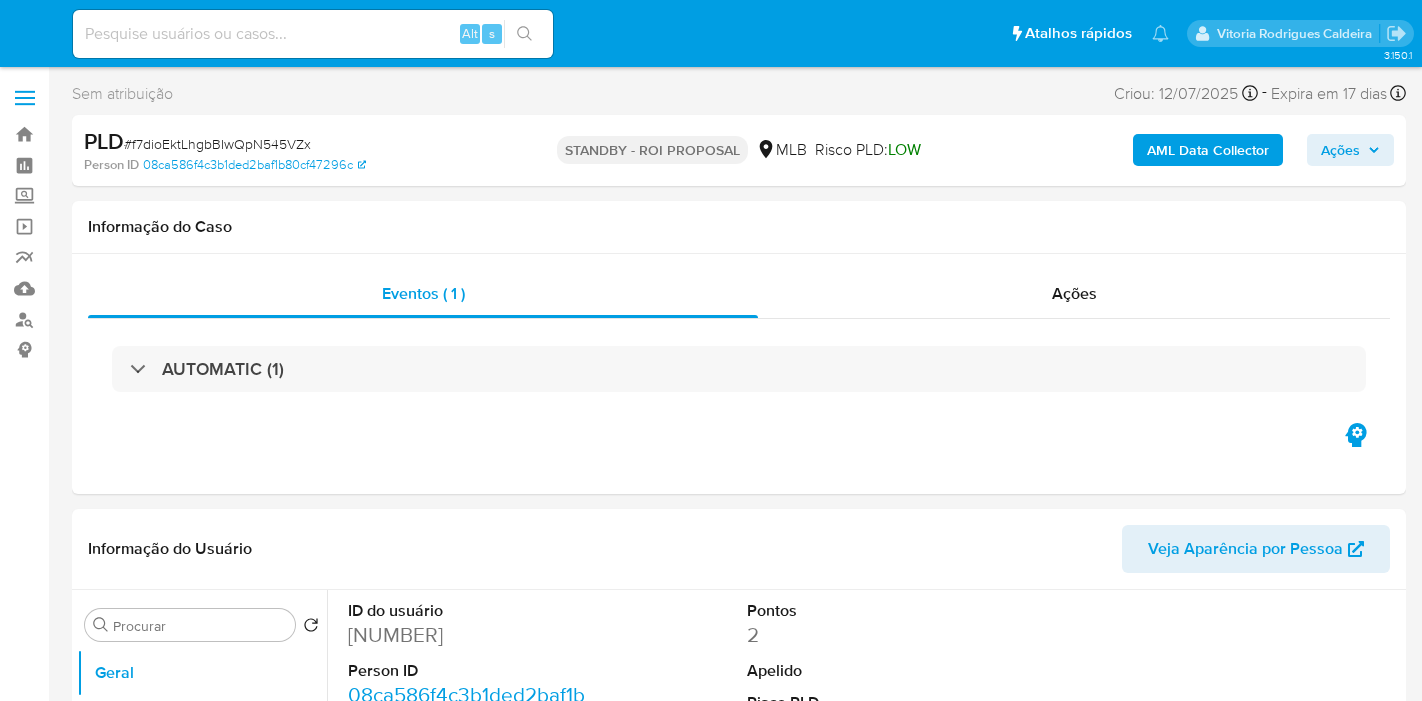 select on "10" 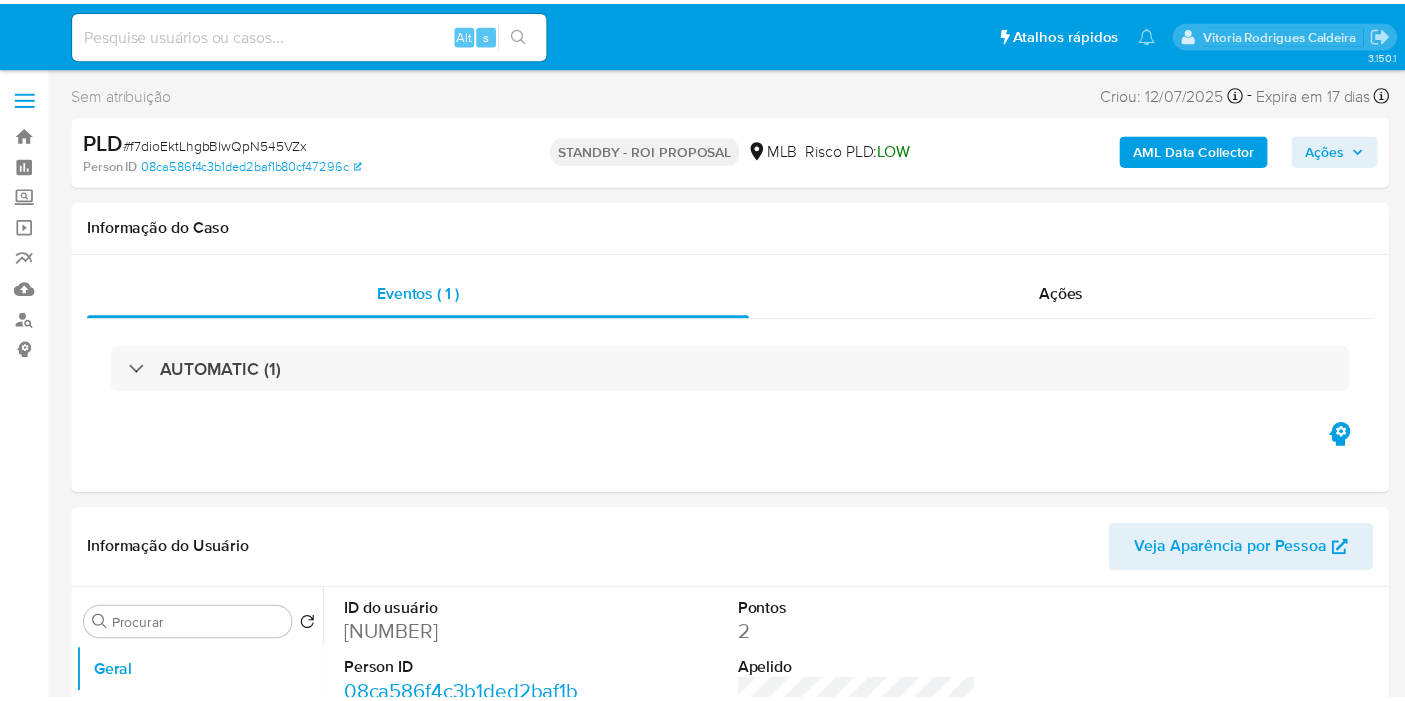 scroll, scrollTop: 0, scrollLeft: 0, axis: both 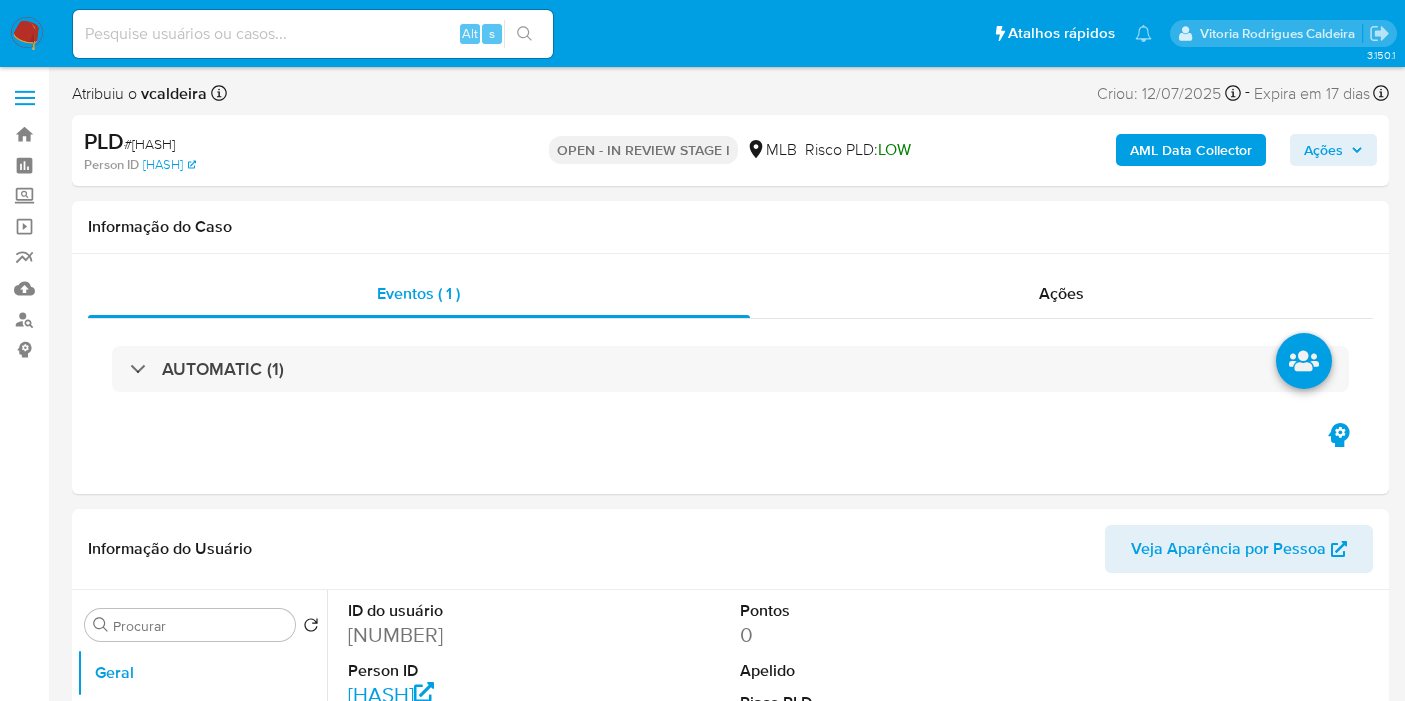 select on "10" 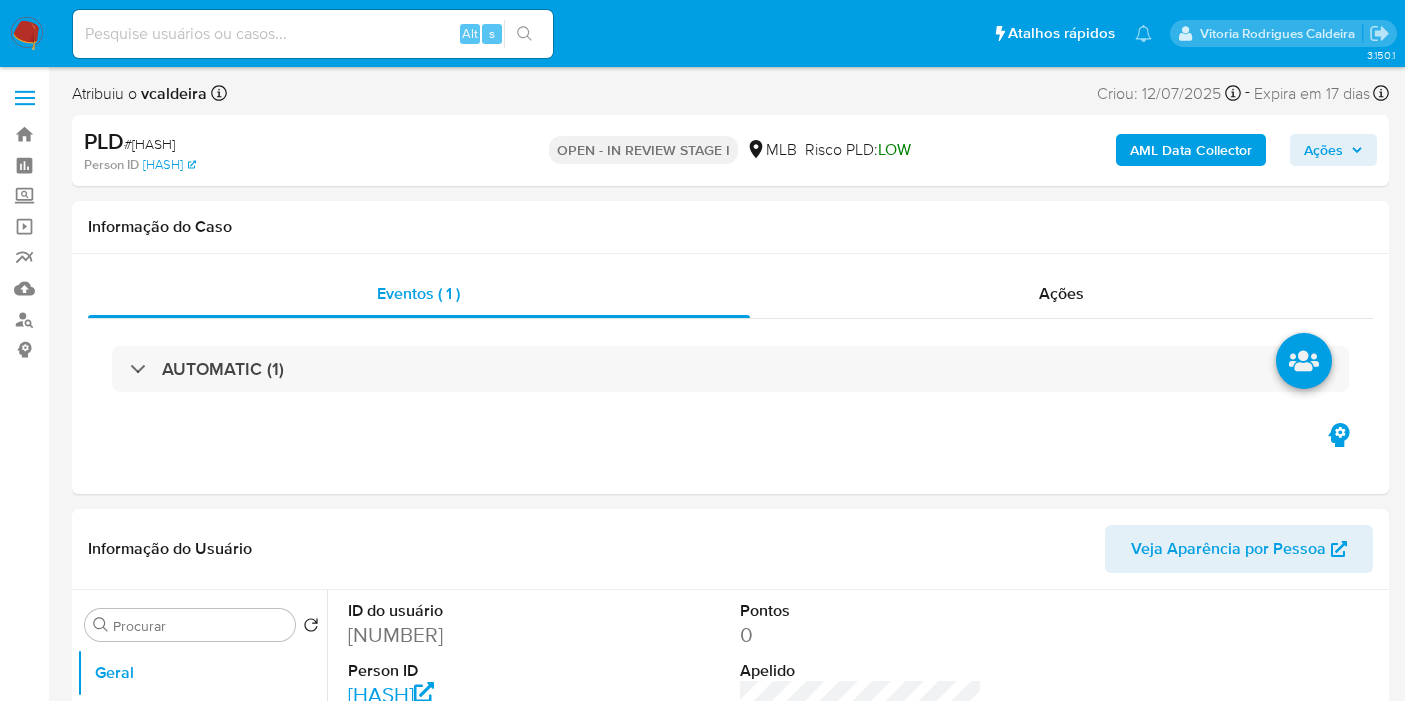 scroll, scrollTop: 0, scrollLeft: 0, axis: both 